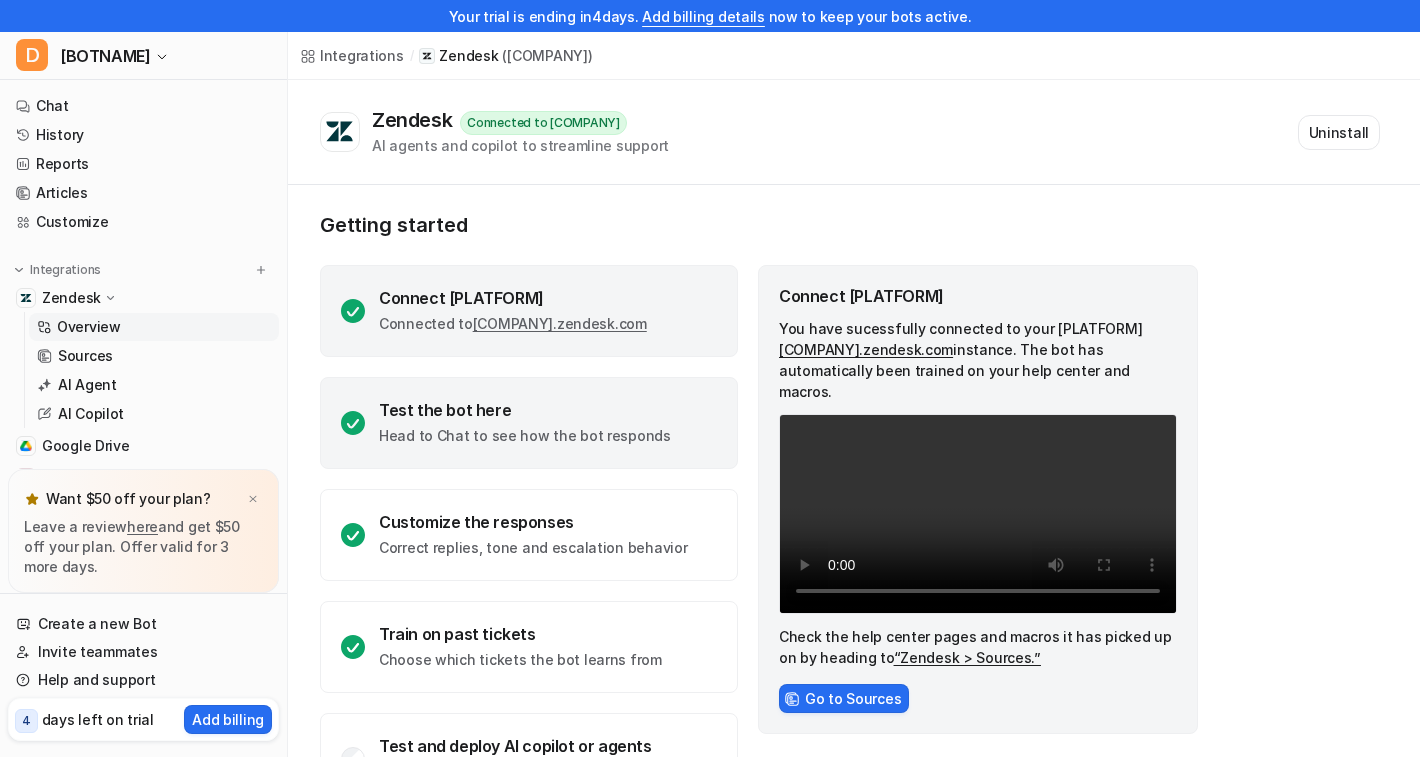 scroll, scrollTop: 0, scrollLeft: 0, axis: both 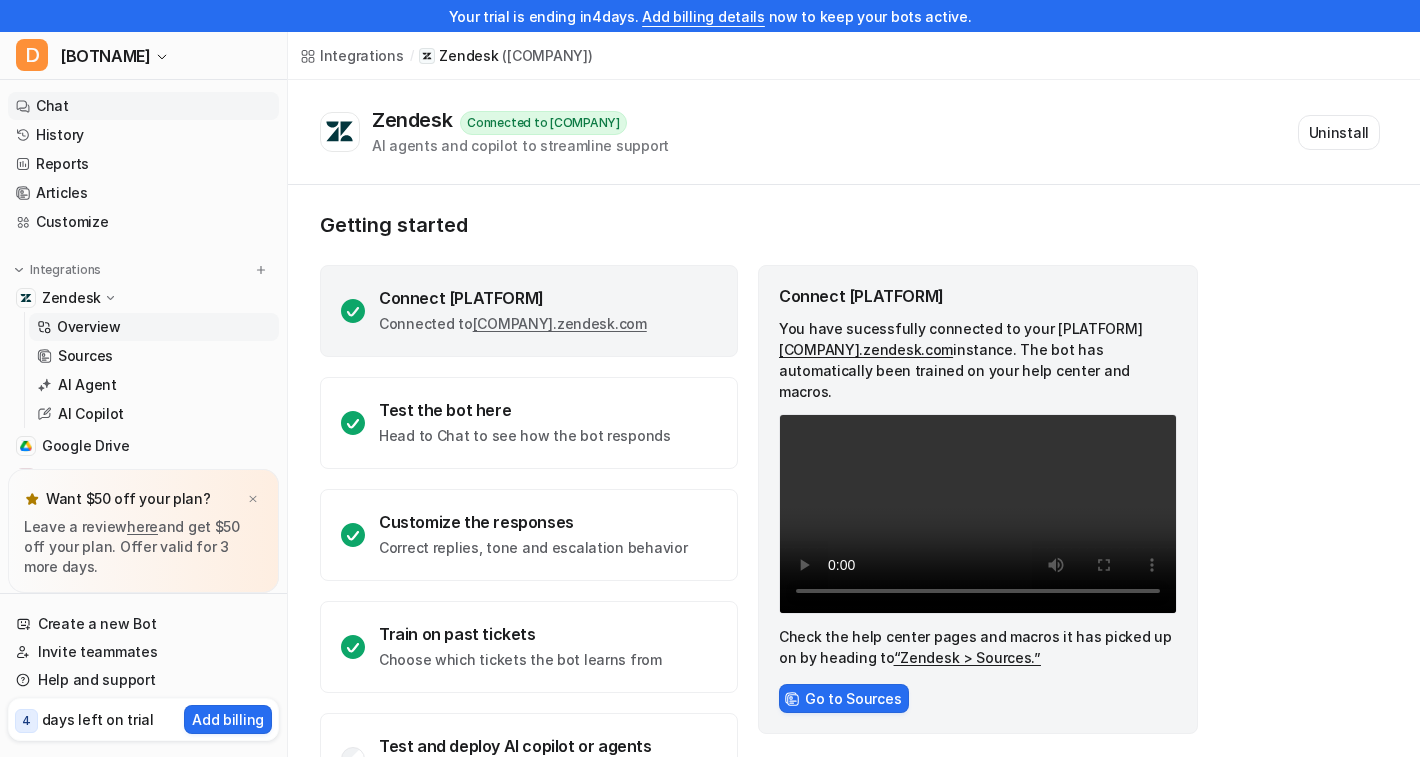click on "Chat" at bounding box center [143, 106] 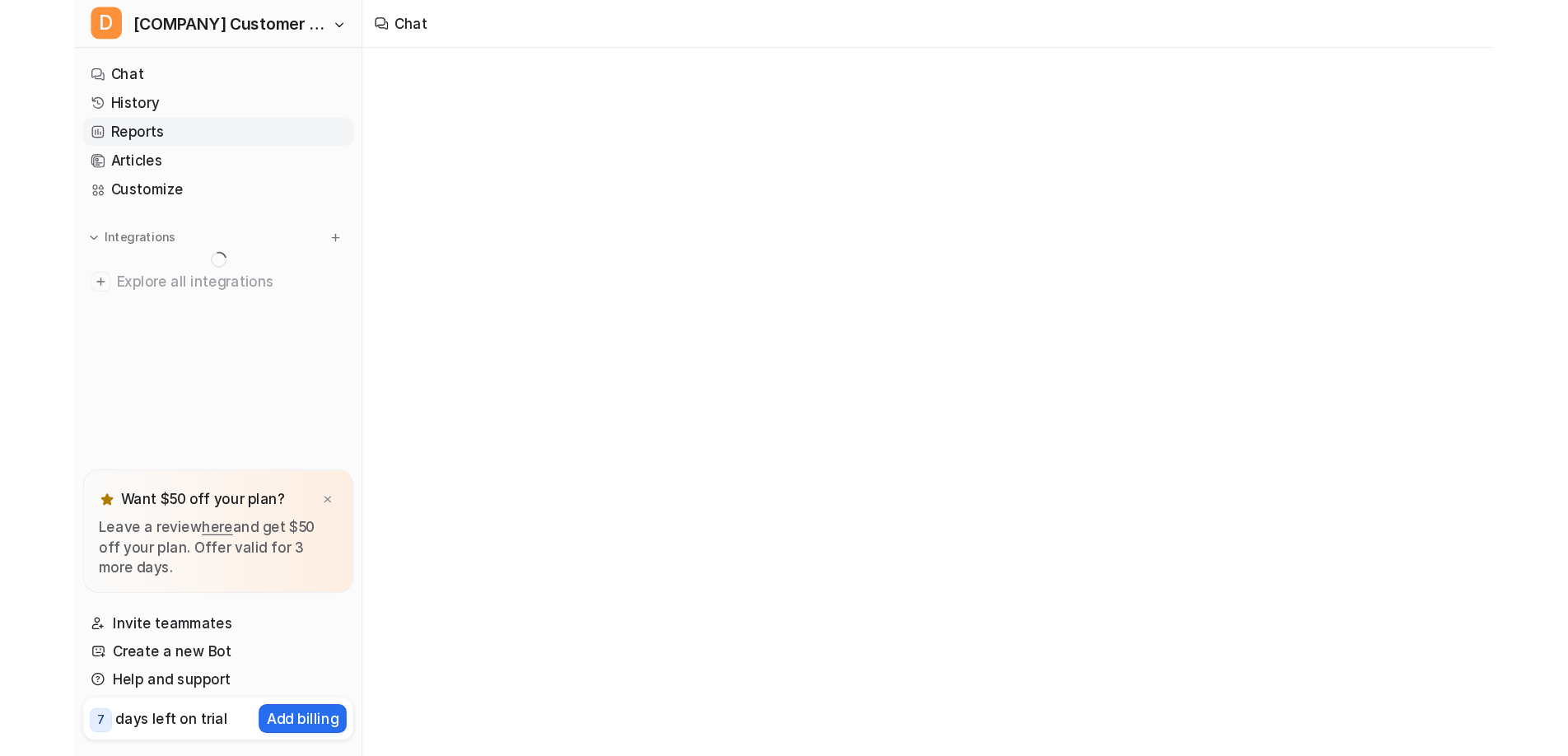 scroll, scrollTop: 0, scrollLeft: 0, axis: both 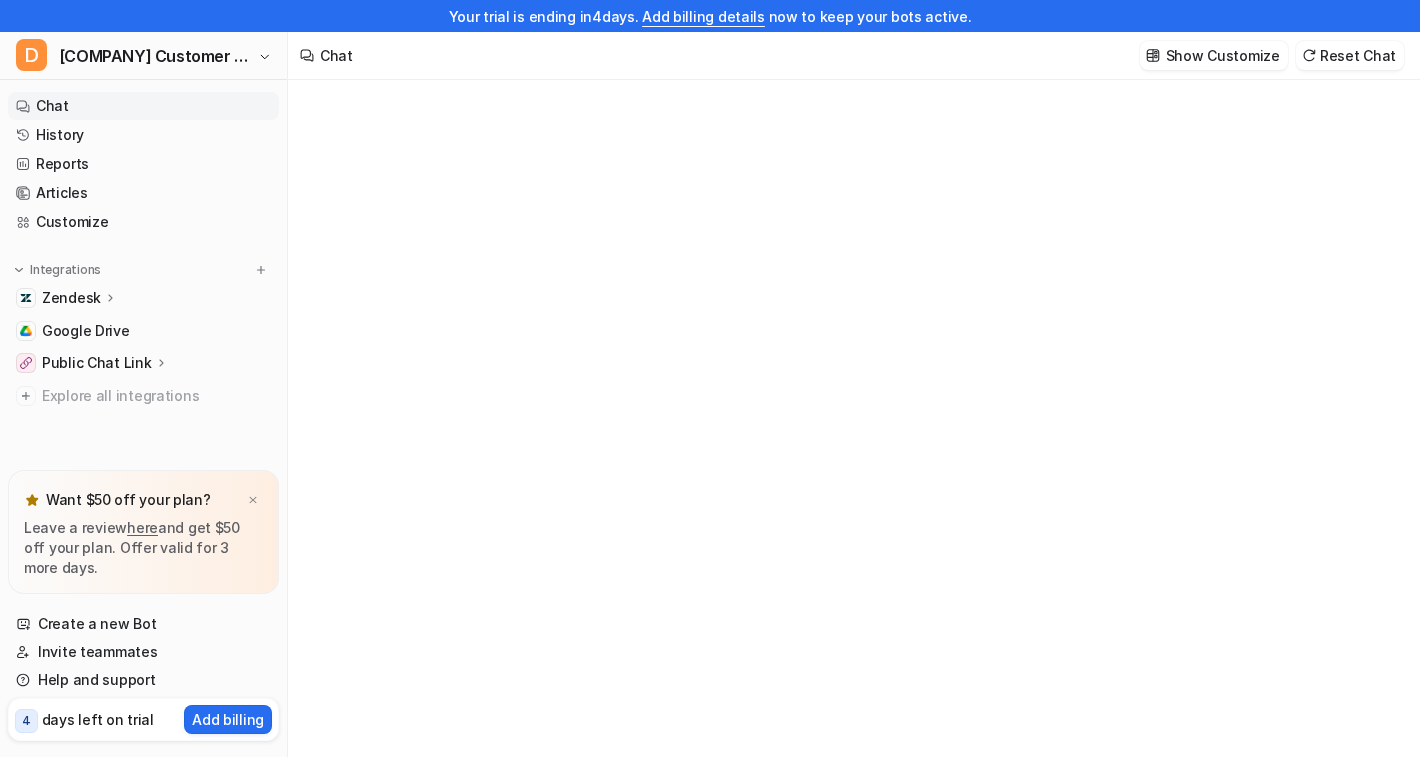 type on "**********" 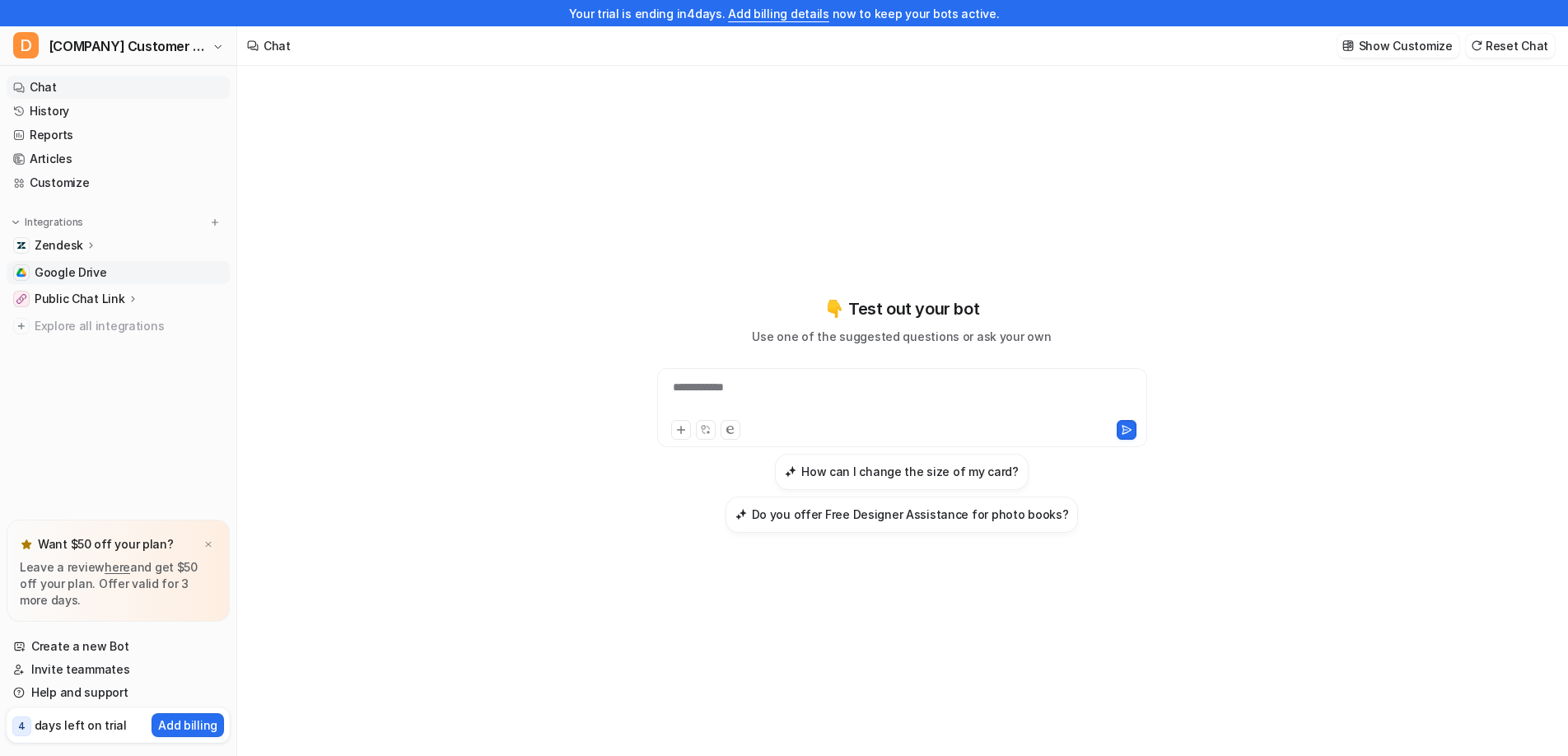 click on "Google Drive" at bounding box center (71, 273) 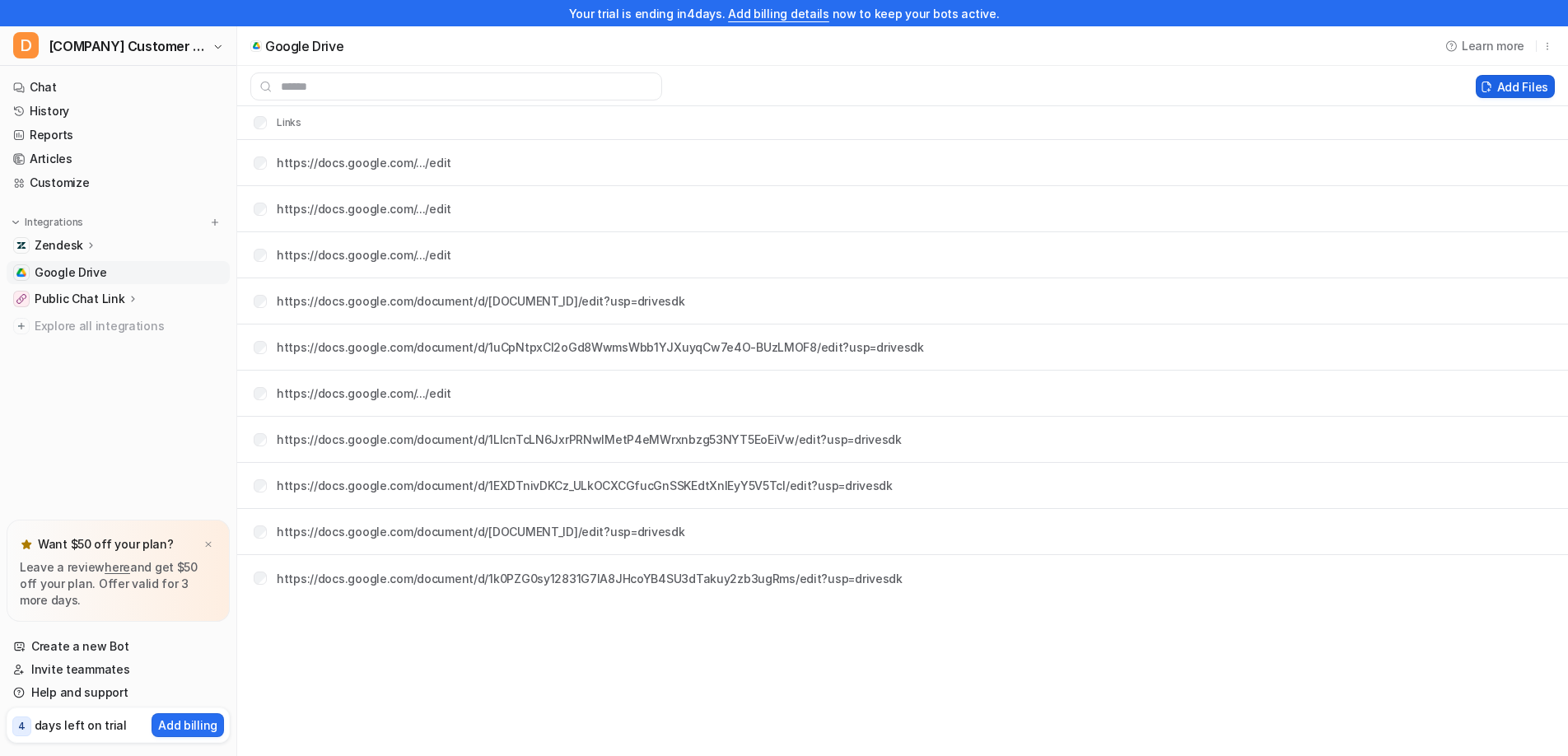click on "Add Files" at bounding box center (1515, 86) 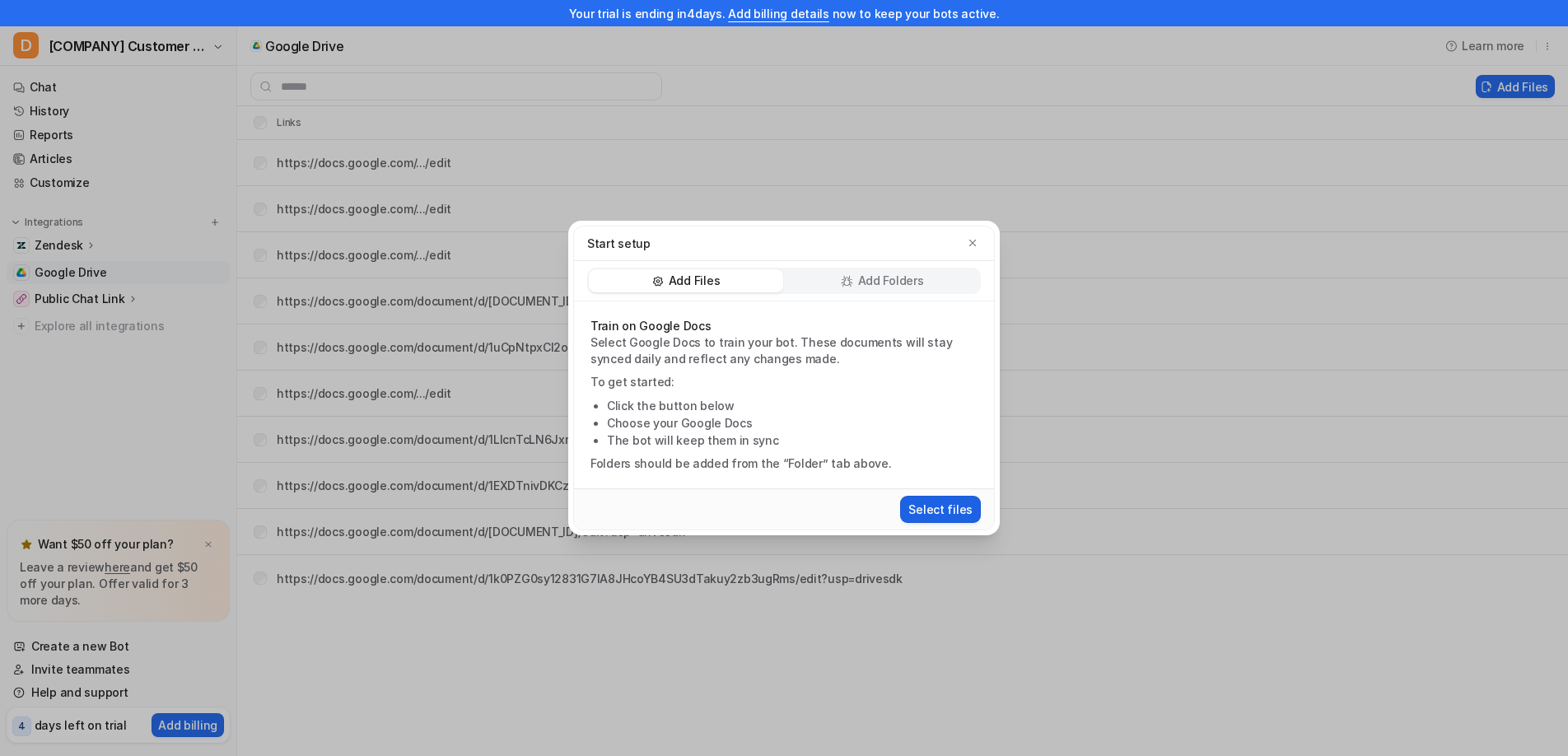 click on "Select files" at bounding box center [940, 509] 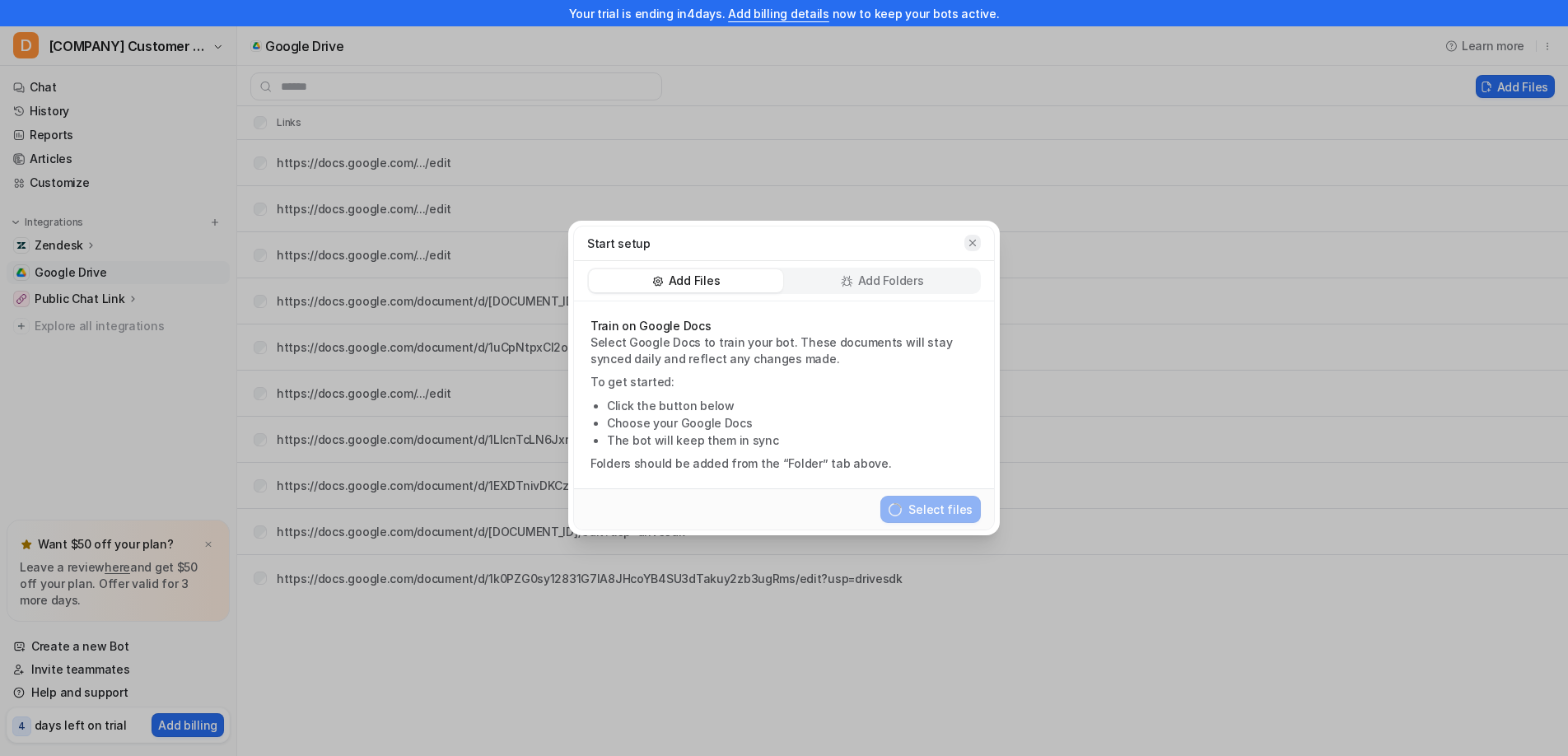 click 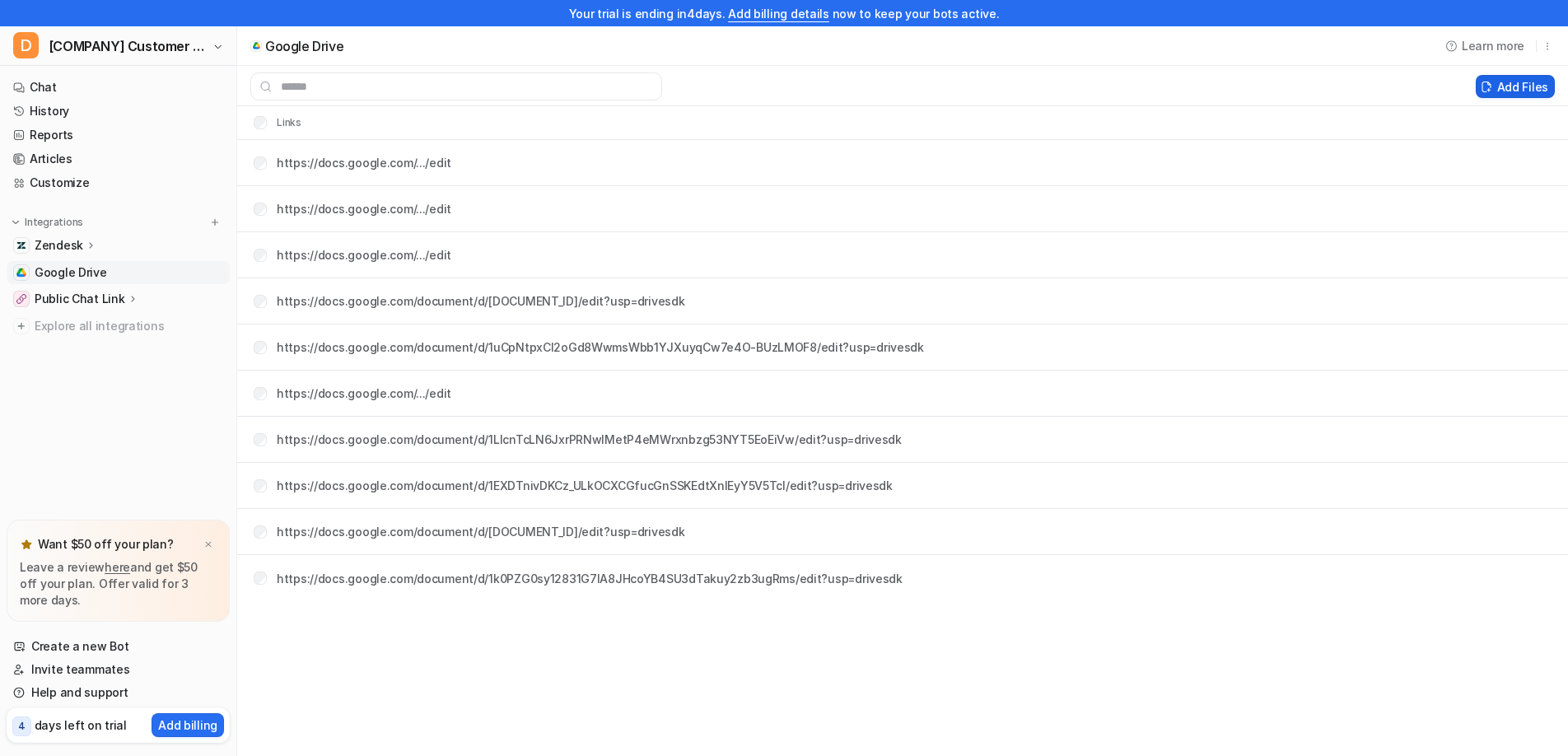 click on "Add Files" at bounding box center (1515, 86) 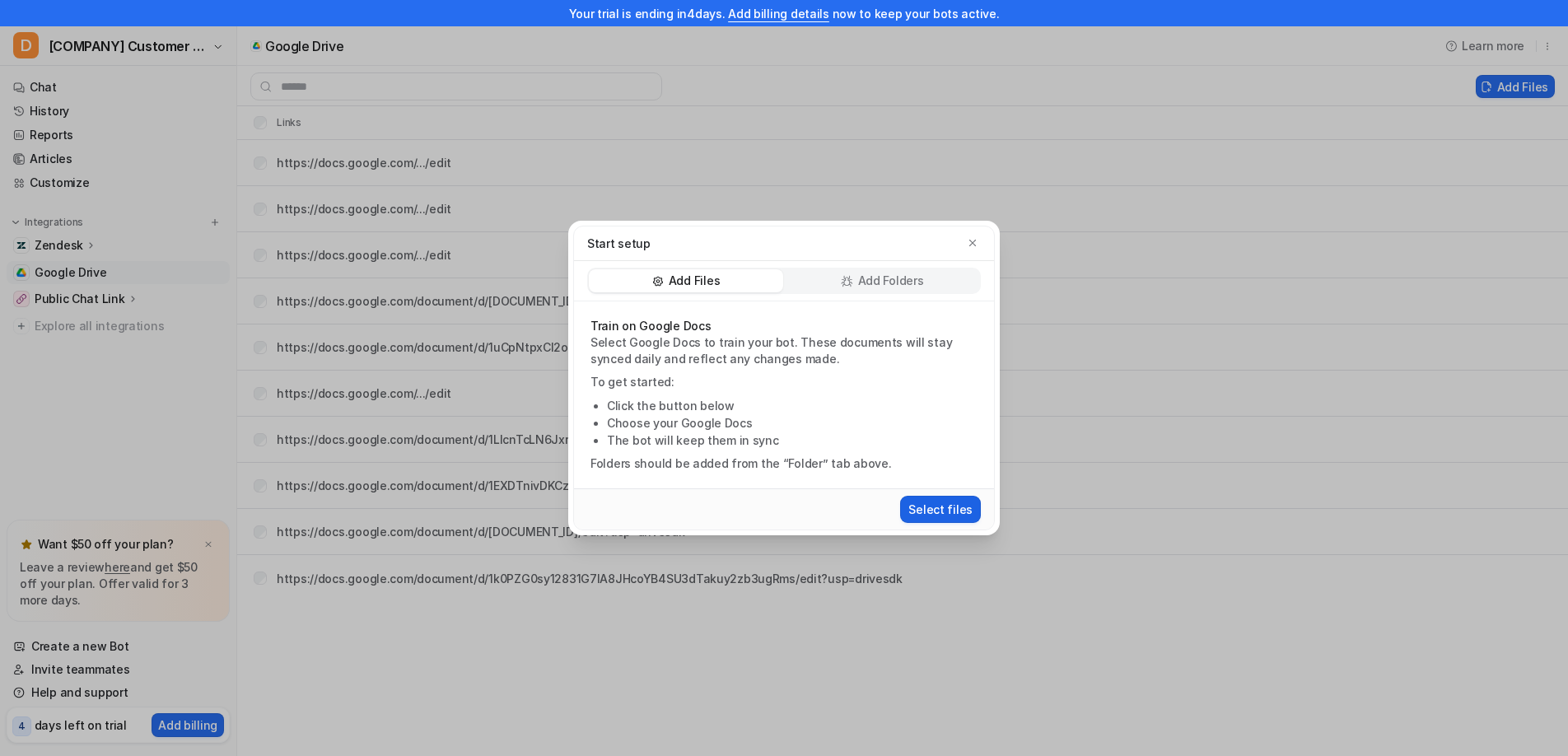 click on "Select files" at bounding box center [940, 509] 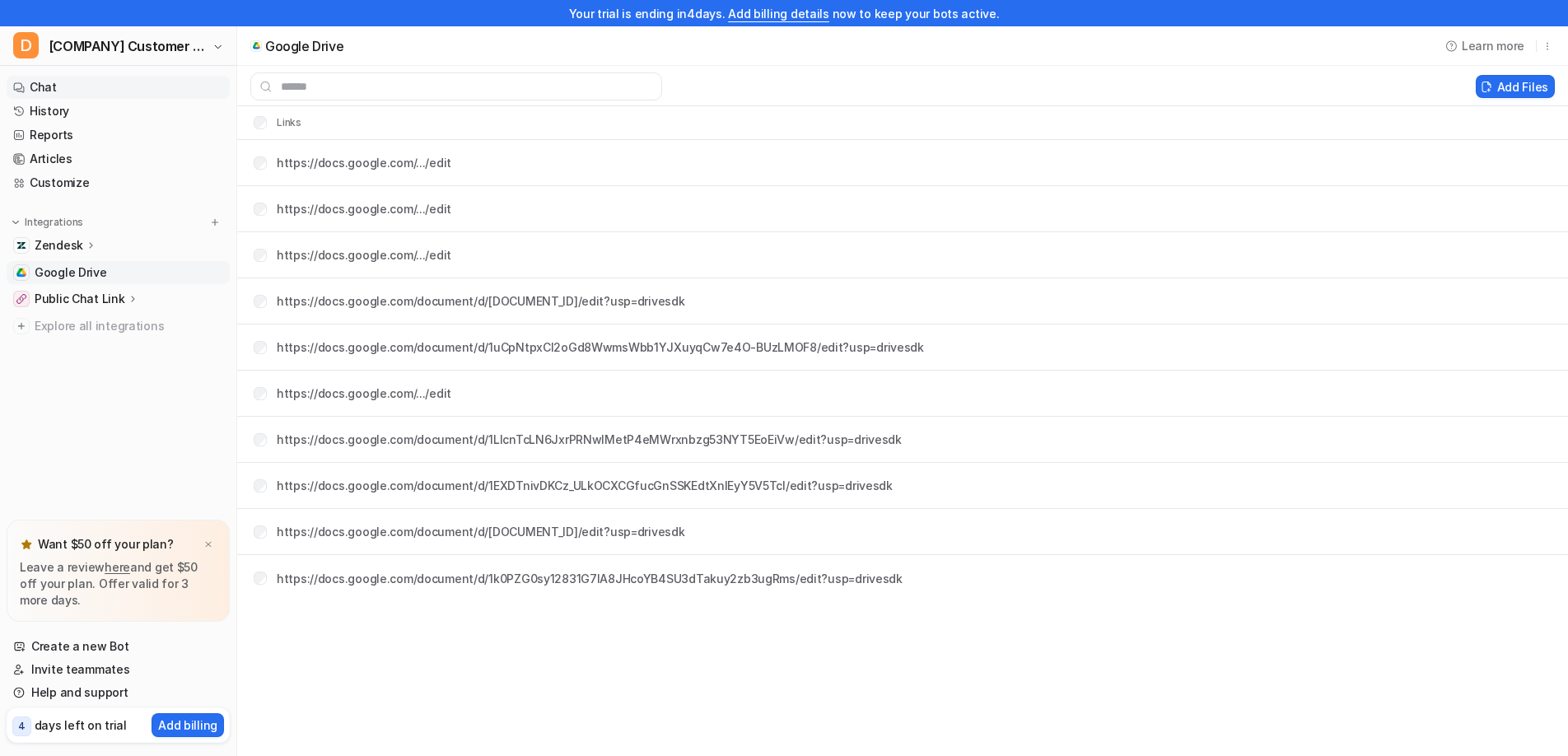 click on "Chat" at bounding box center [118, 87] 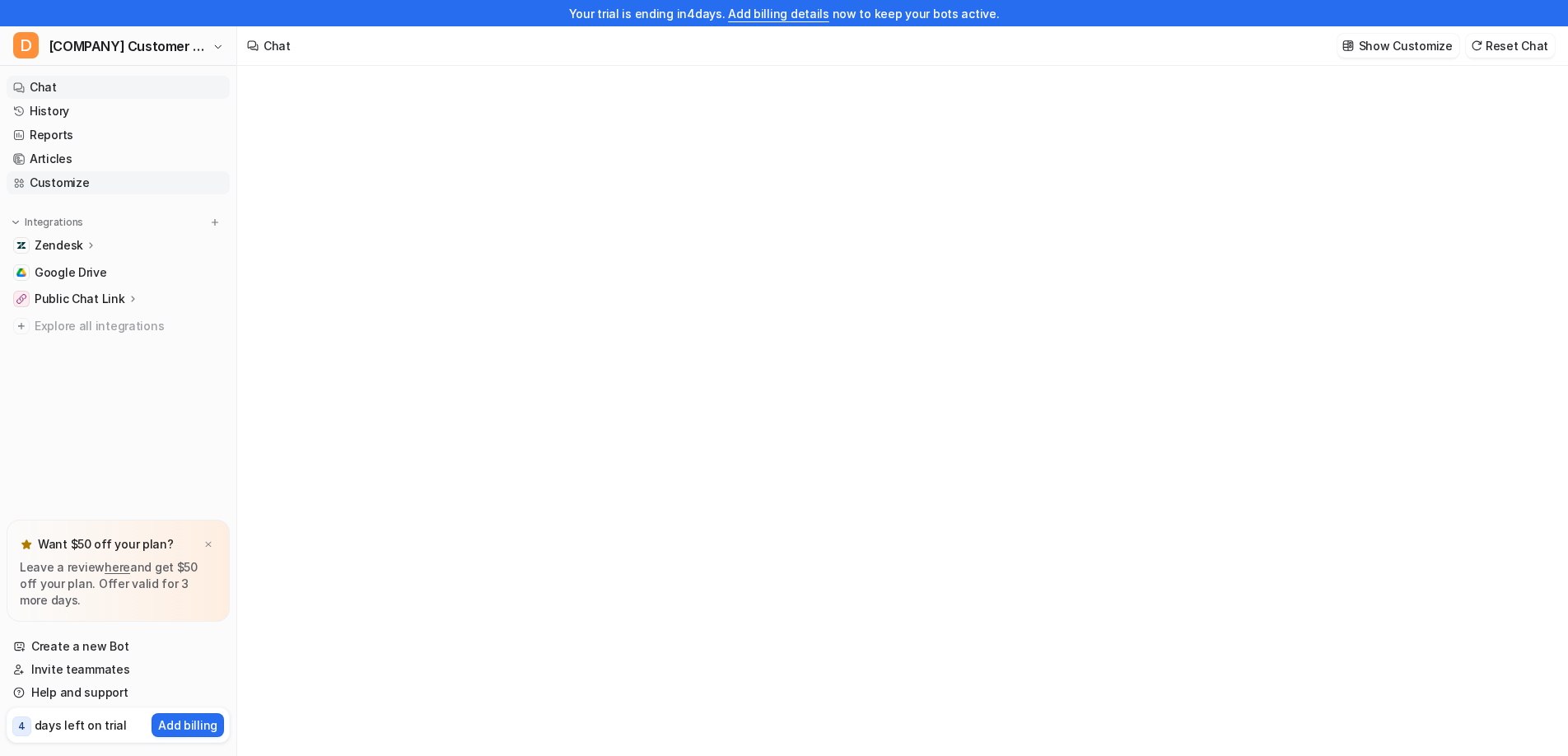type on "**********" 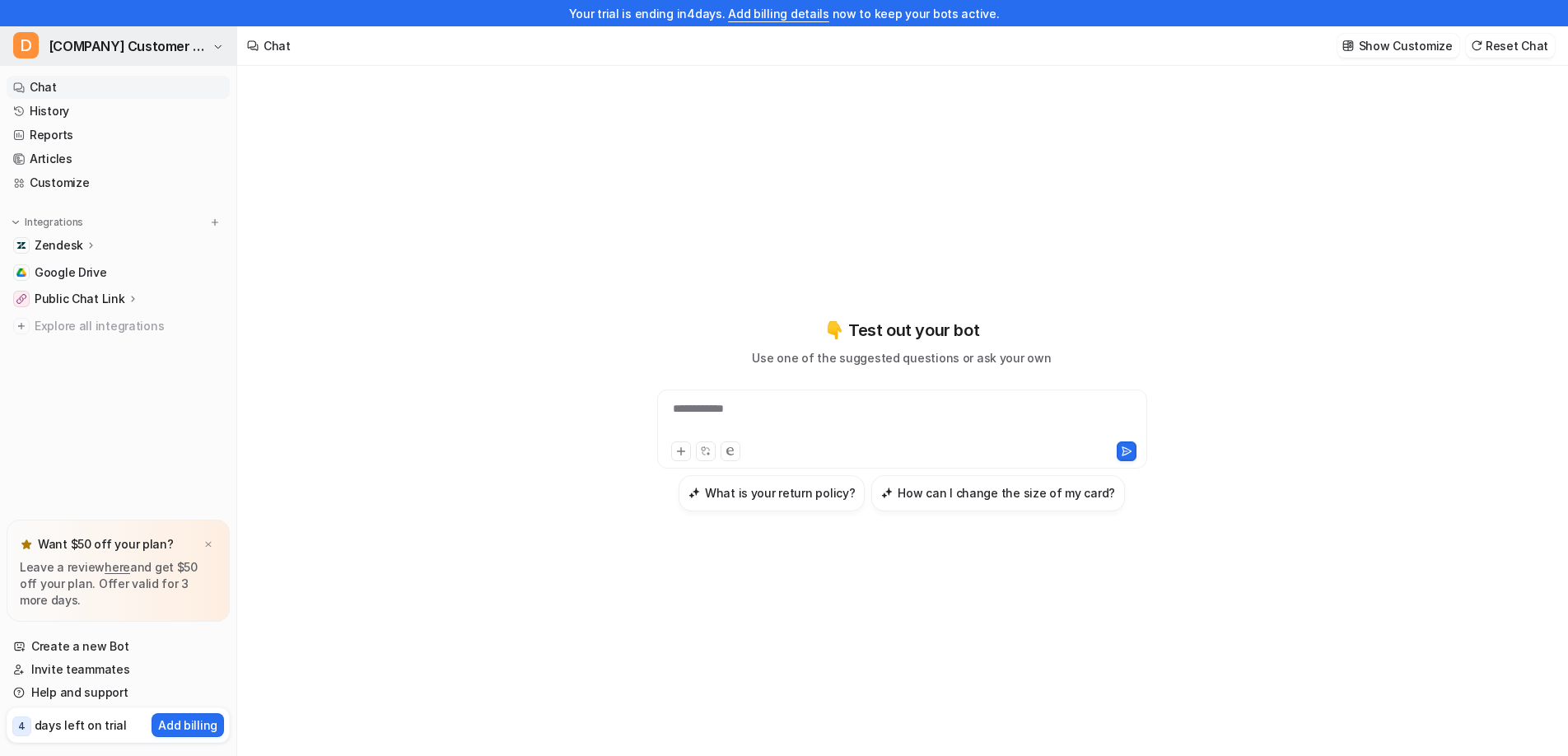 click on "[COMPANY] Customer Bot" at bounding box center (128, 46) 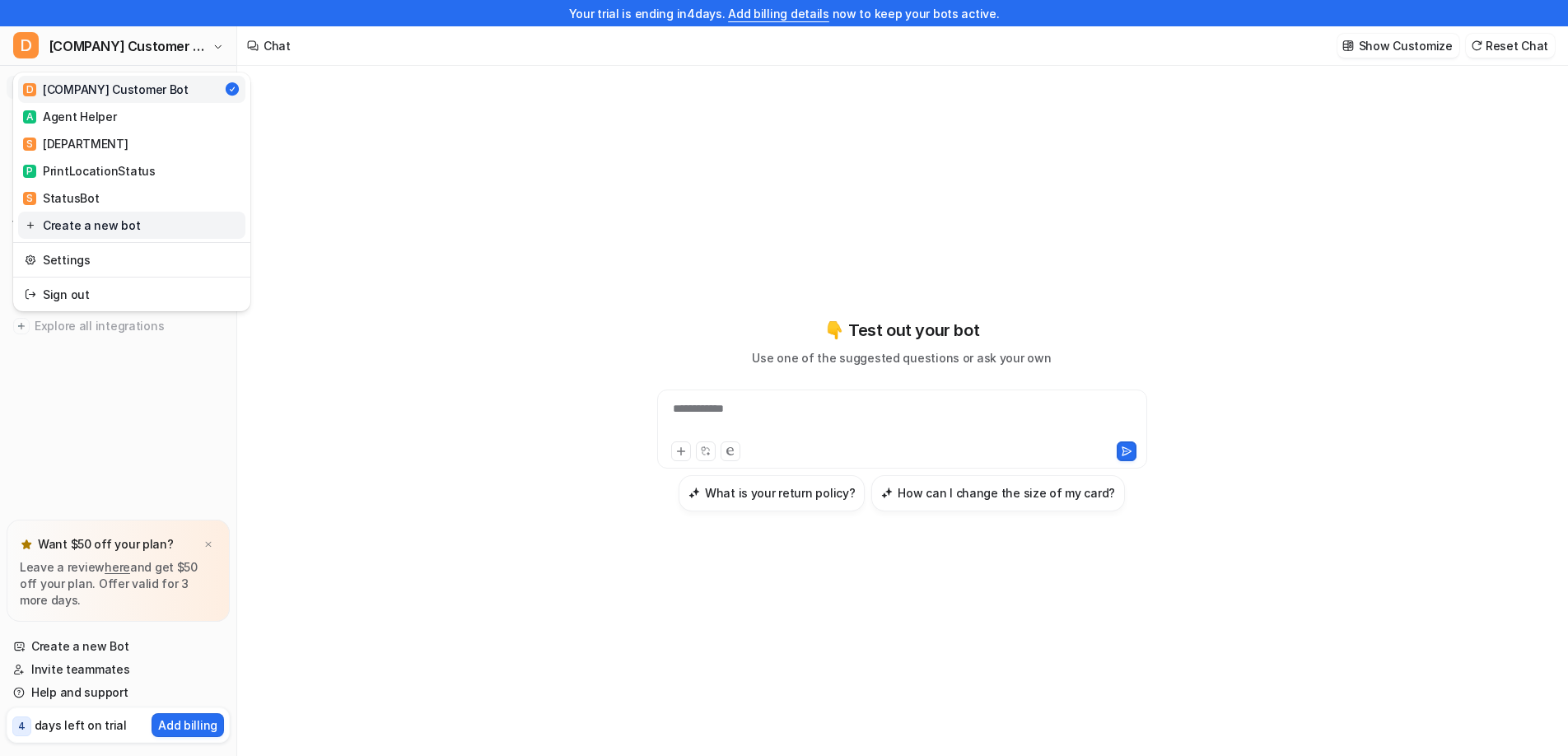 click on "Create a new bot" at bounding box center (132, 225) 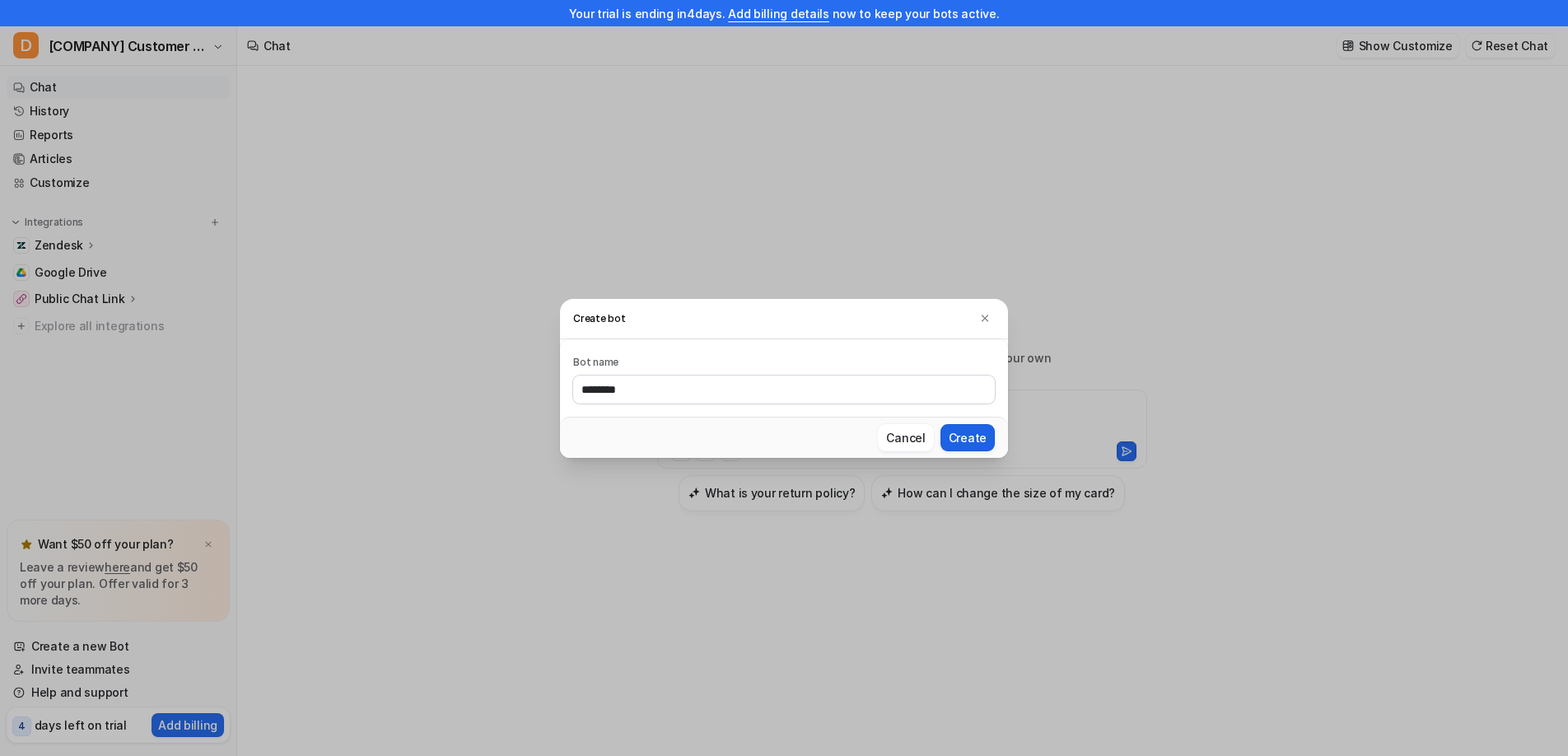 type on "********" 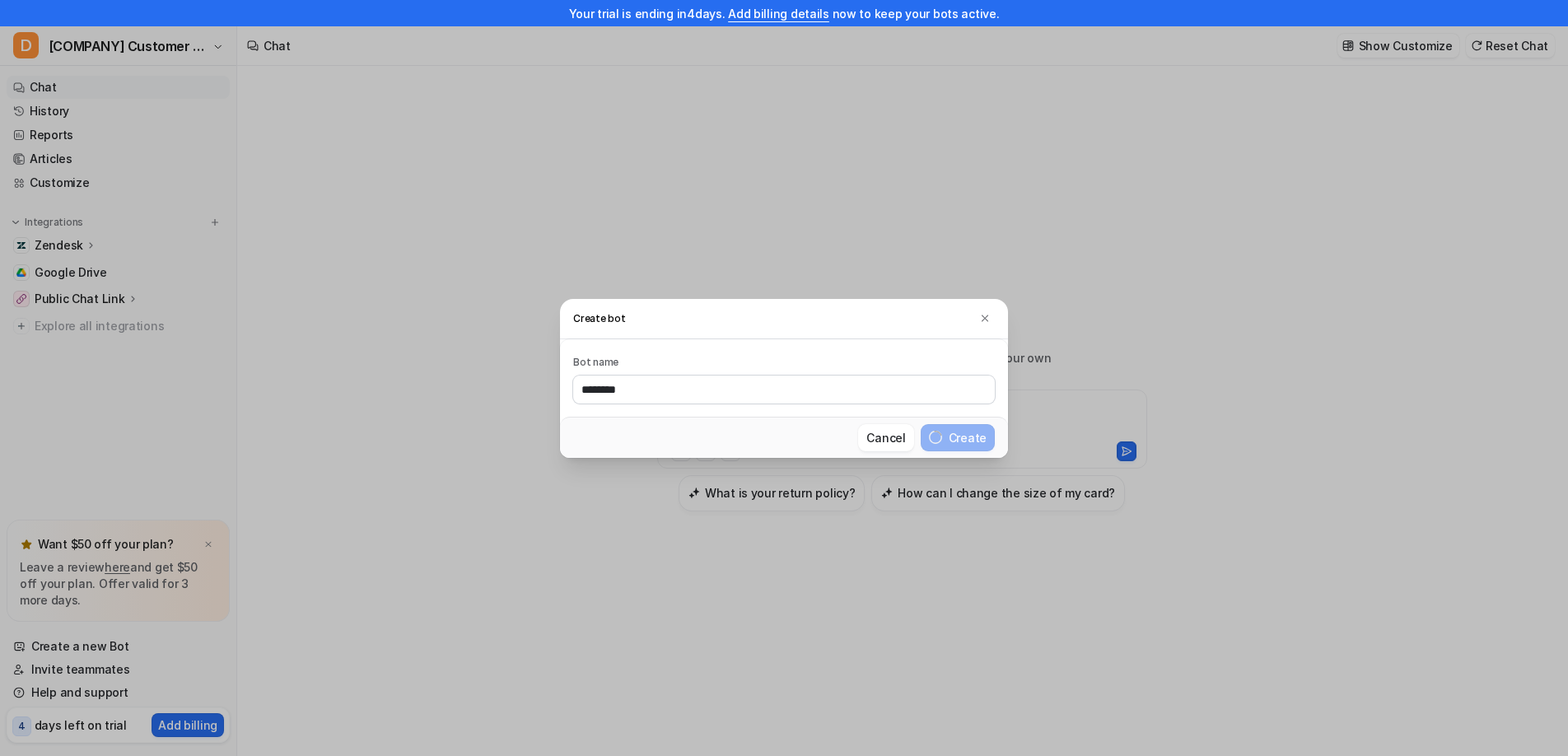 type 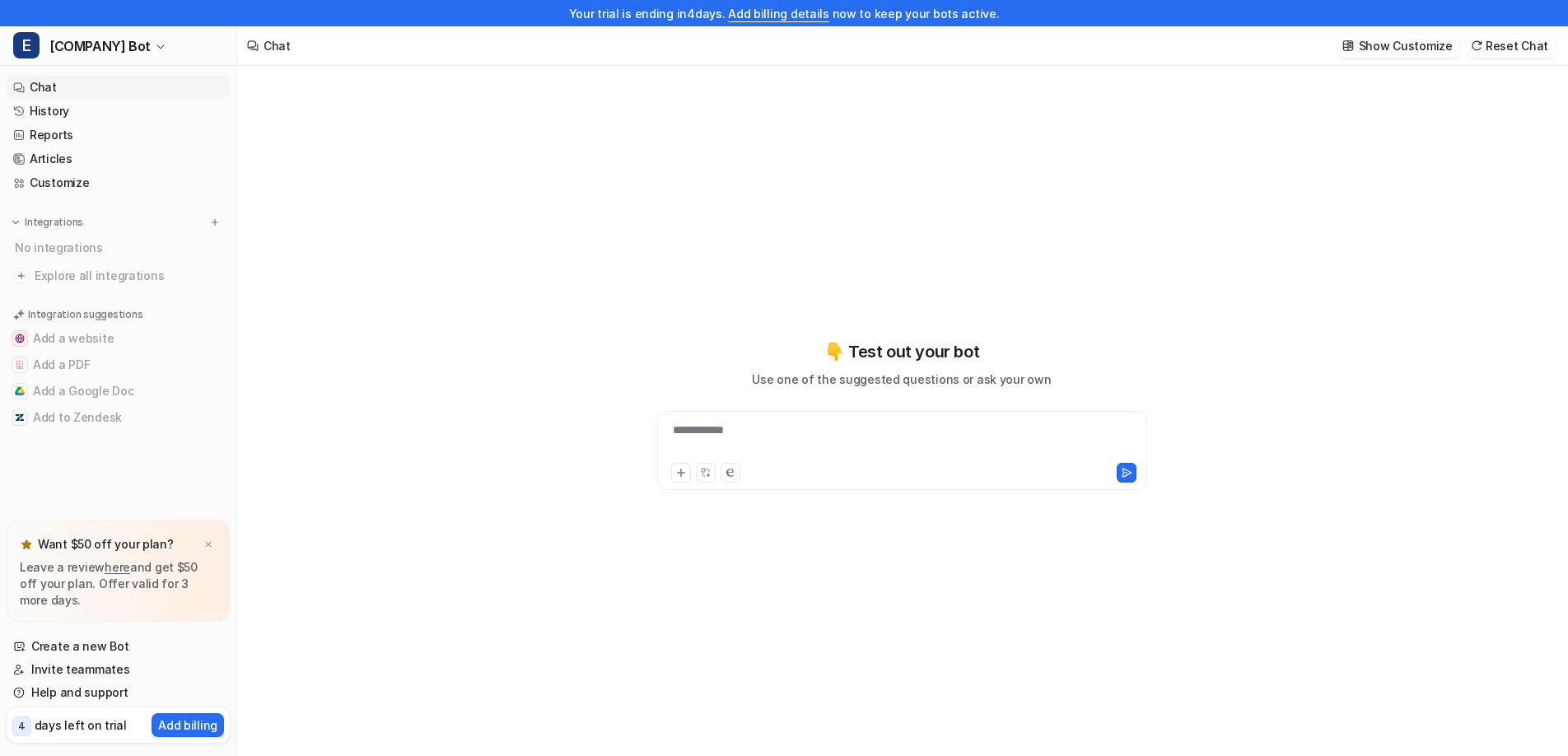 type on "**********" 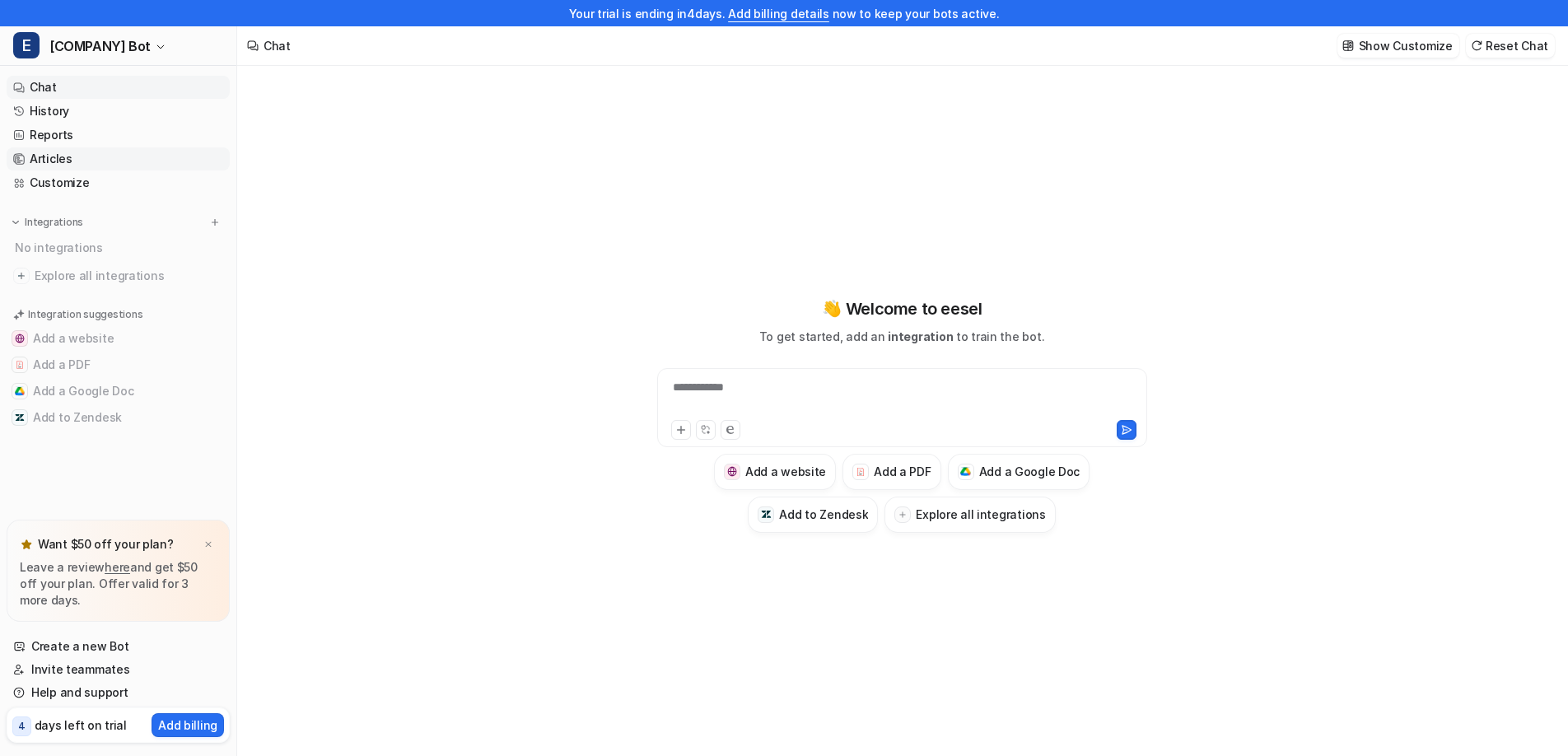 click on "Articles" at bounding box center [118, 159] 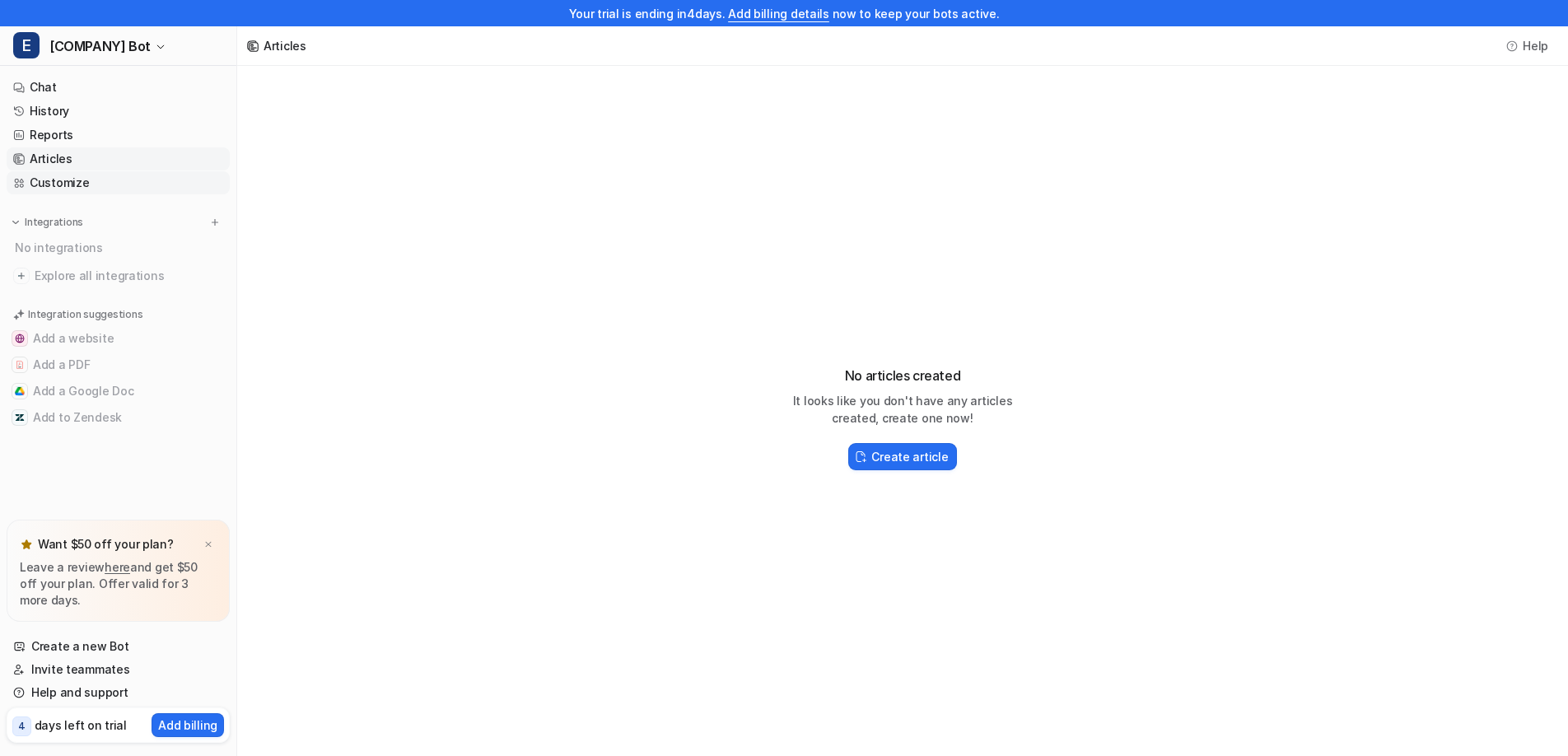 click on "Customize" at bounding box center (118, 183) 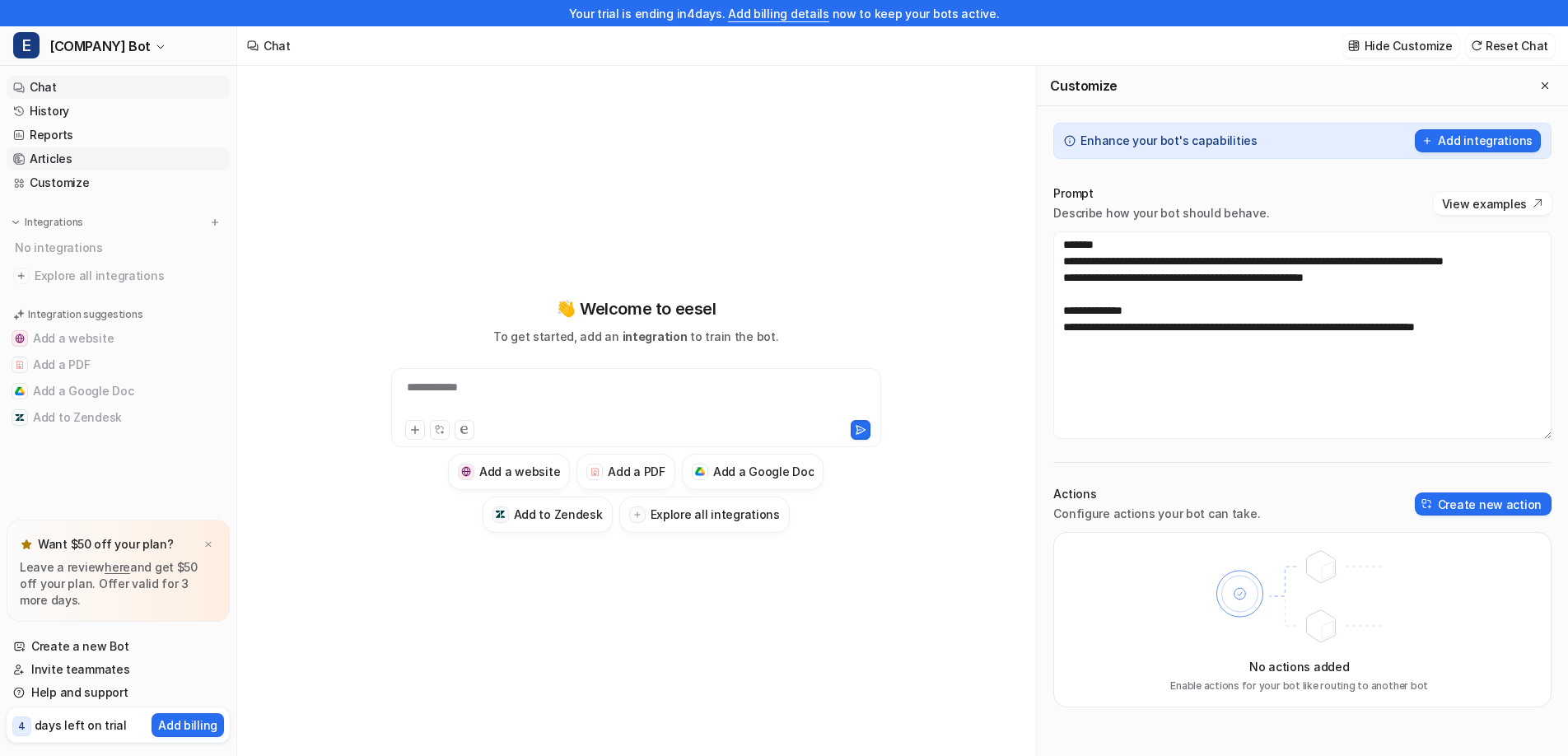 click on "Articles" at bounding box center [118, 159] 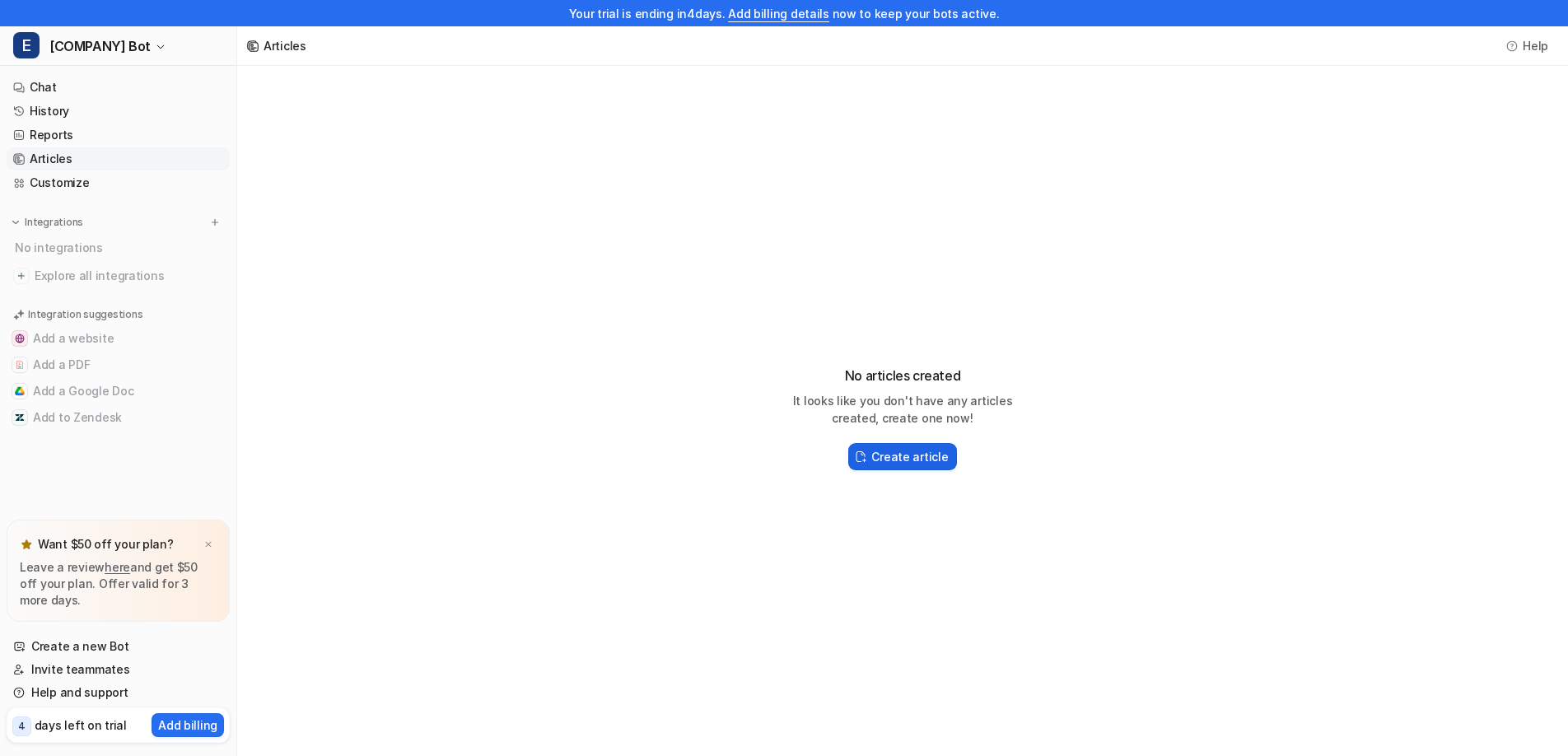 click on "Create article" at bounding box center [909, 456] 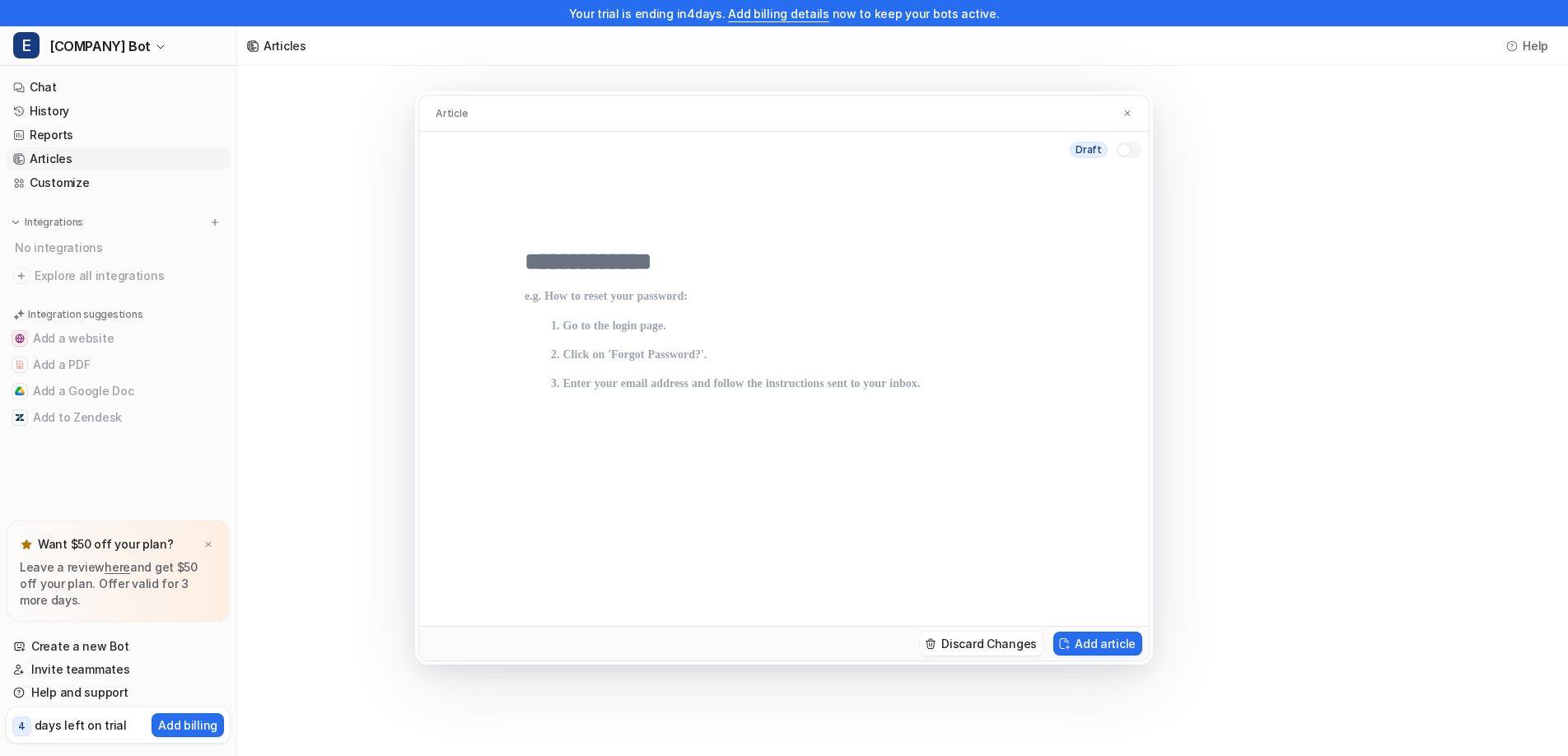 click at bounding box center (784, 441) 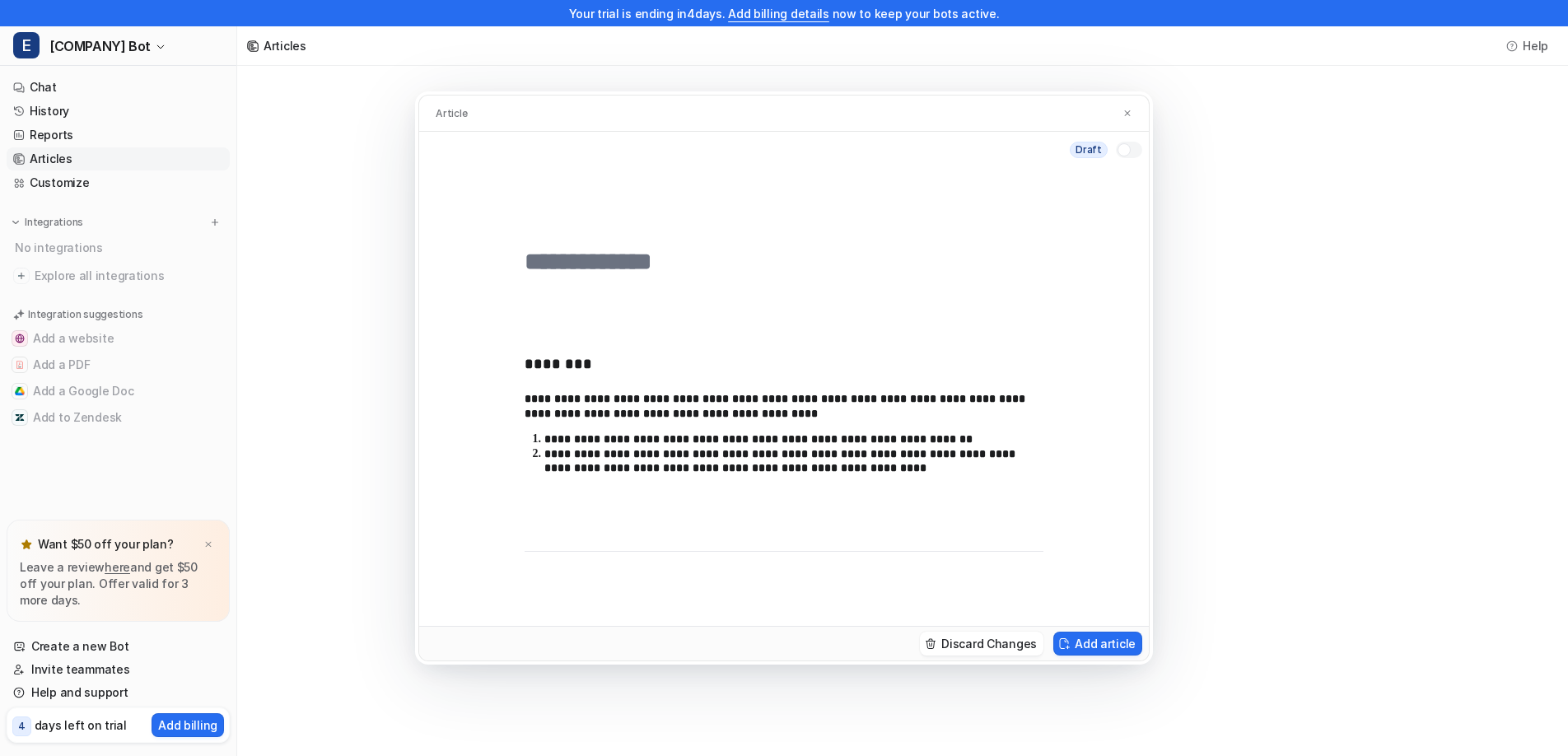 scroll, scrollTop: 0, scrollLeft: 0, axis: both 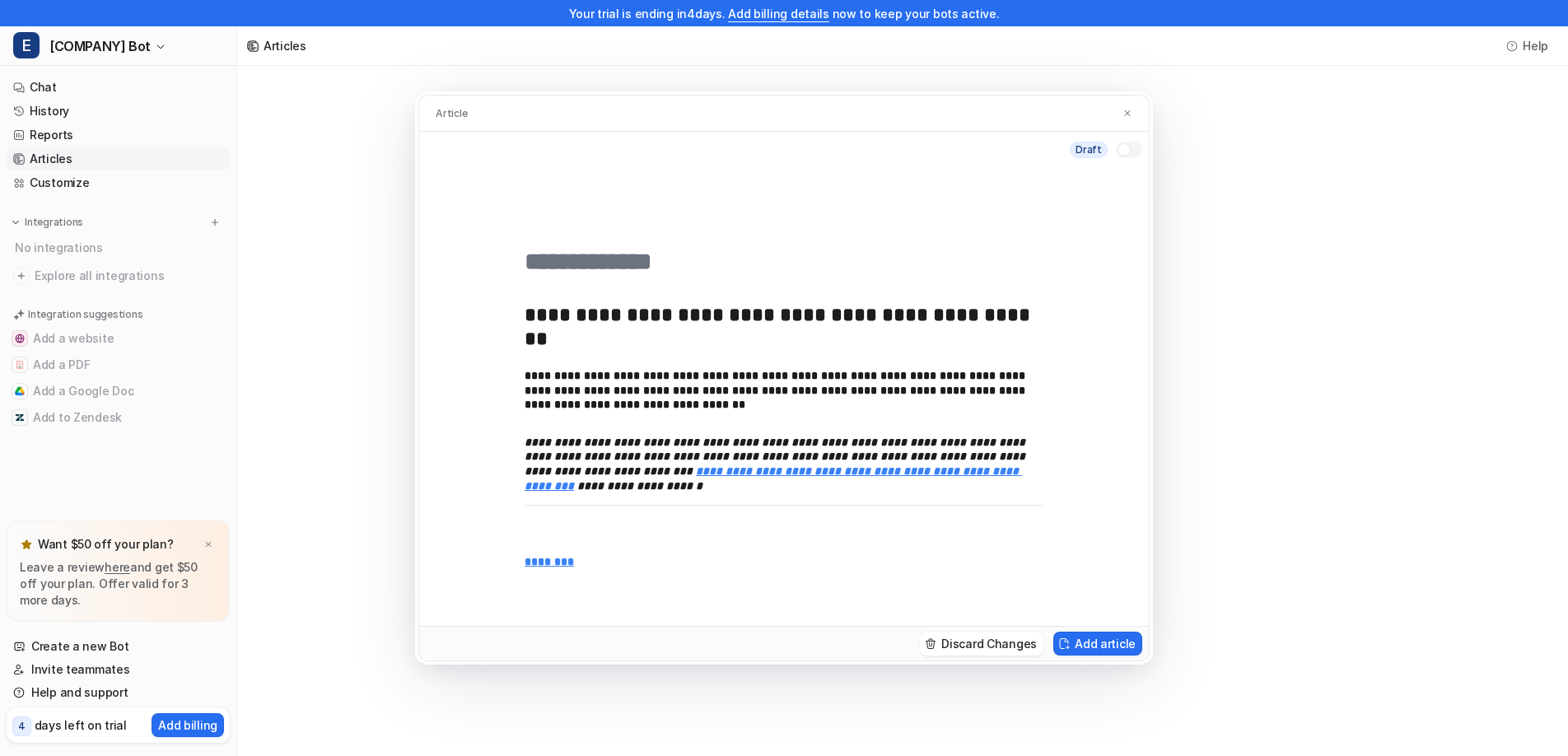 click on "**********" at bounding box center [780, 326] 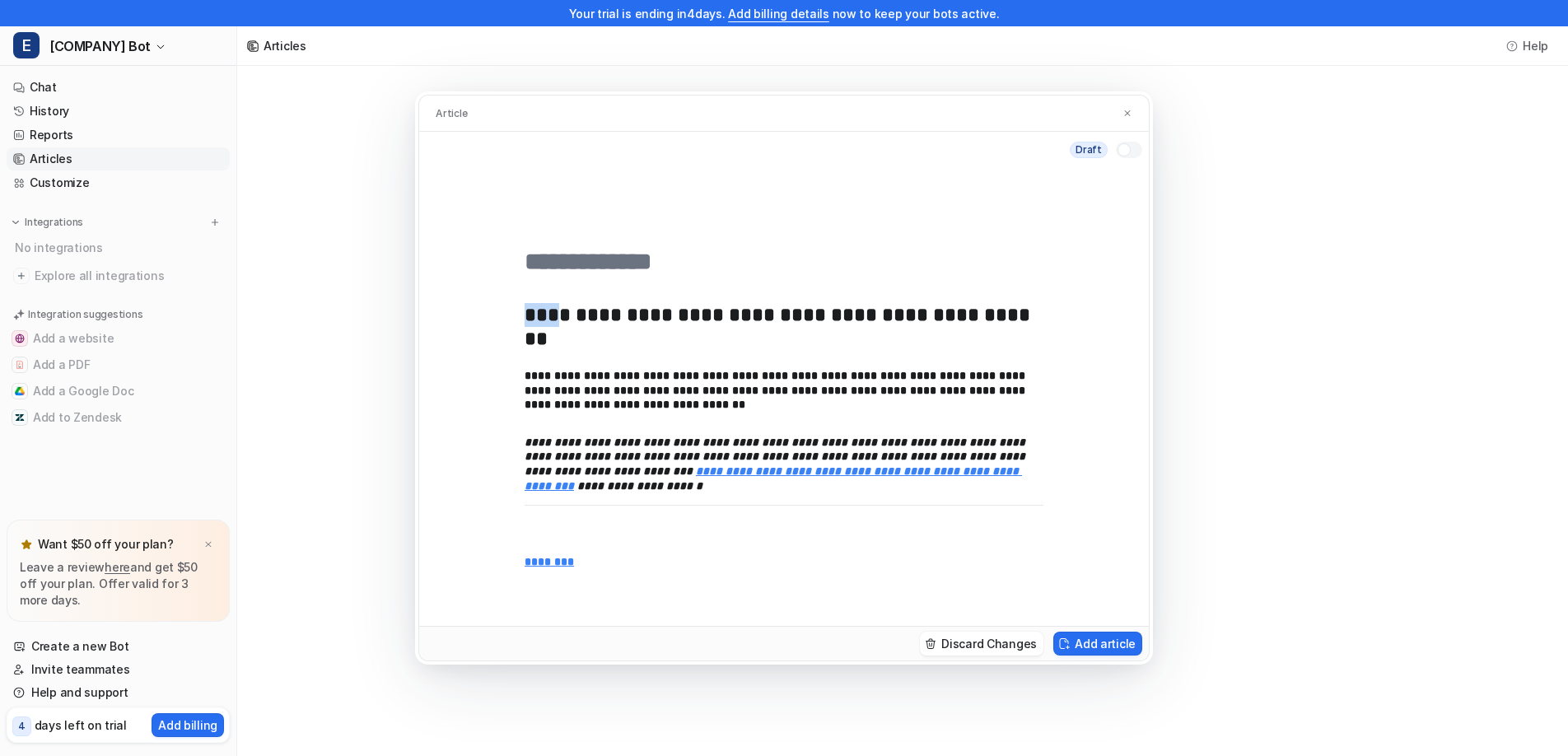 click on "**********" at bounding box center (780, 326) 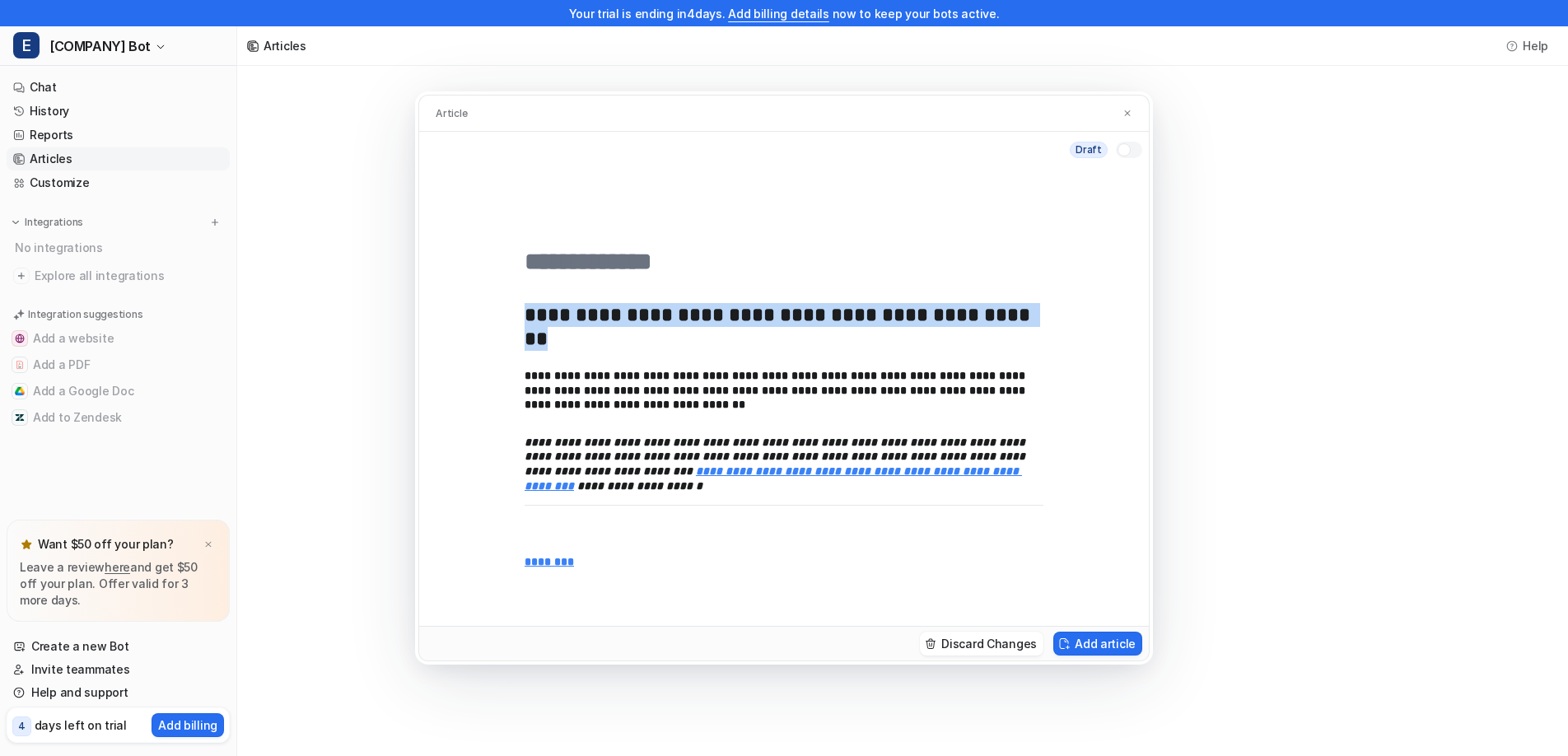 click on "**********" at bounding box center [780, 326] 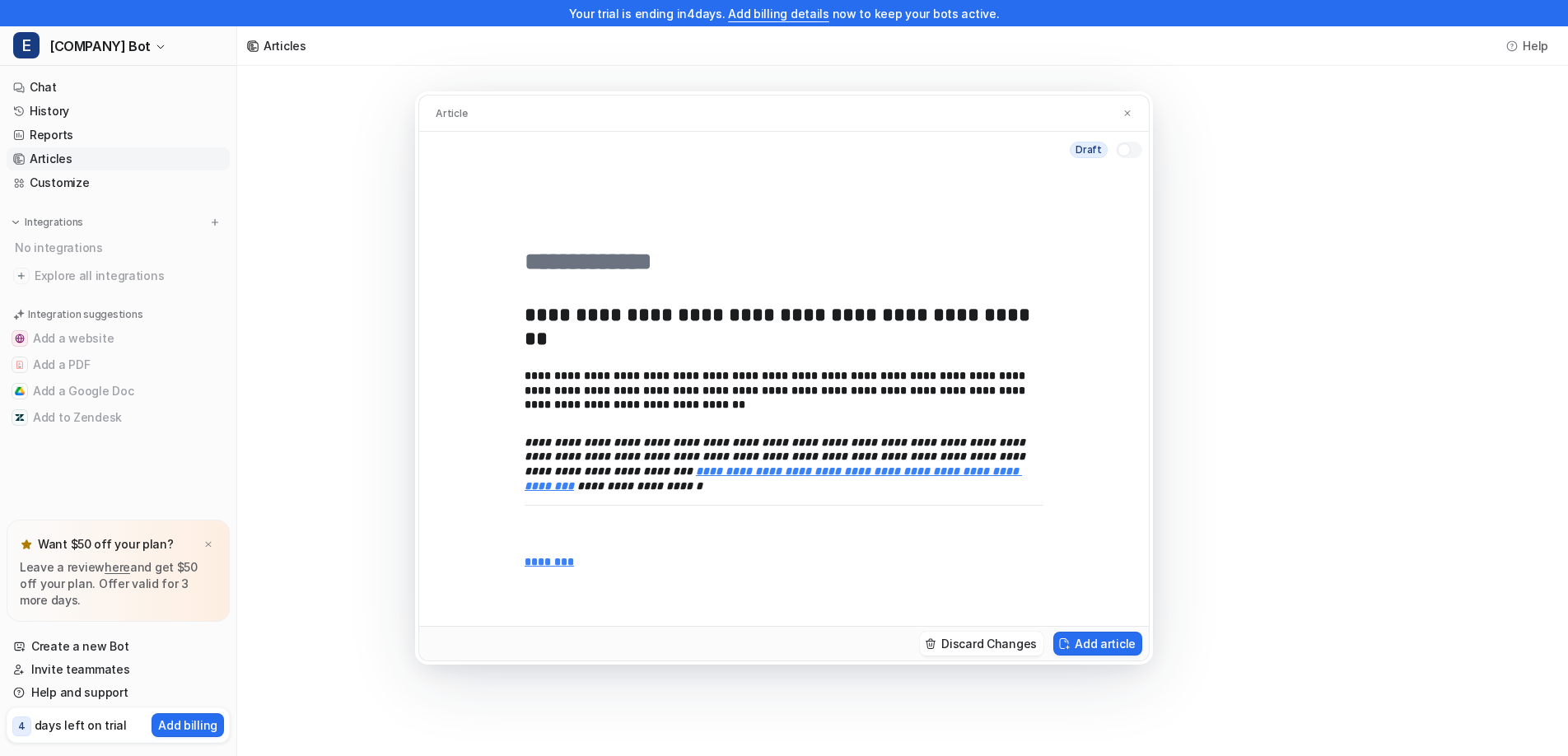 click at bounding box center [784, 262] 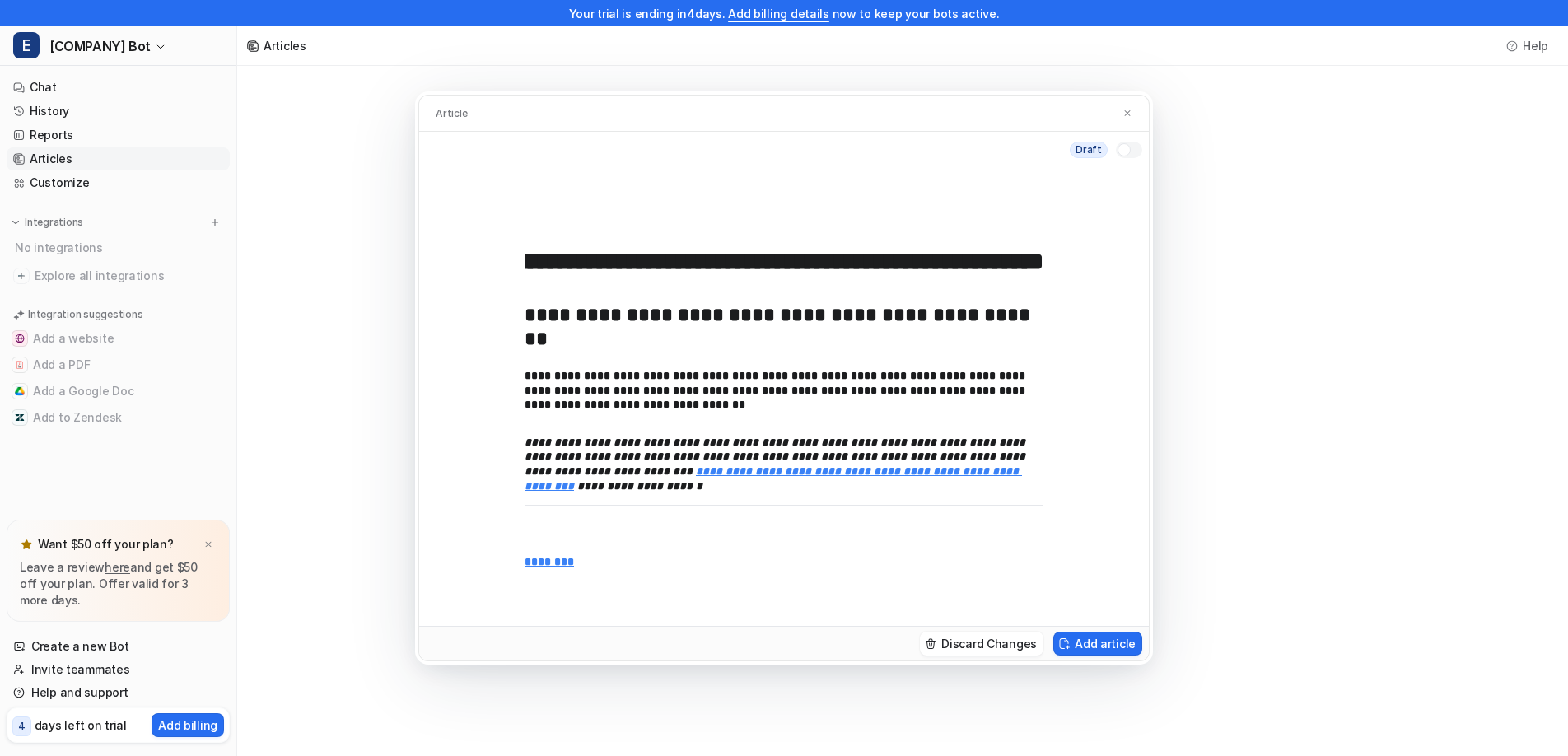 scroll, scrollTop: 0, scrollLeft: 0, axis: both 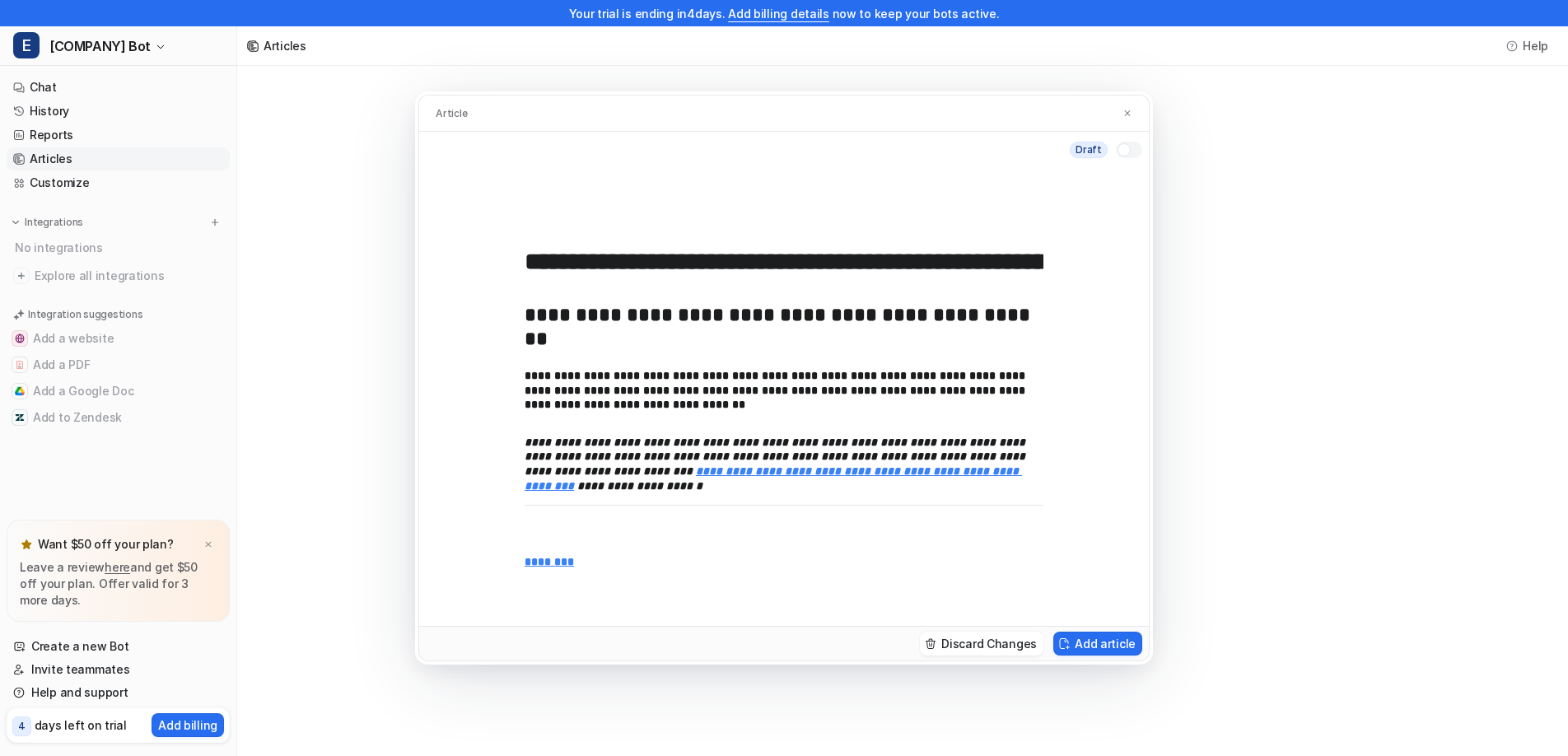 drag, startPoint x: 642, startPoint y: 260, endPoint x: 559, endPoint y: 261, distance: 83.006 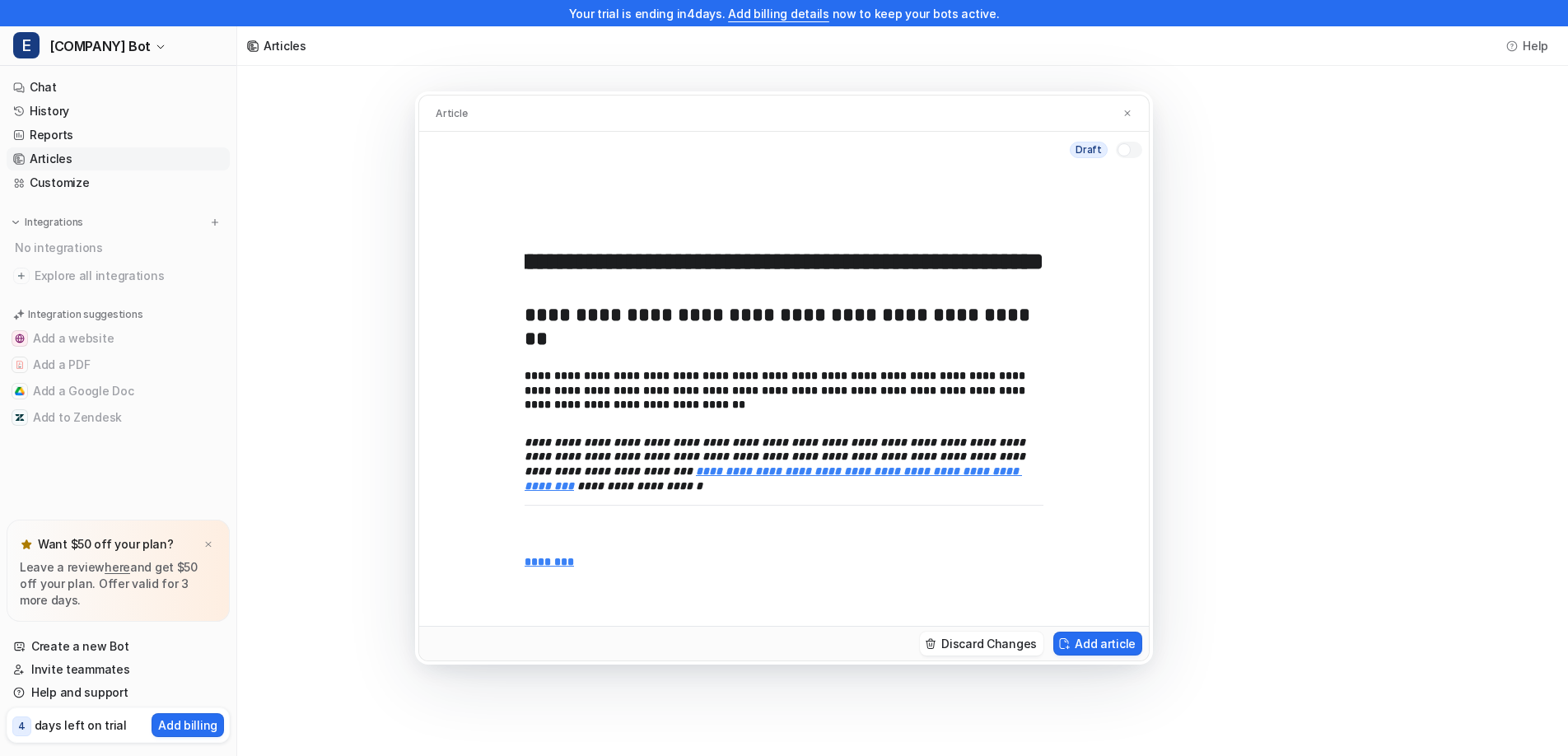 scroll, scrollTop: 0, scrollLeft: 0, axis: both 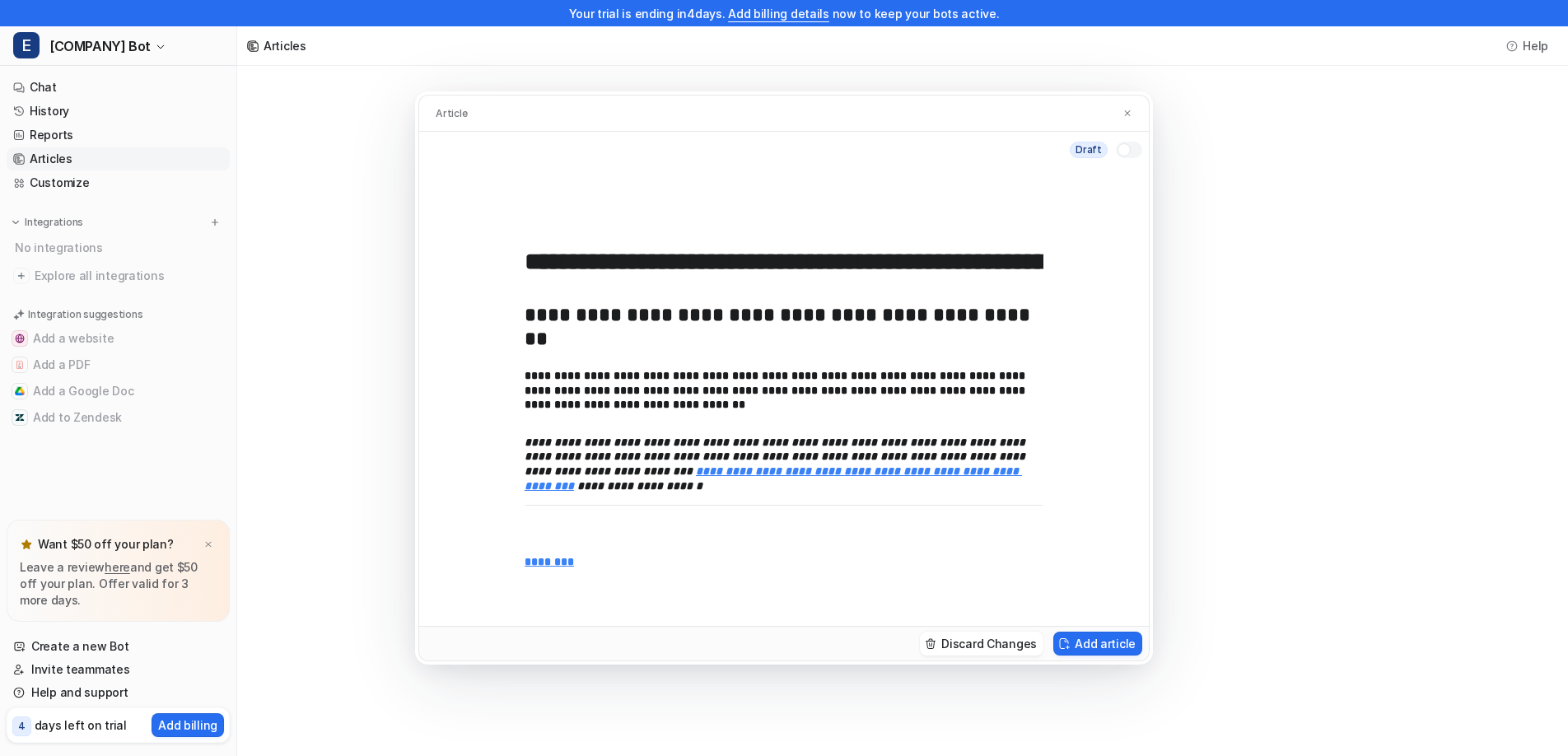 click on "**********" at bounding box center [784, 262] 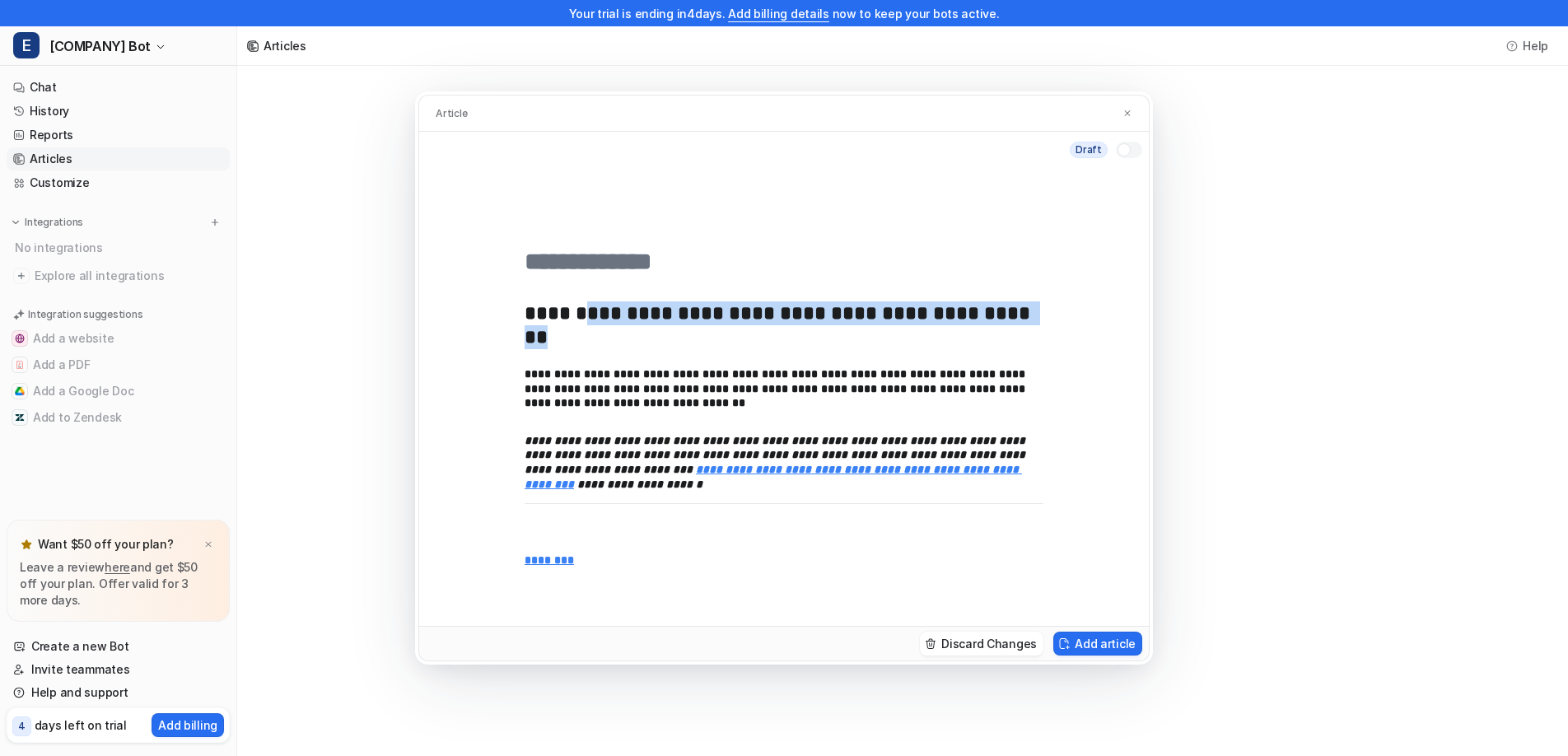 scroll, scrollTop: 0, scrollLeft: 0, axis: both 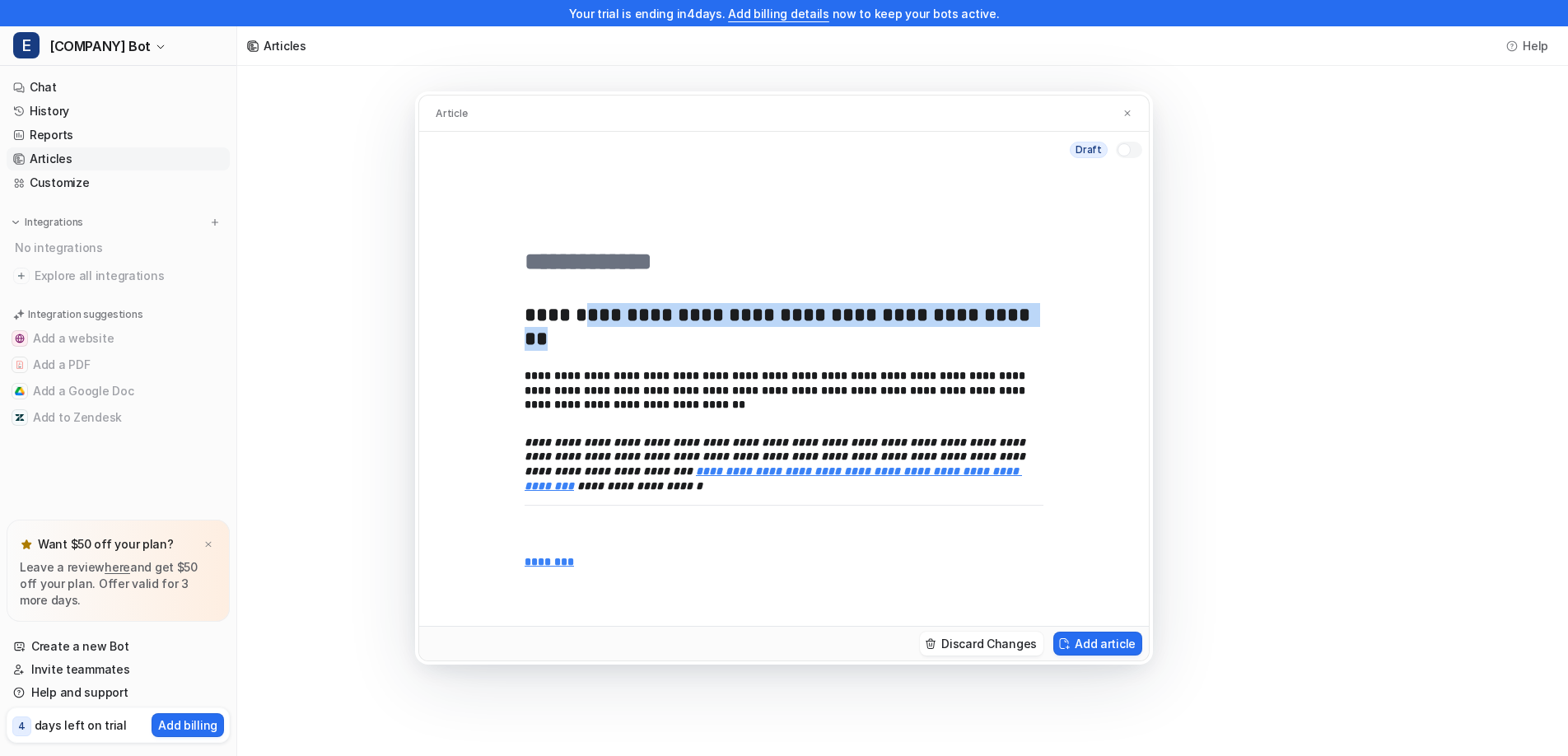 drag, startPoint x: 579, startPoint y: 313, endPoint x: 1031, endPoint y: 314, distance: 452.0011 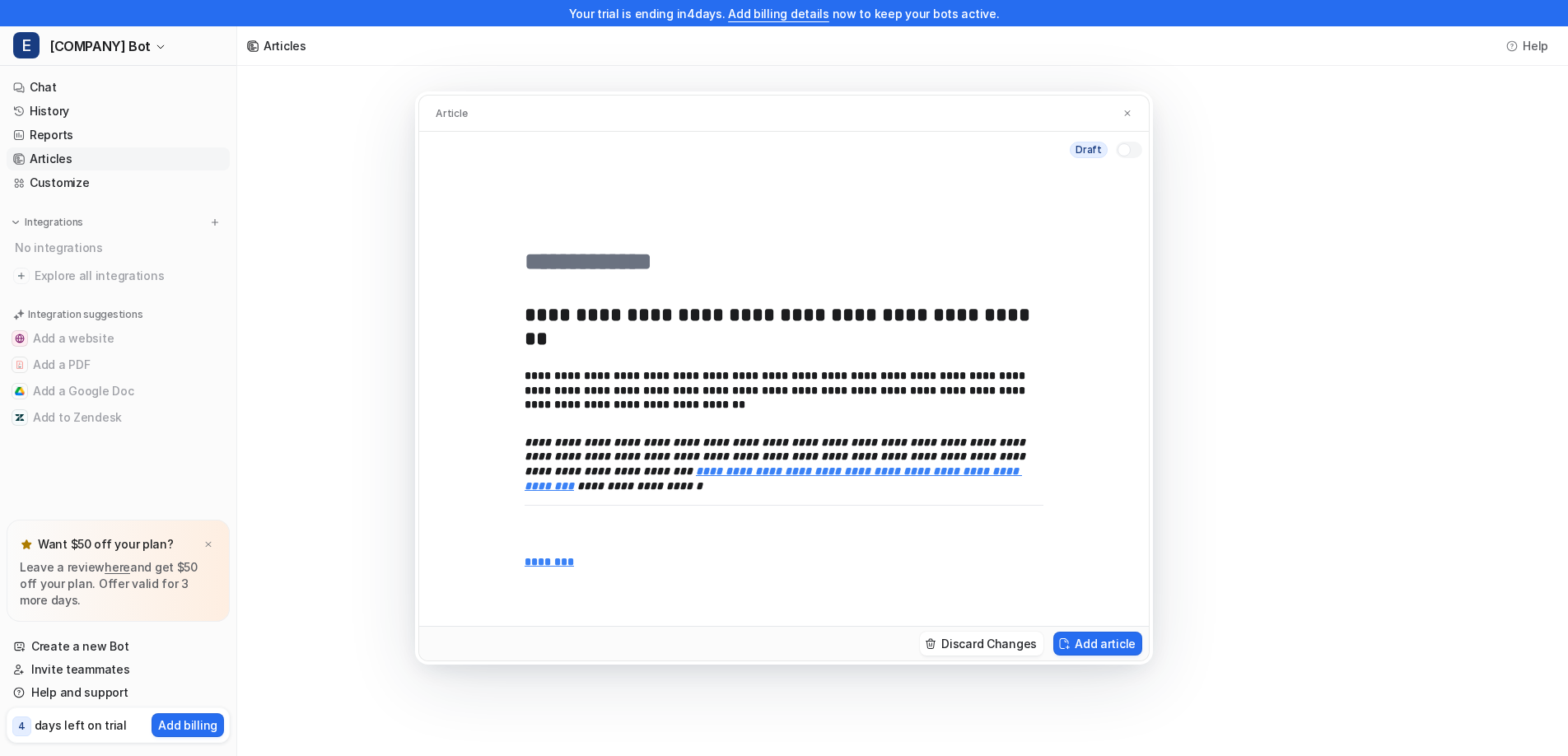 click at bounding box center [784, 262] 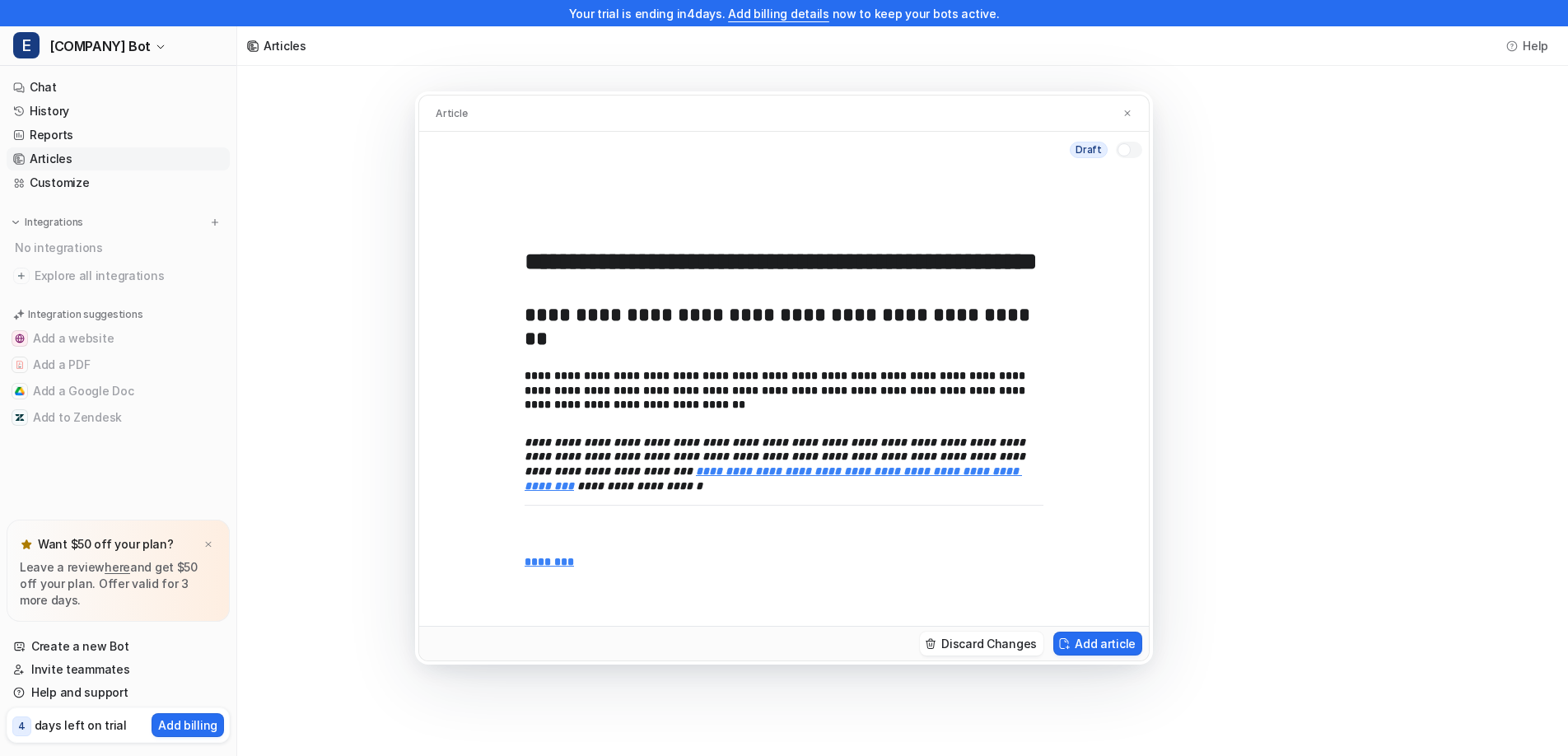 scroll, scrollTop: 0, scrollLeft: 125, axis: horizontal 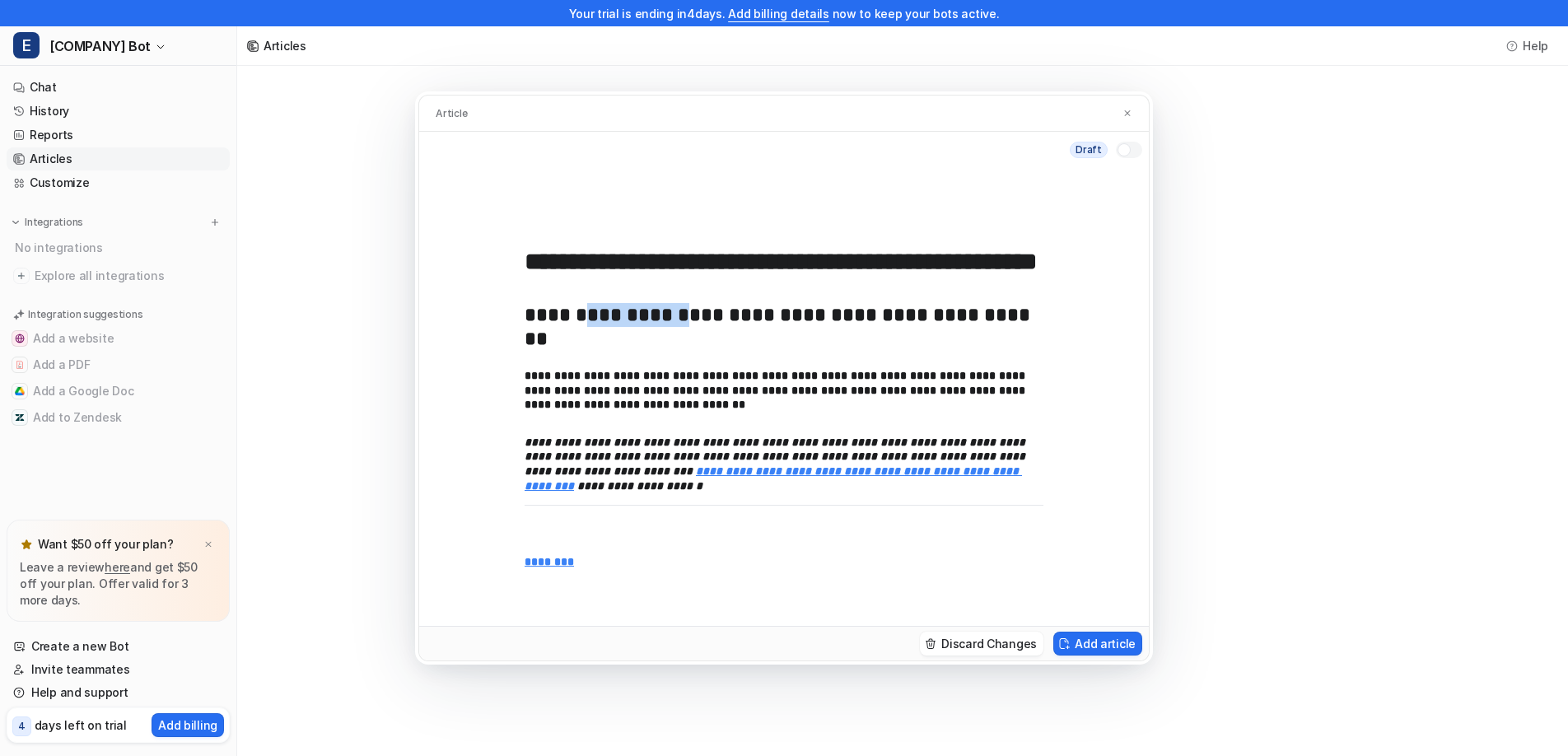click on "**********" at bounding box center (780, 326) 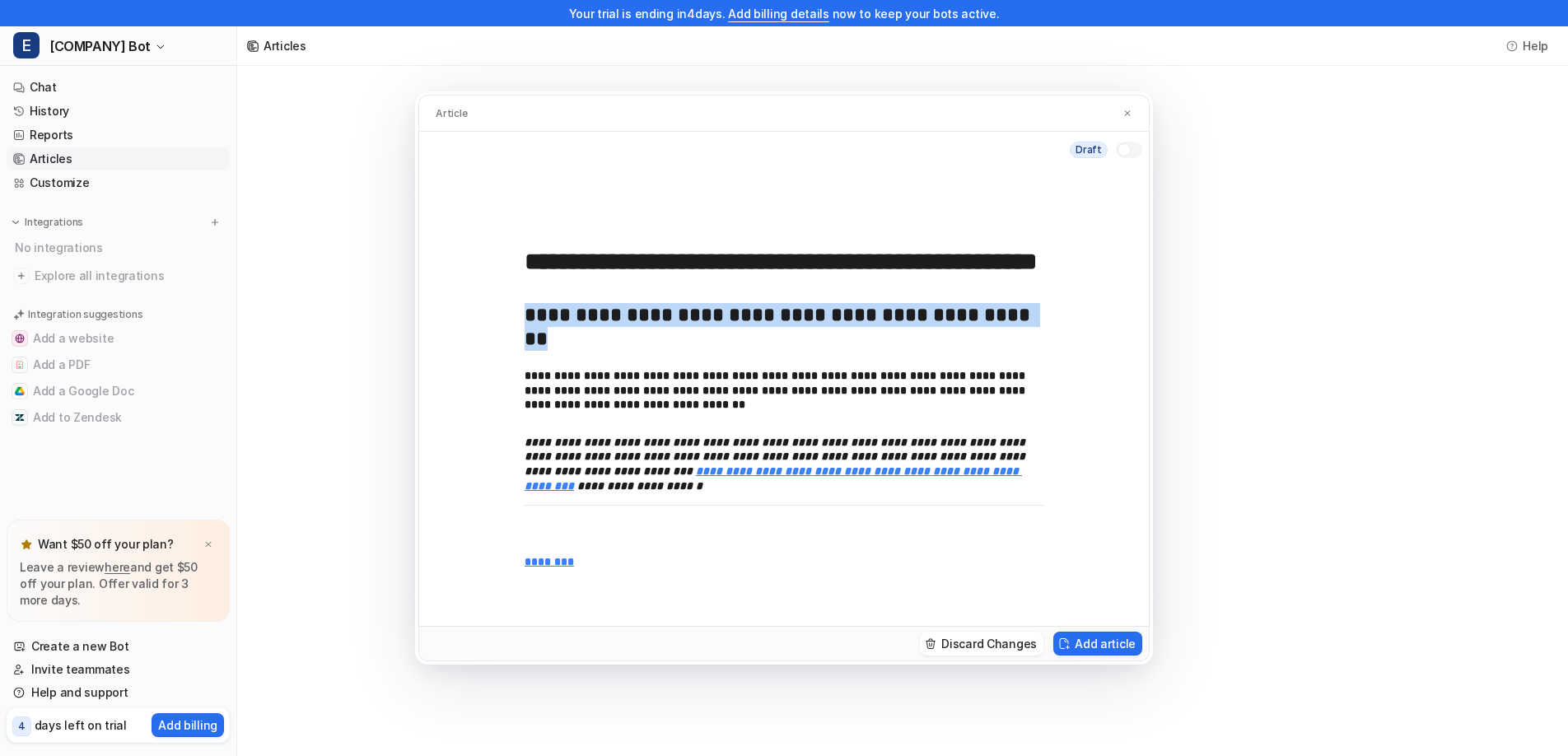 click on "**********" at bounding box center [780, 326] 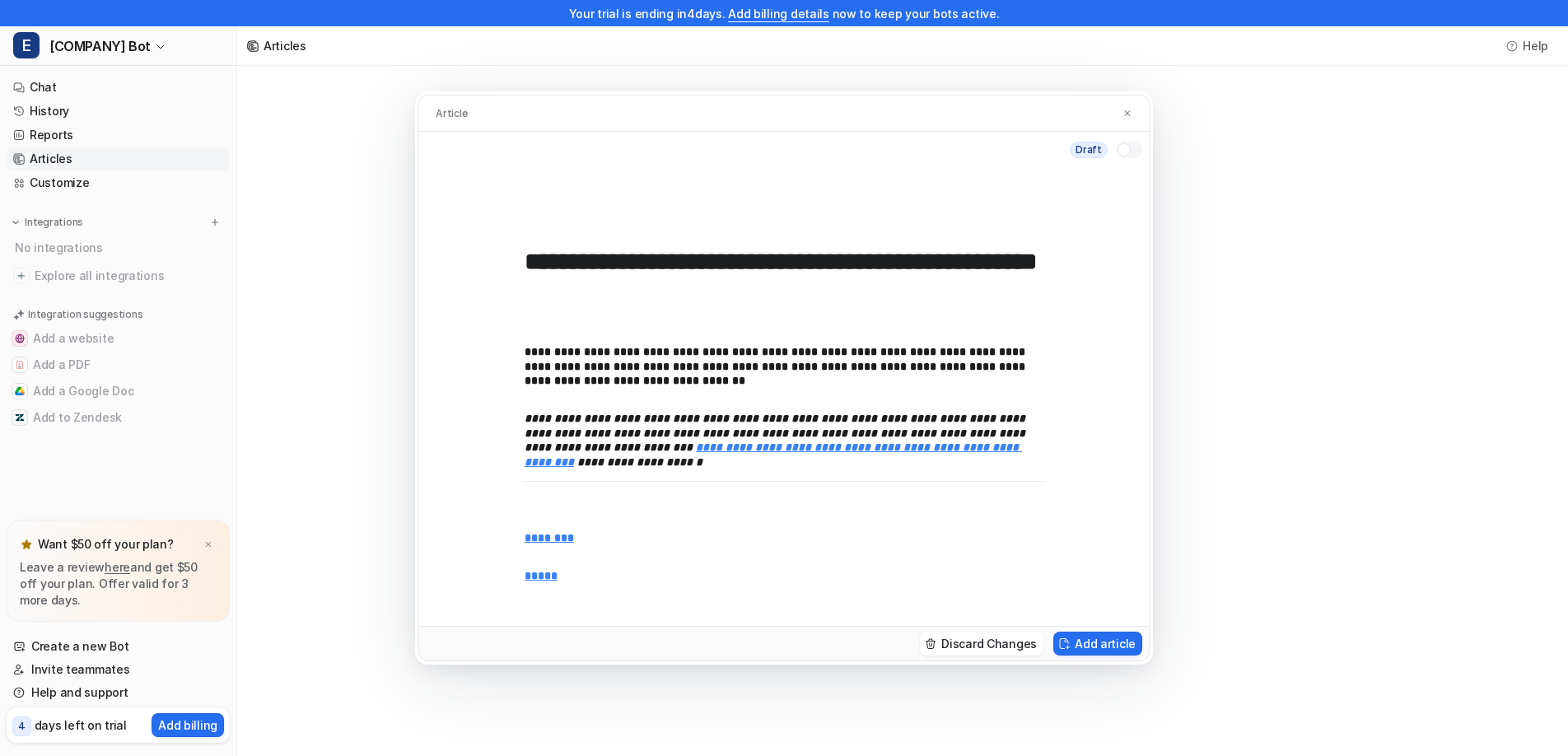 click on "[REDACTED_TEXT]" at bounding box center (784, 397) 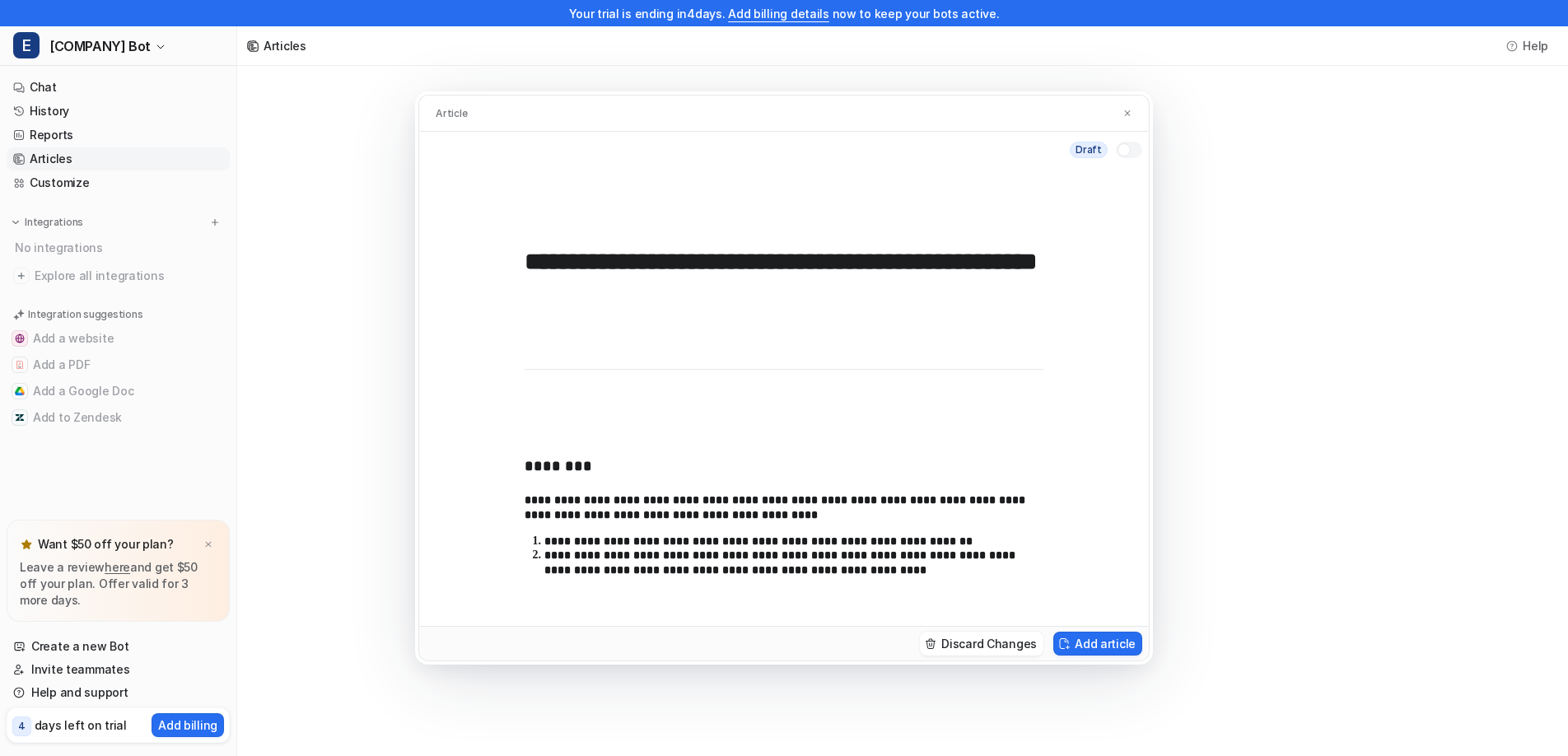 scroll, scrollTop: 919, scrollLeft: 0, axis: vertical 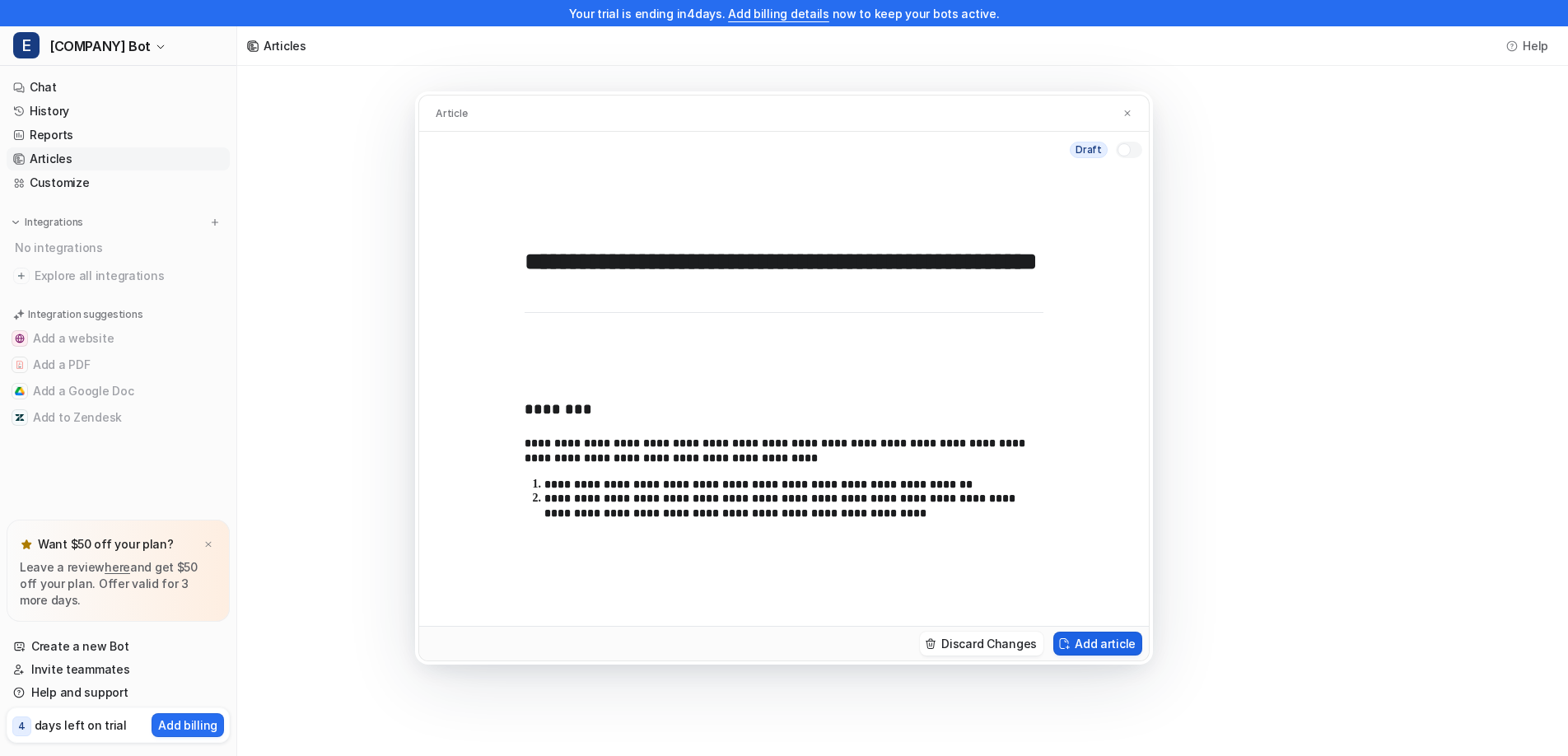 click on "Add article" at bounding box center (1098, 643) 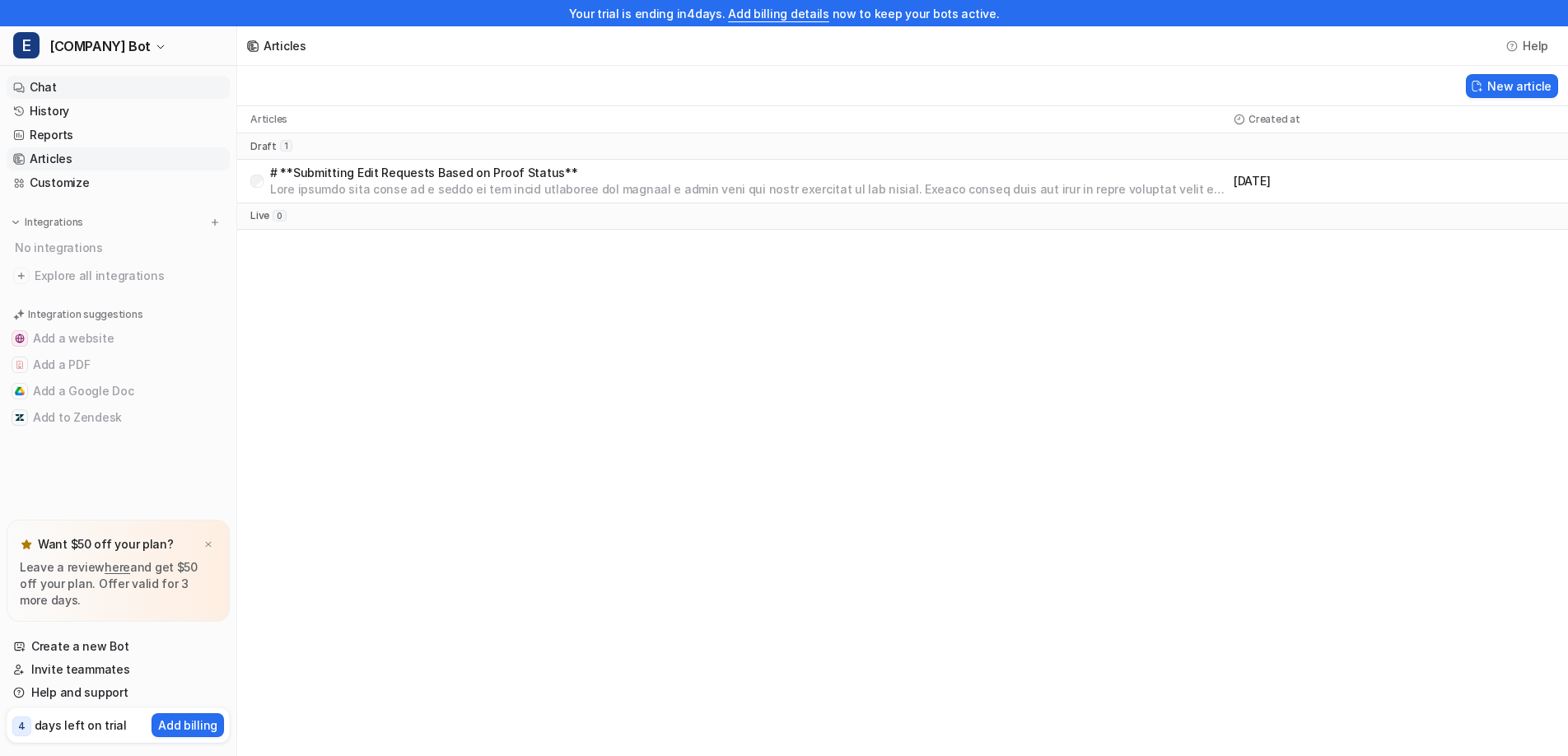 click on "Chat" at bounding box center [118, 87] 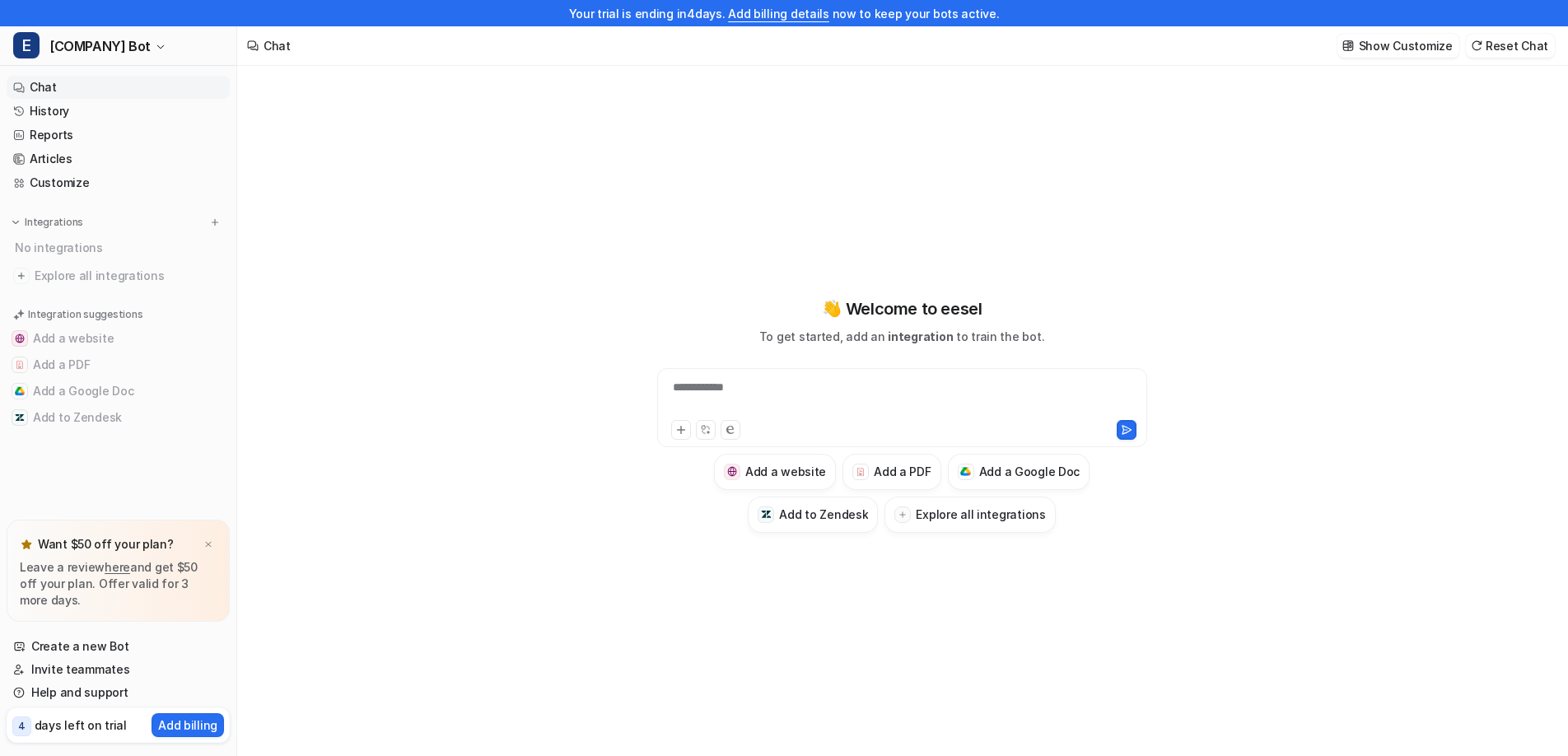 click on "**********" at bounding box center [902, 398] 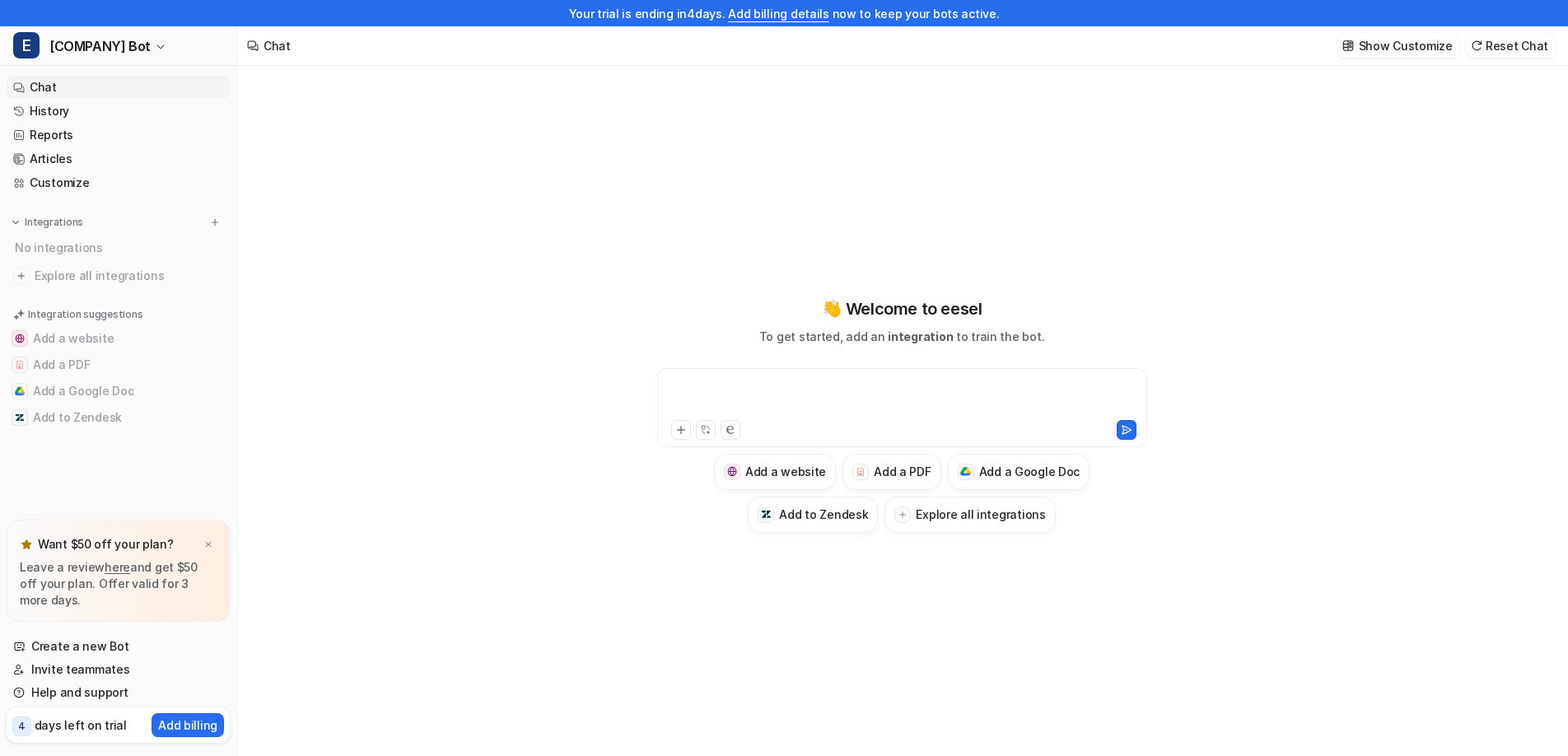 type 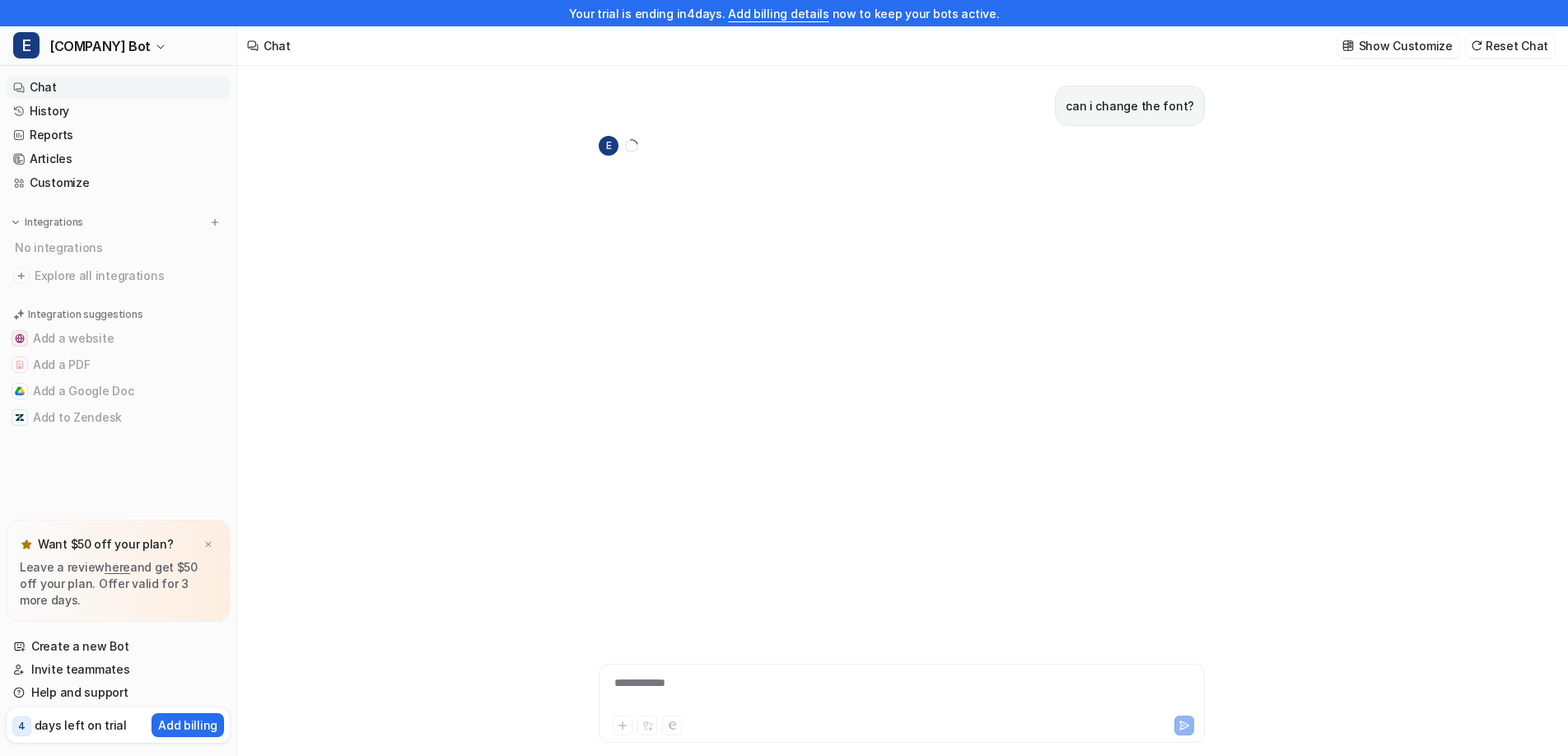 scroll, scrollTop: 26, scrollLeft: 0, axis: vertical 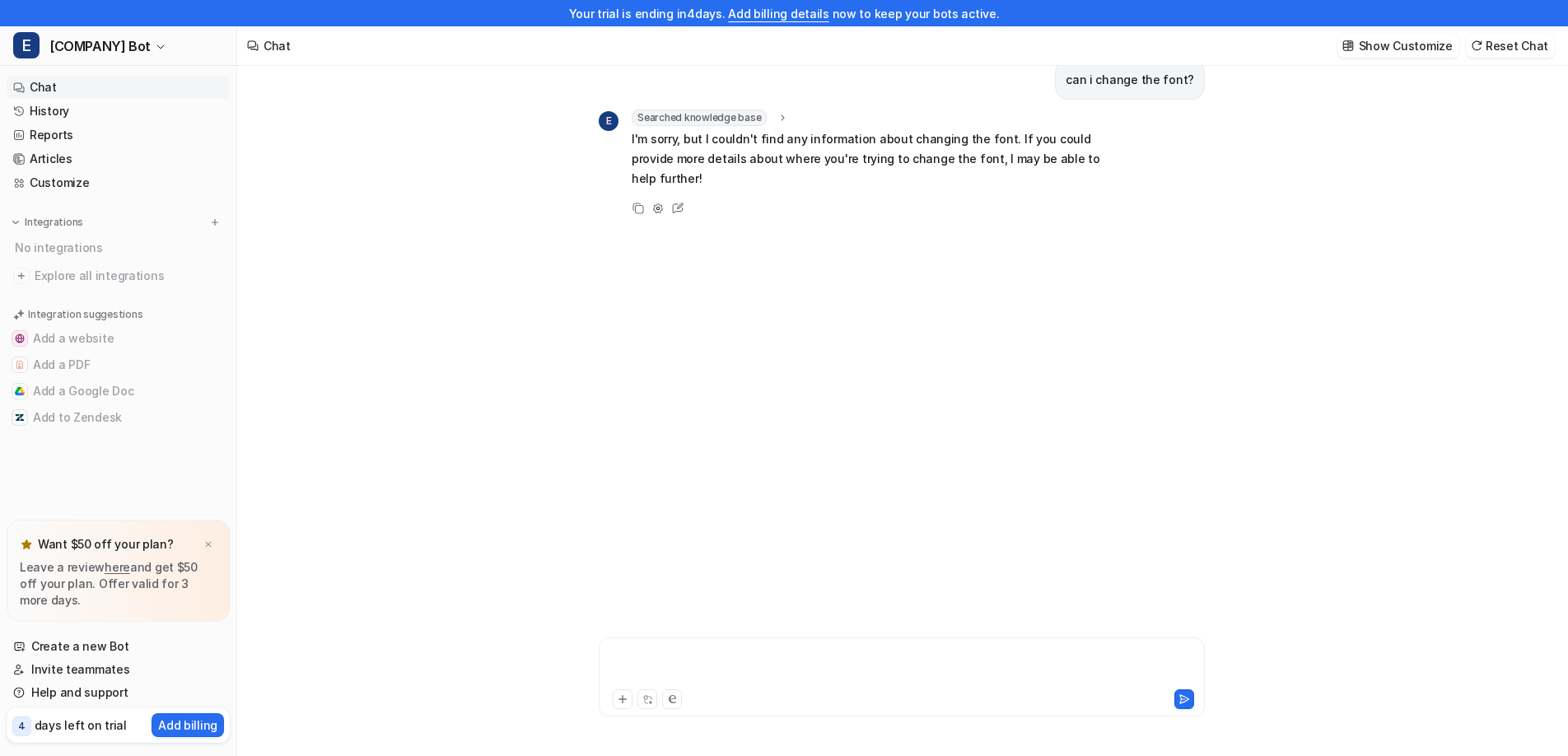 click at bounding box center [902, 667] 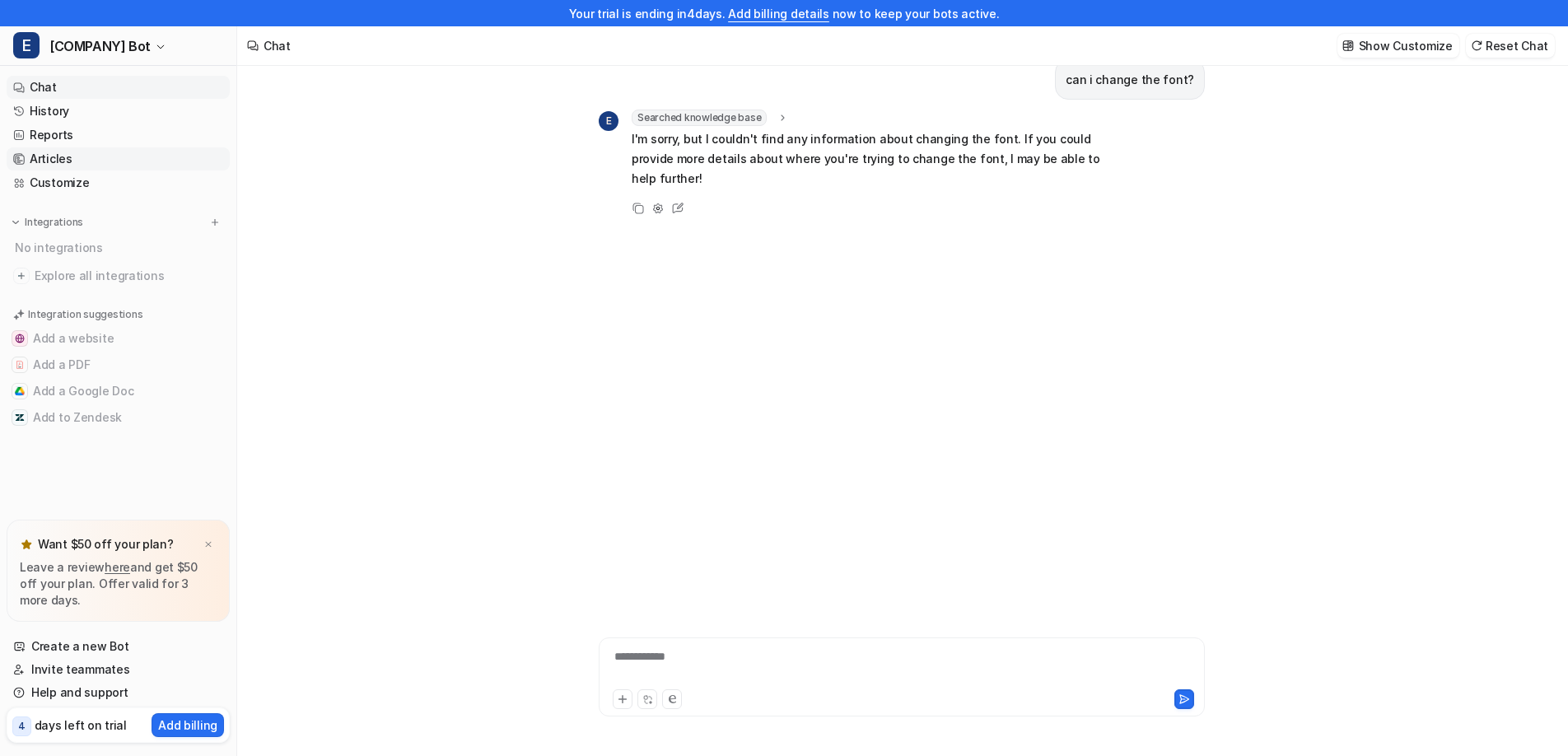 click on "Articles" at bounding box center [118, 159] 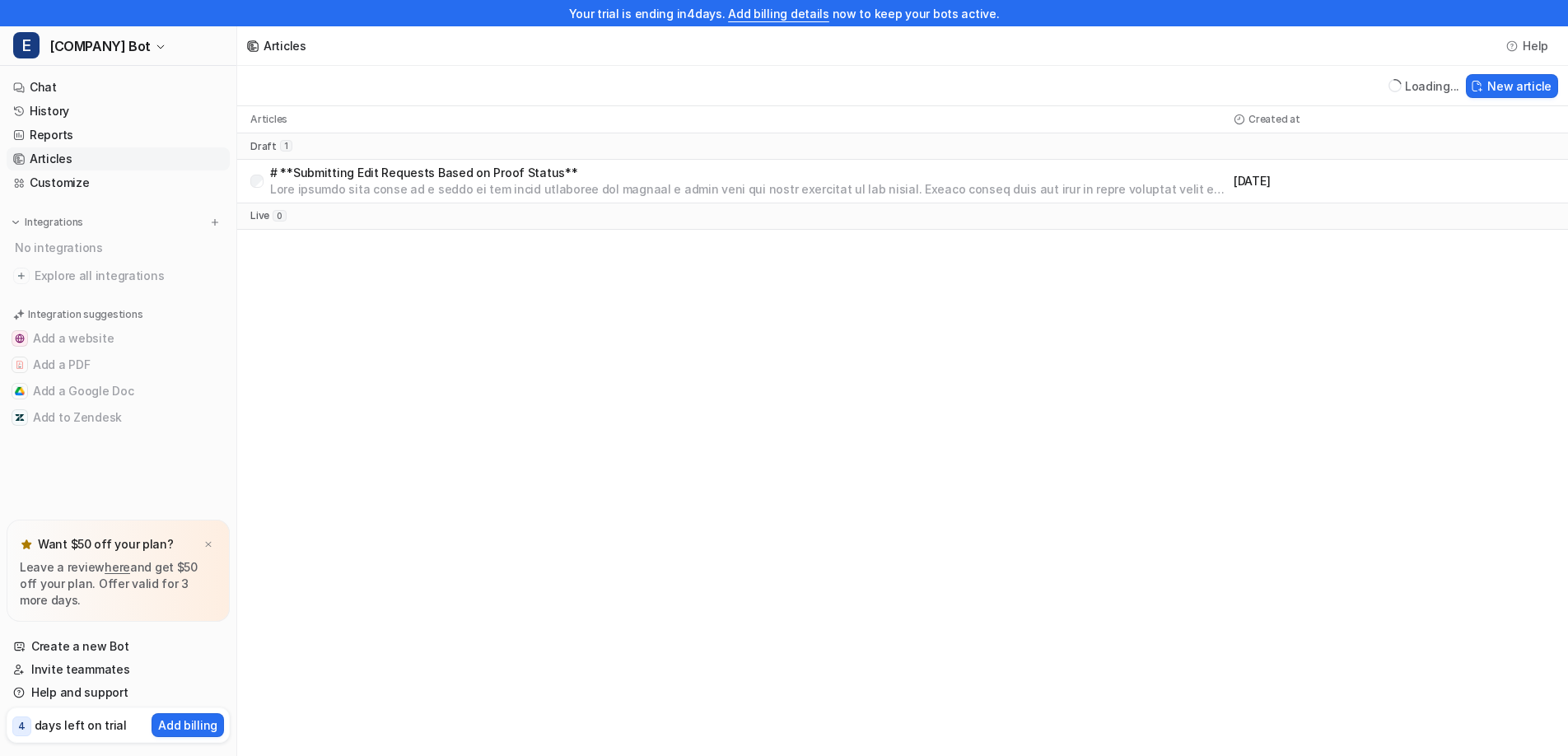 scroll, scrollTop: 0, scrollLeft: 0, axis: both 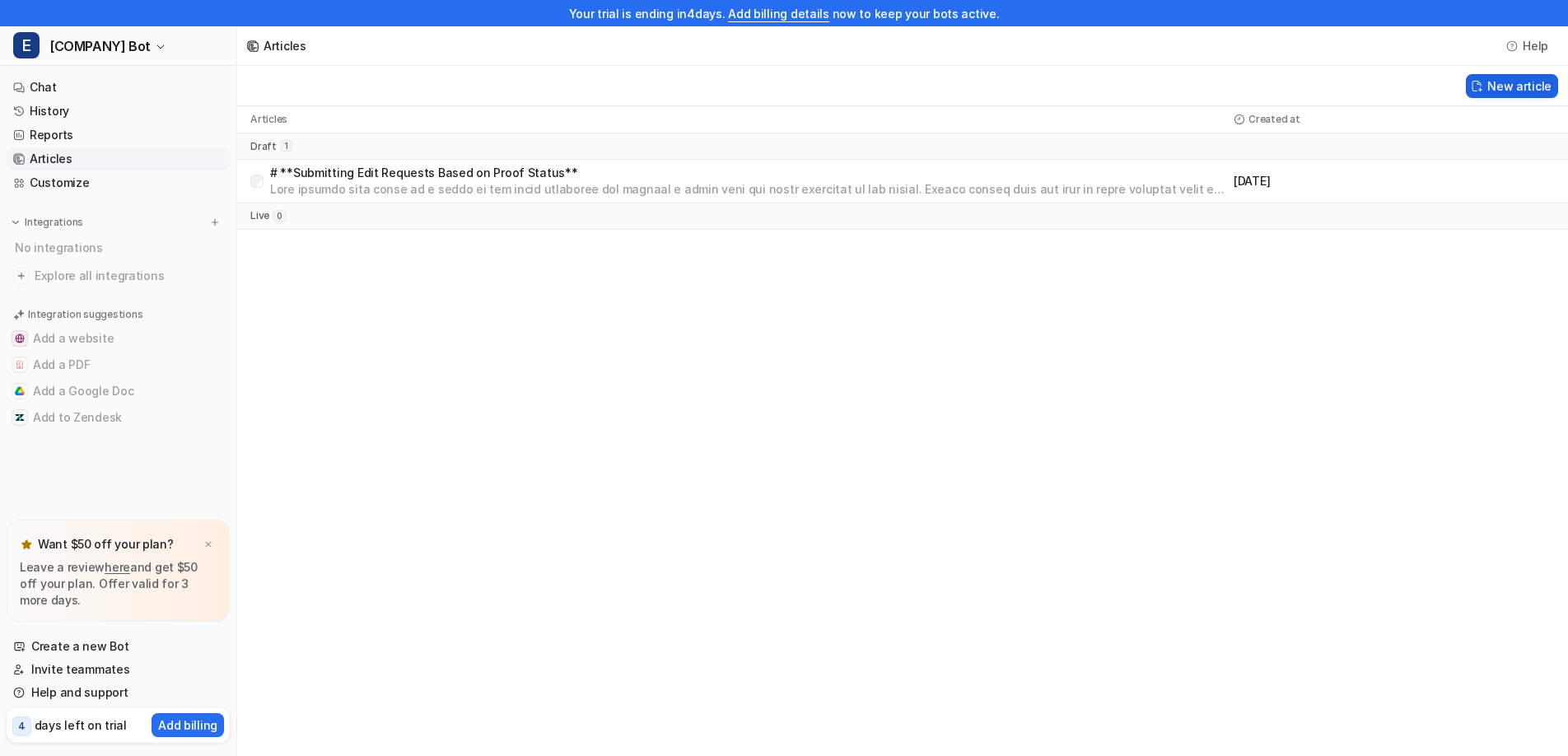 click on "New article" at bounding box center (1512, 86) 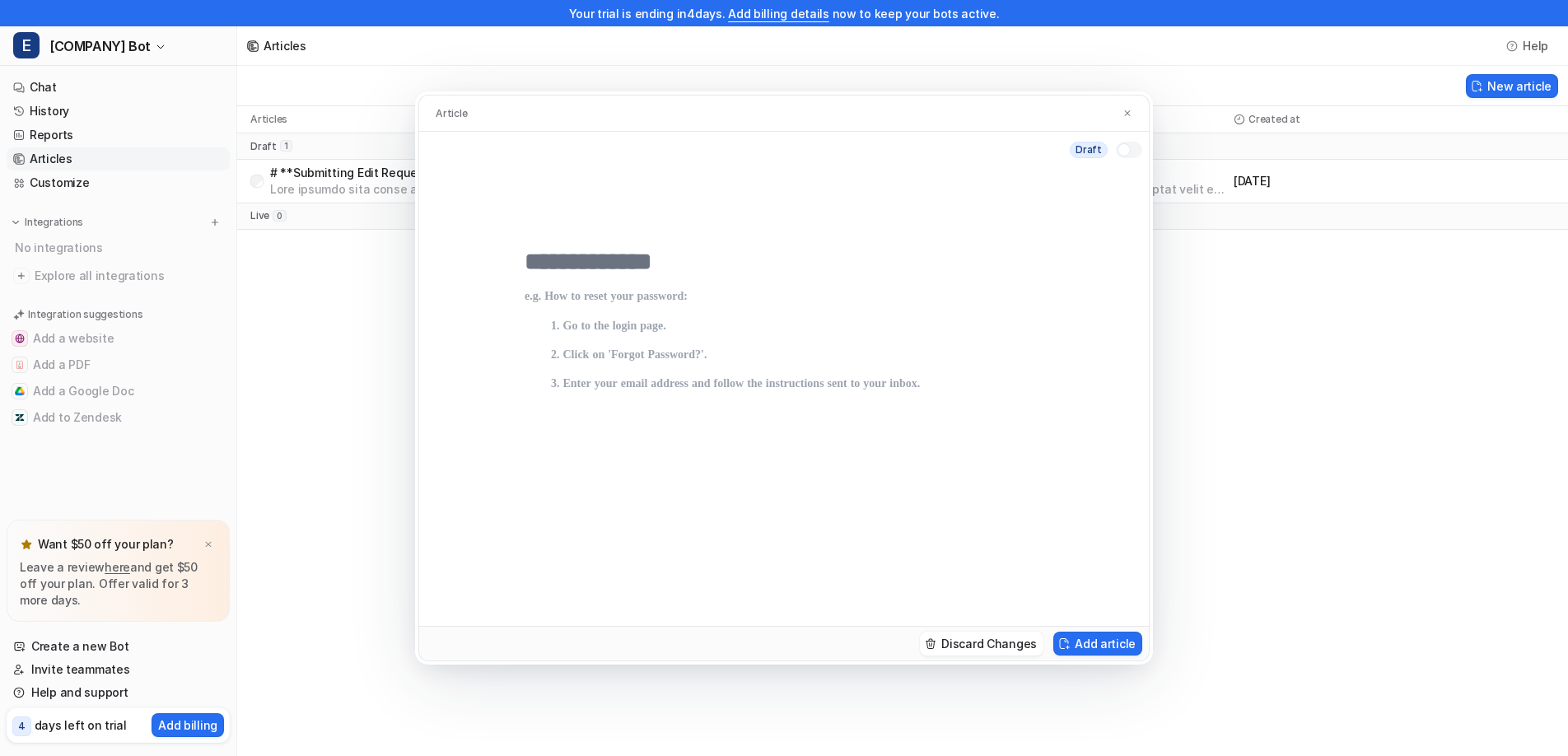 click at bounding box center [784, 441] 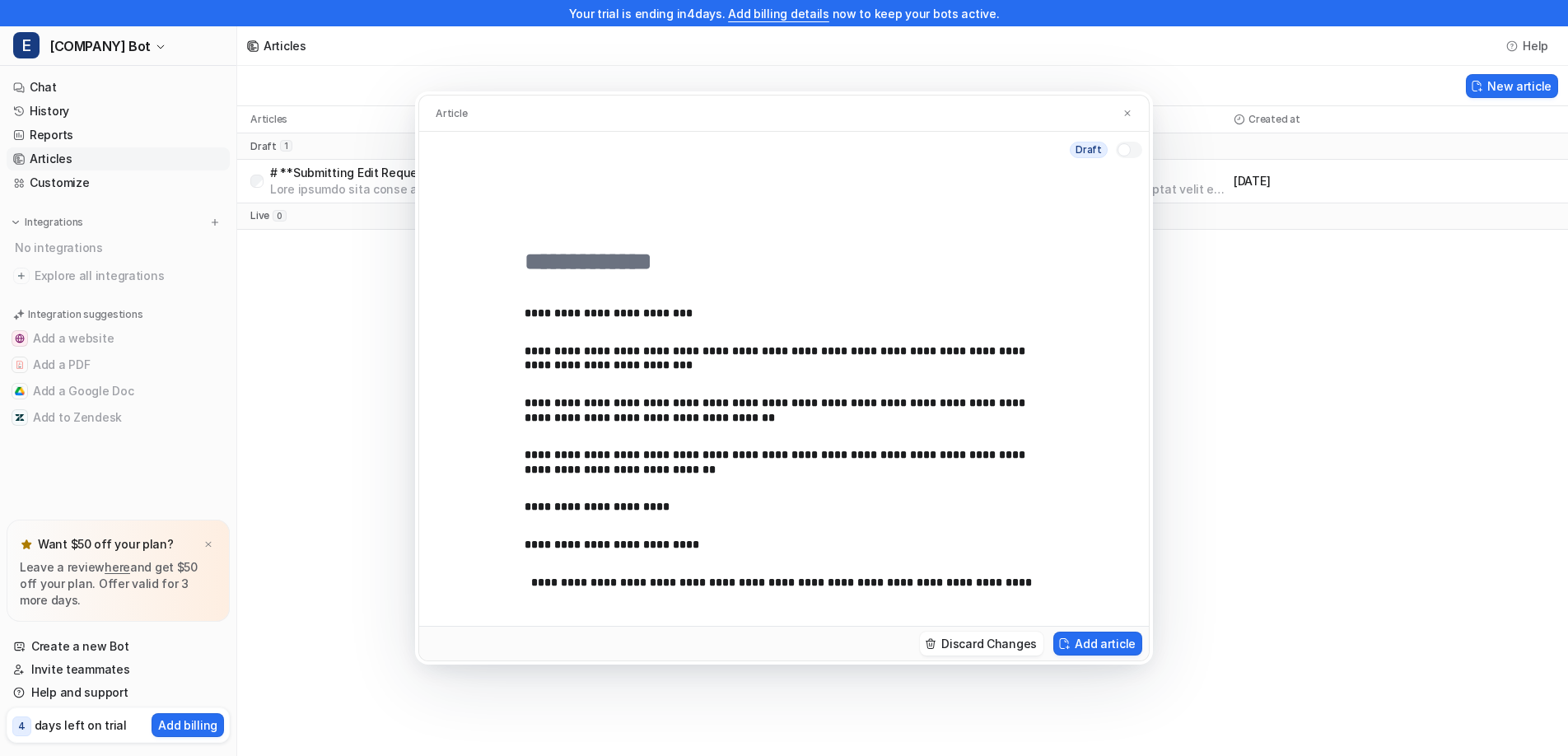 scroll, scrollTop: 0, scrollLeft: 0, axis: both 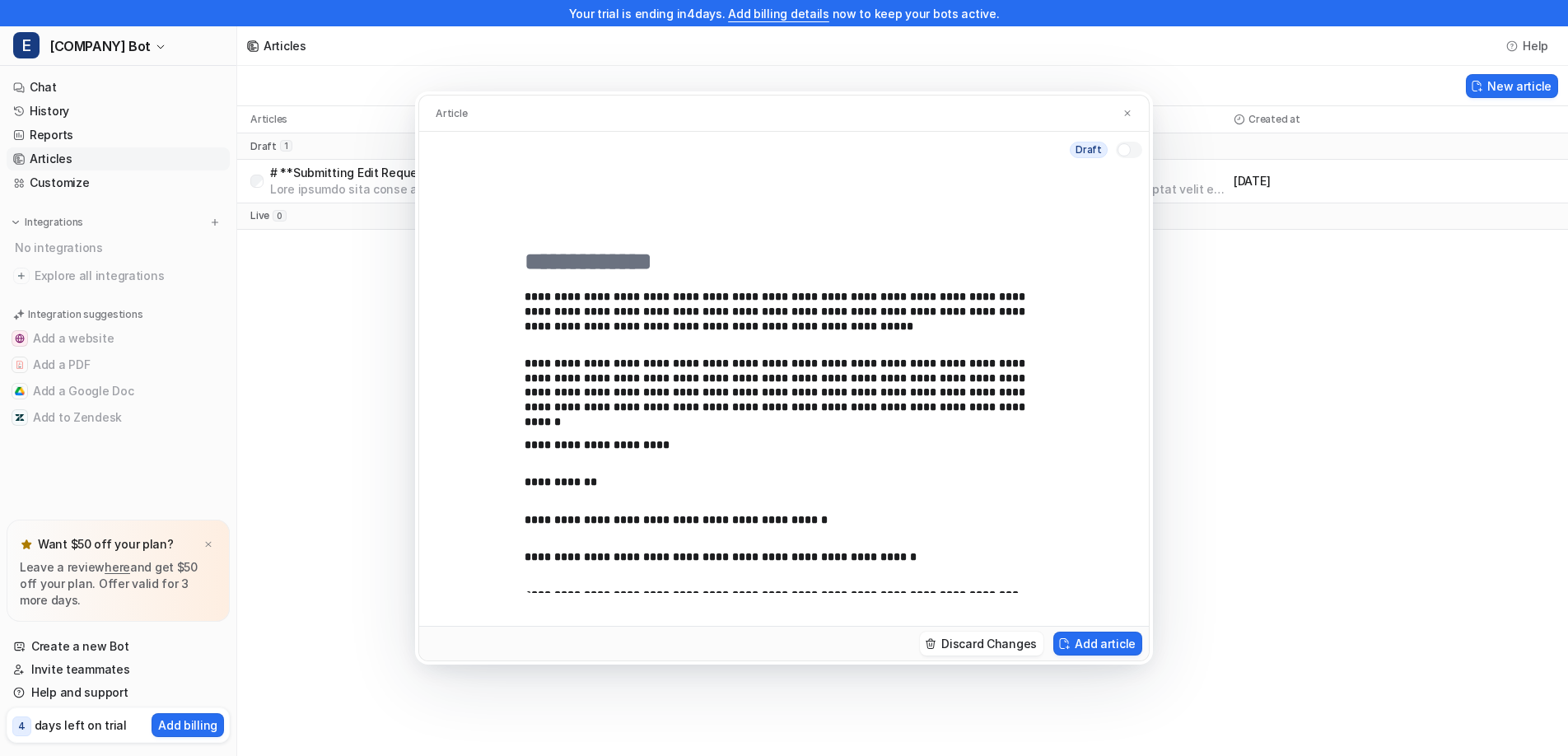 click at bounding box center (784, 262) 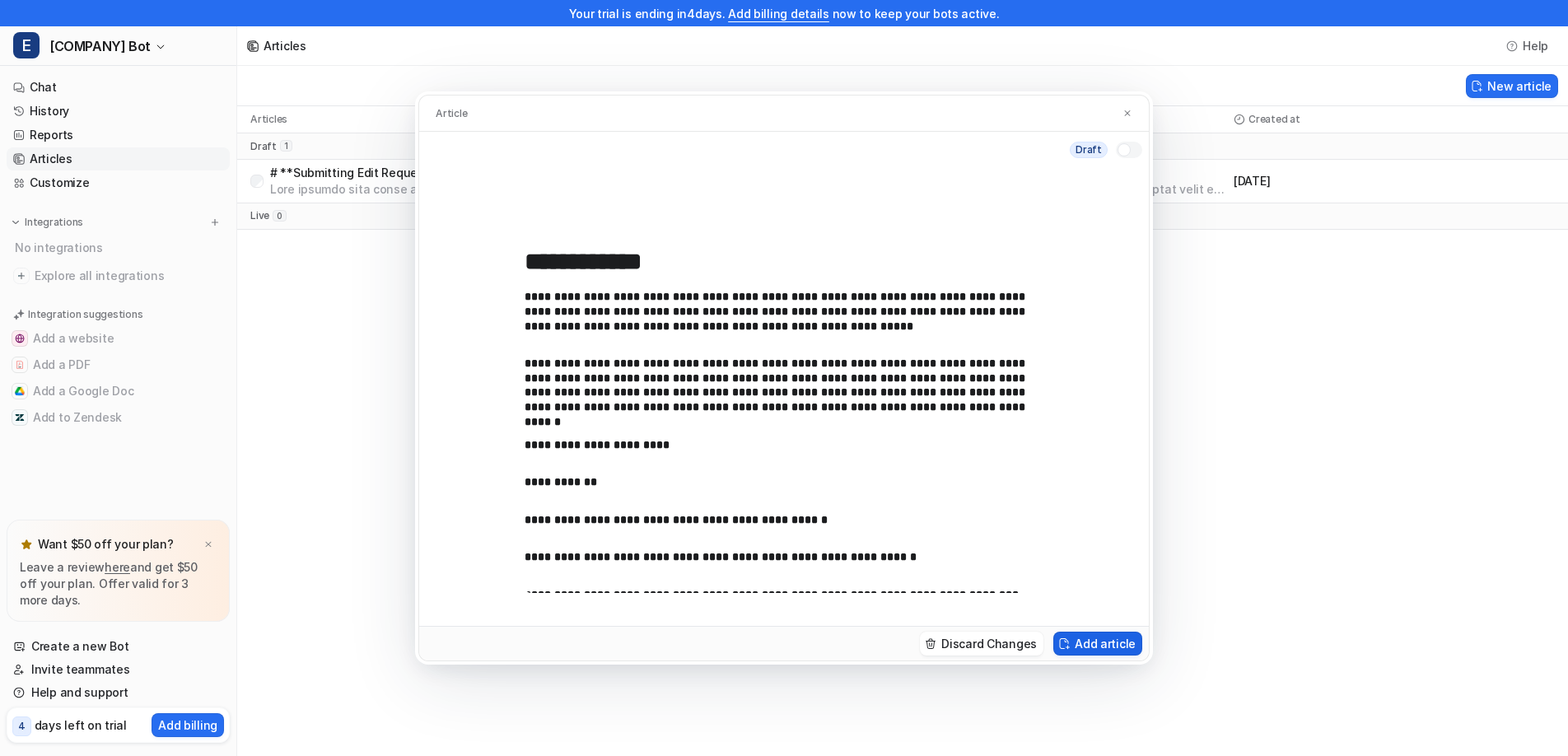 type on "**********" 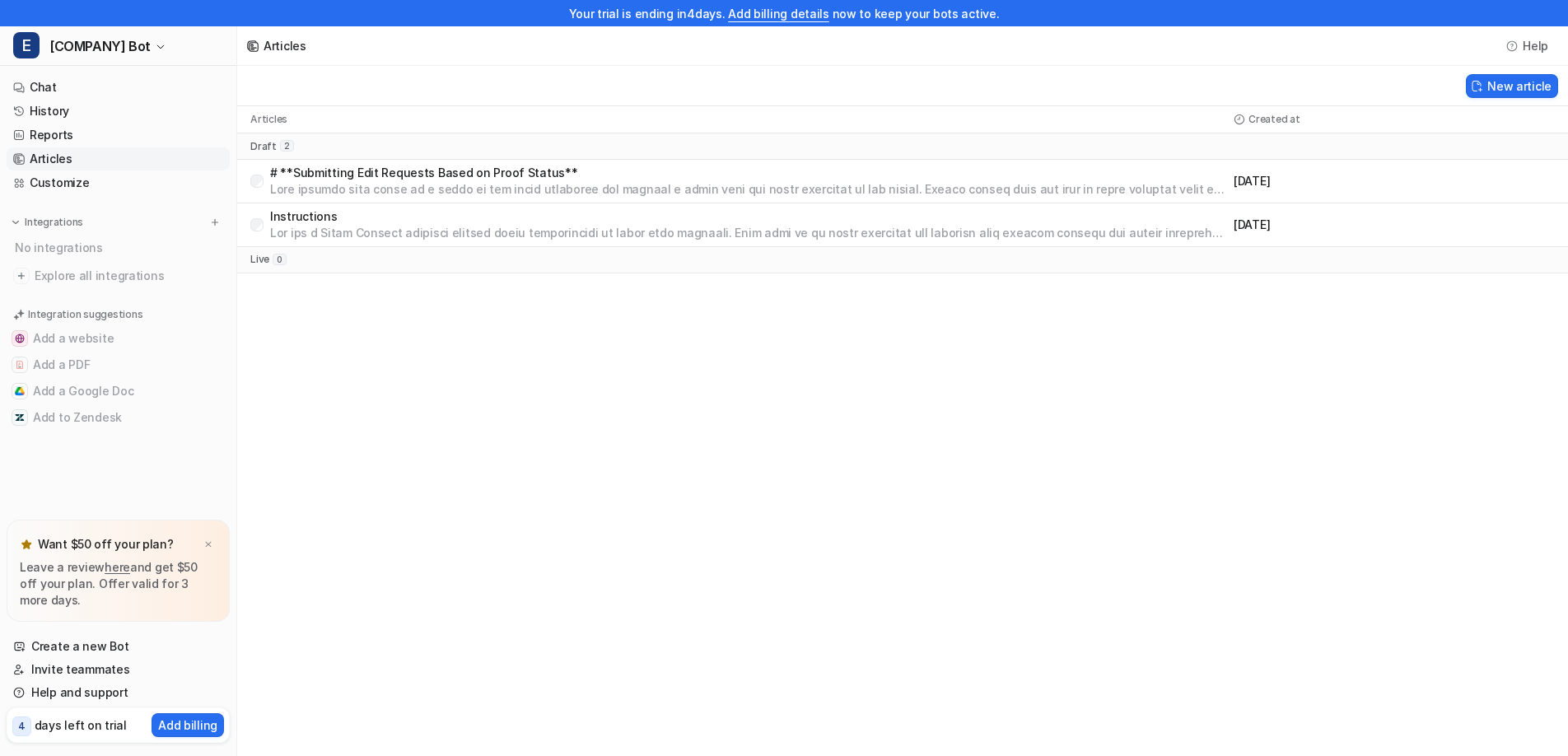 click at bounding box center (749, 189) 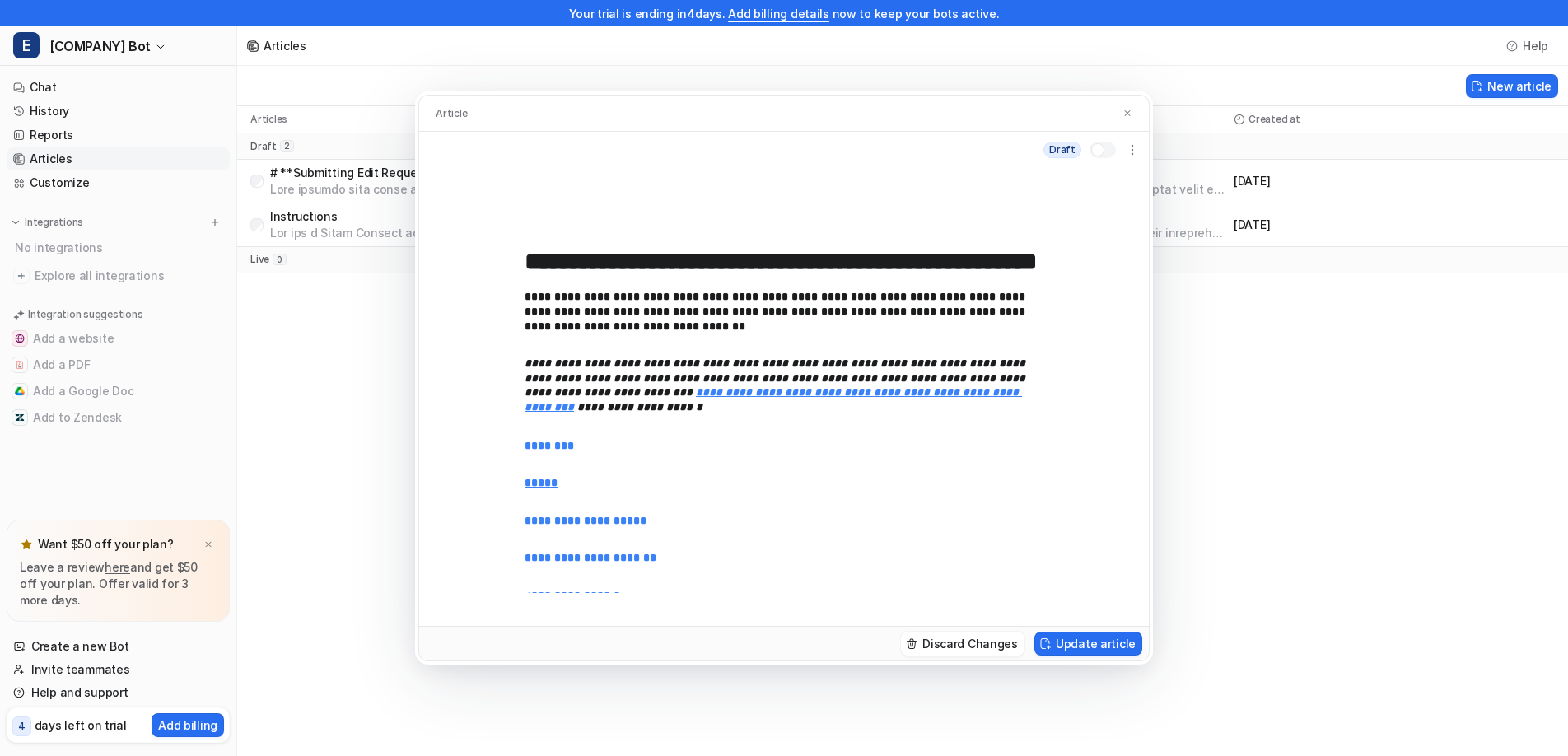 click at bounding box center [1098, 150] 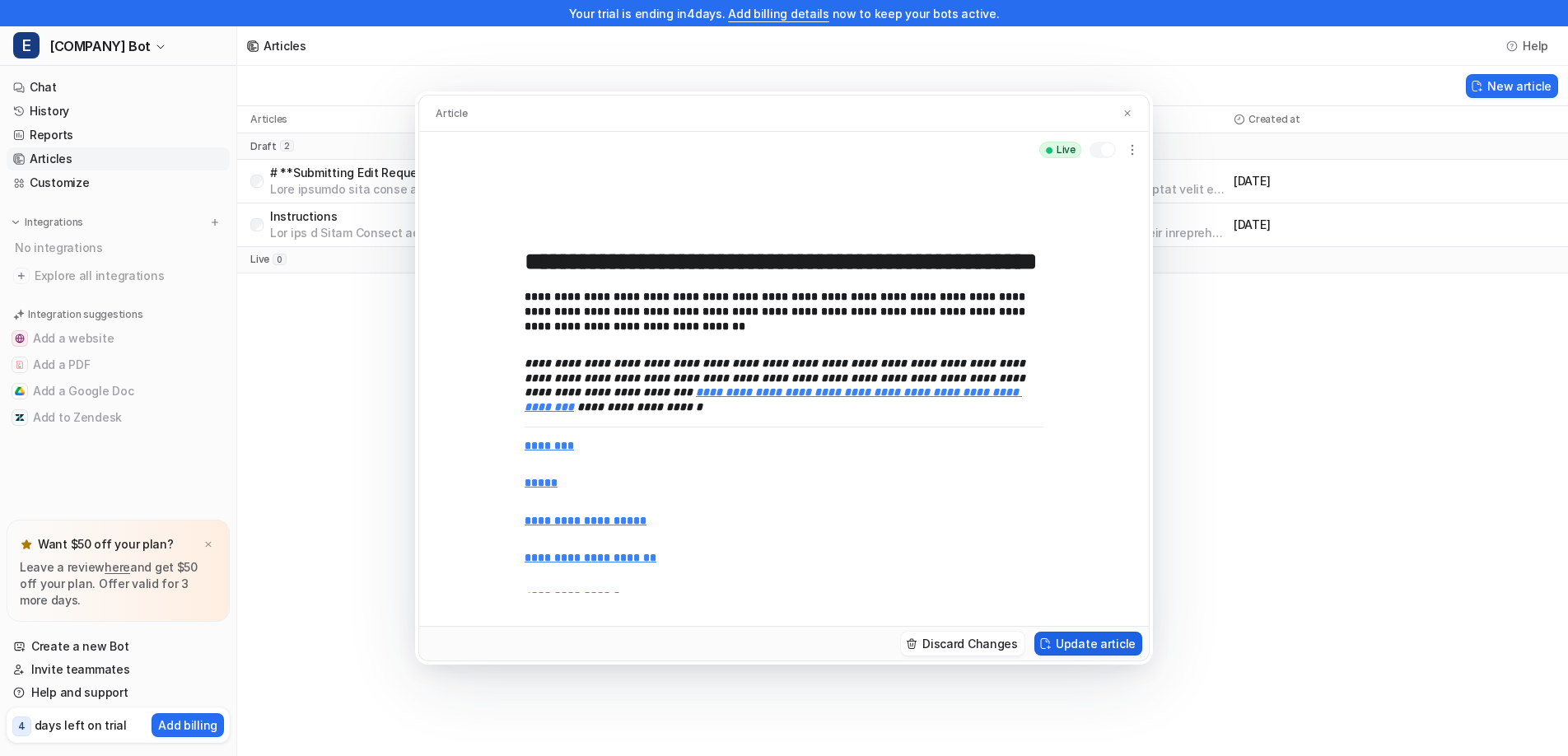 click on "Update article" at bounding box center (1088, 643) 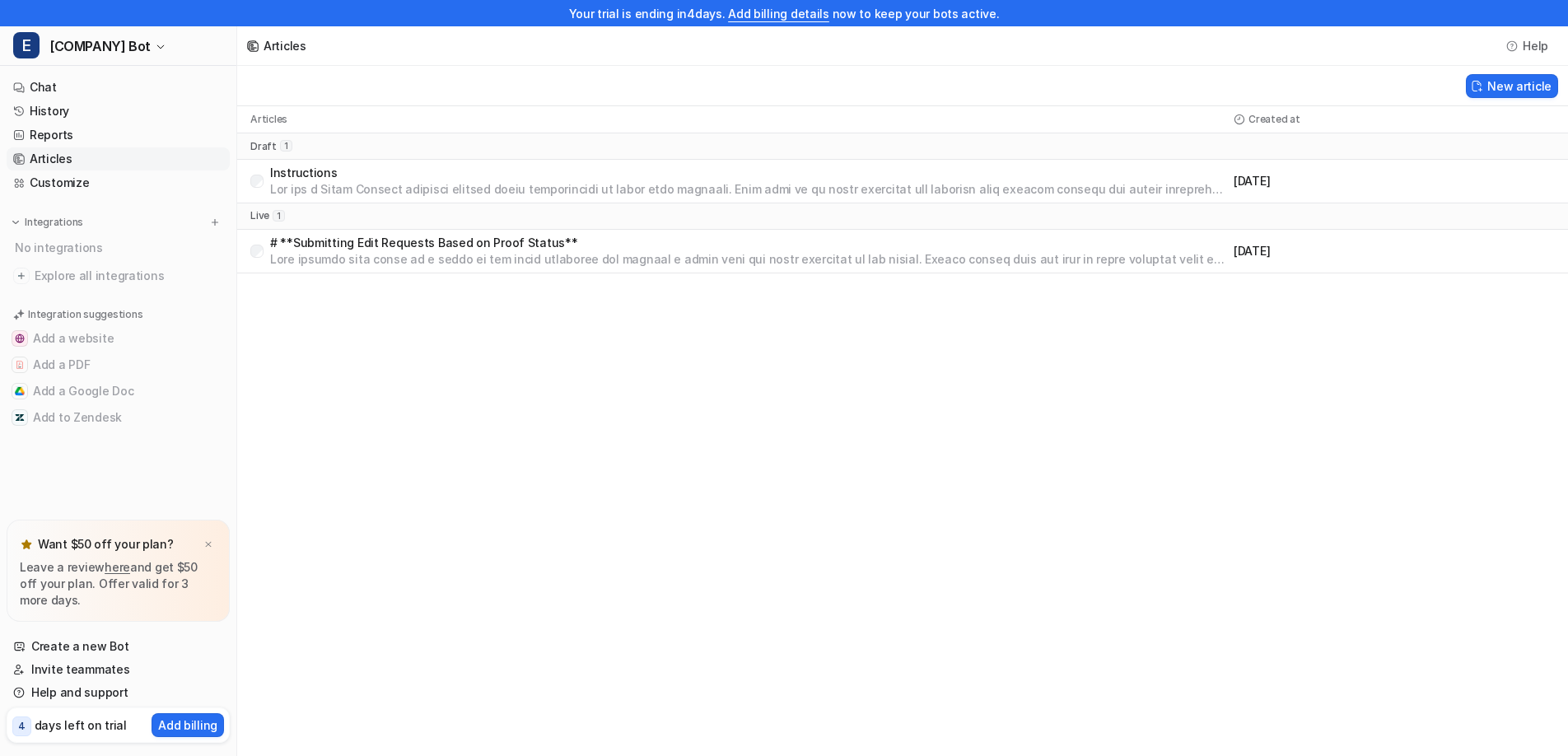 click at bounding box center (749, 259) 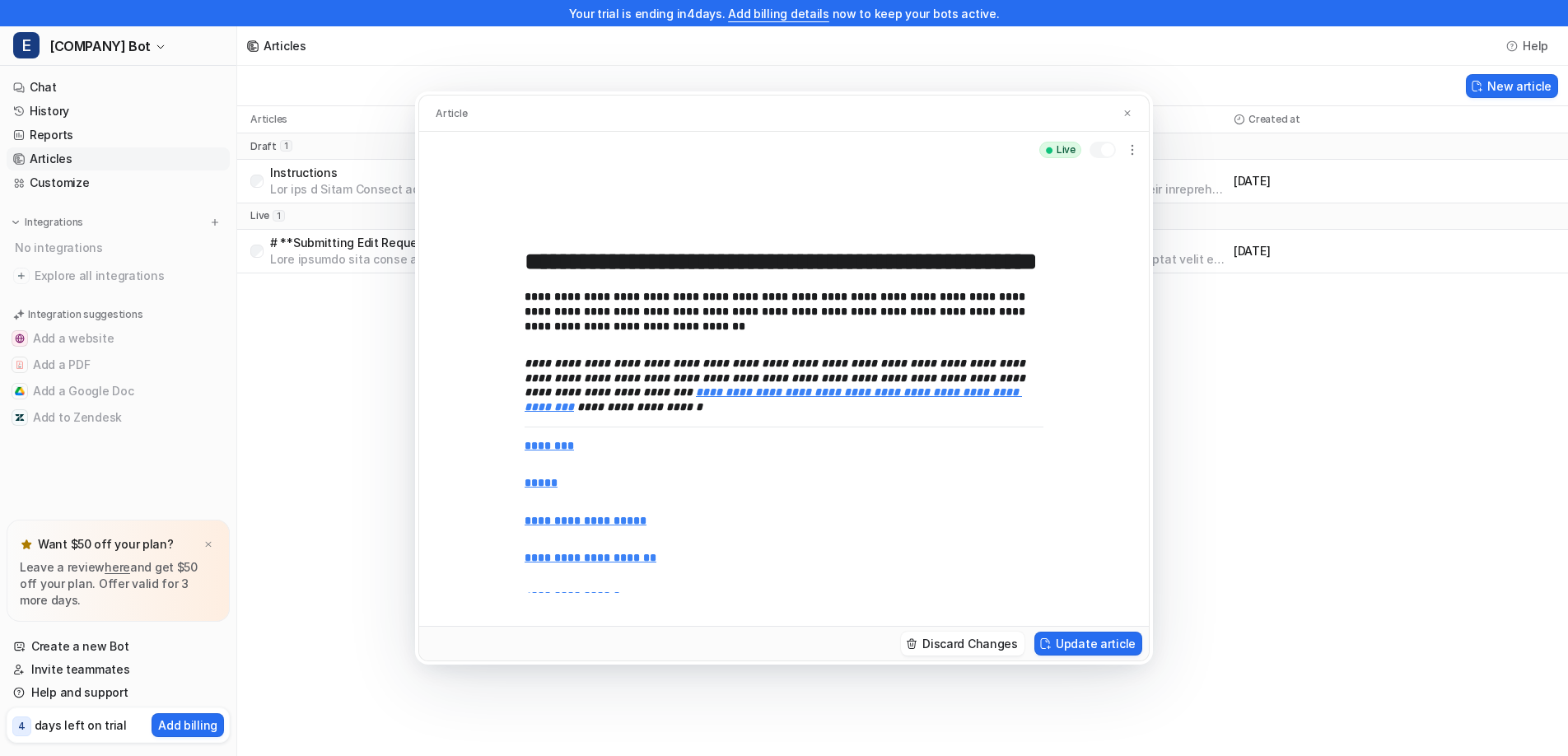 drag, startPoint x: 296, startPoint y: 377, endPoint x: 305, endPoint y: 373, distance: 9.848858 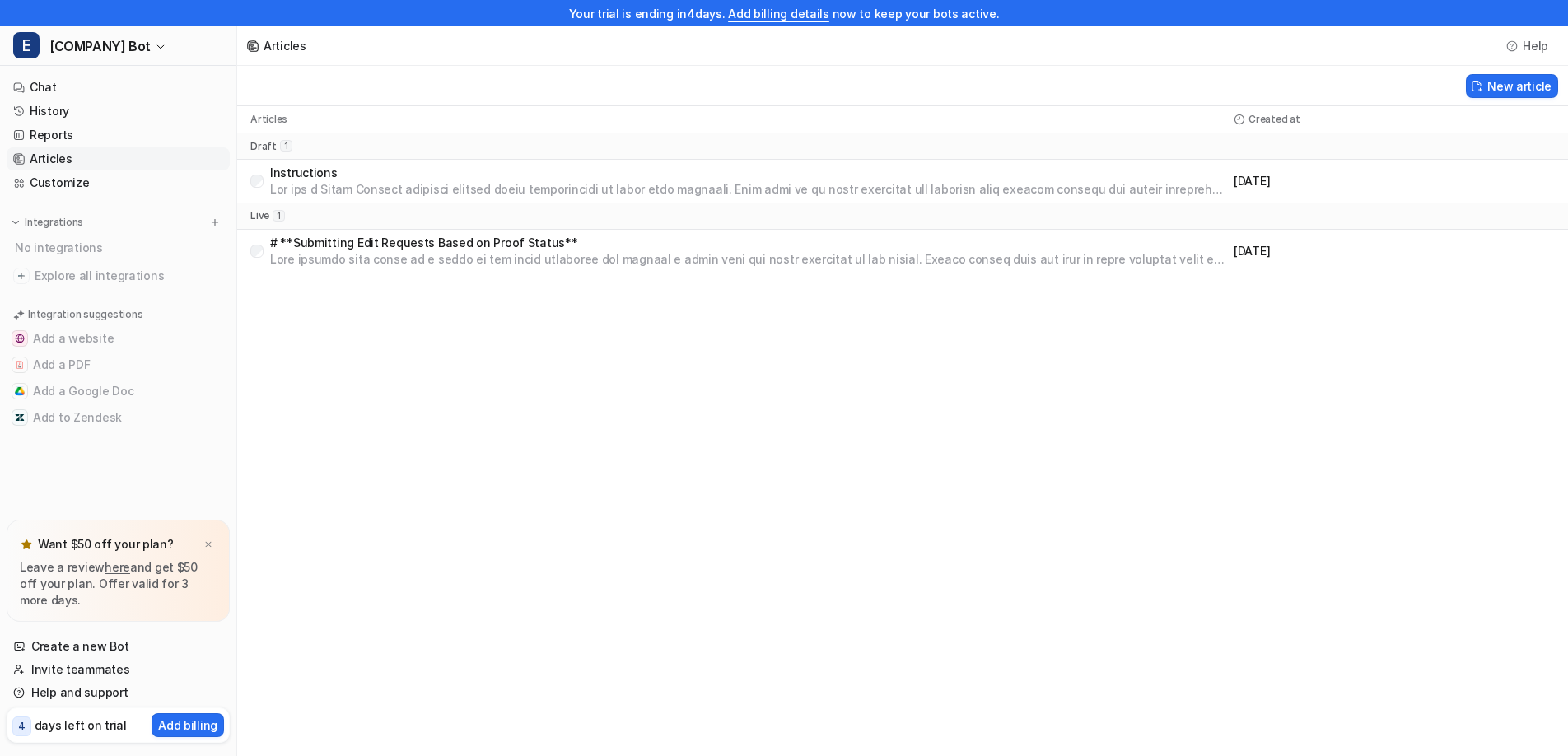 click at bounding box center [749, 189] 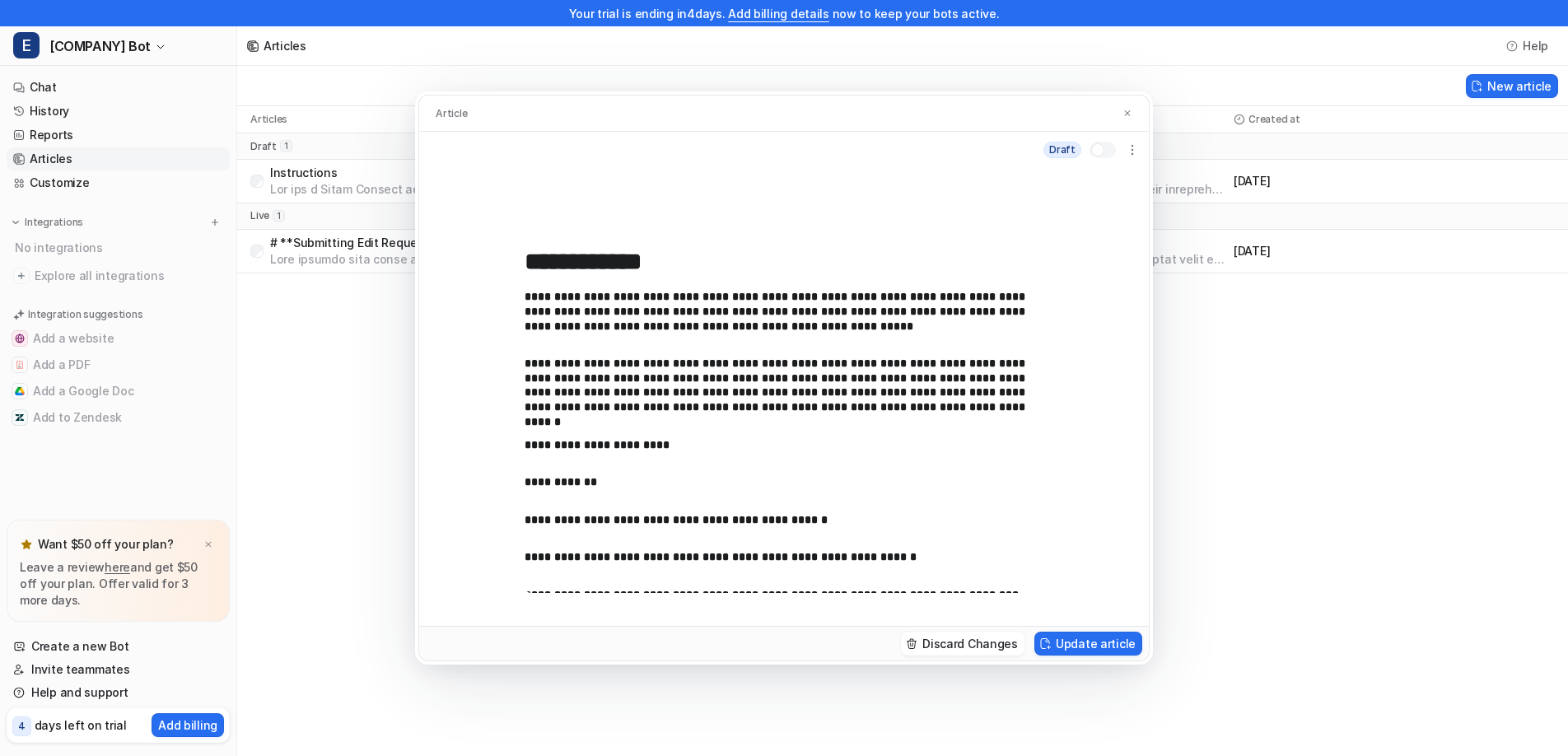 click at bounding box center [1098, 150] 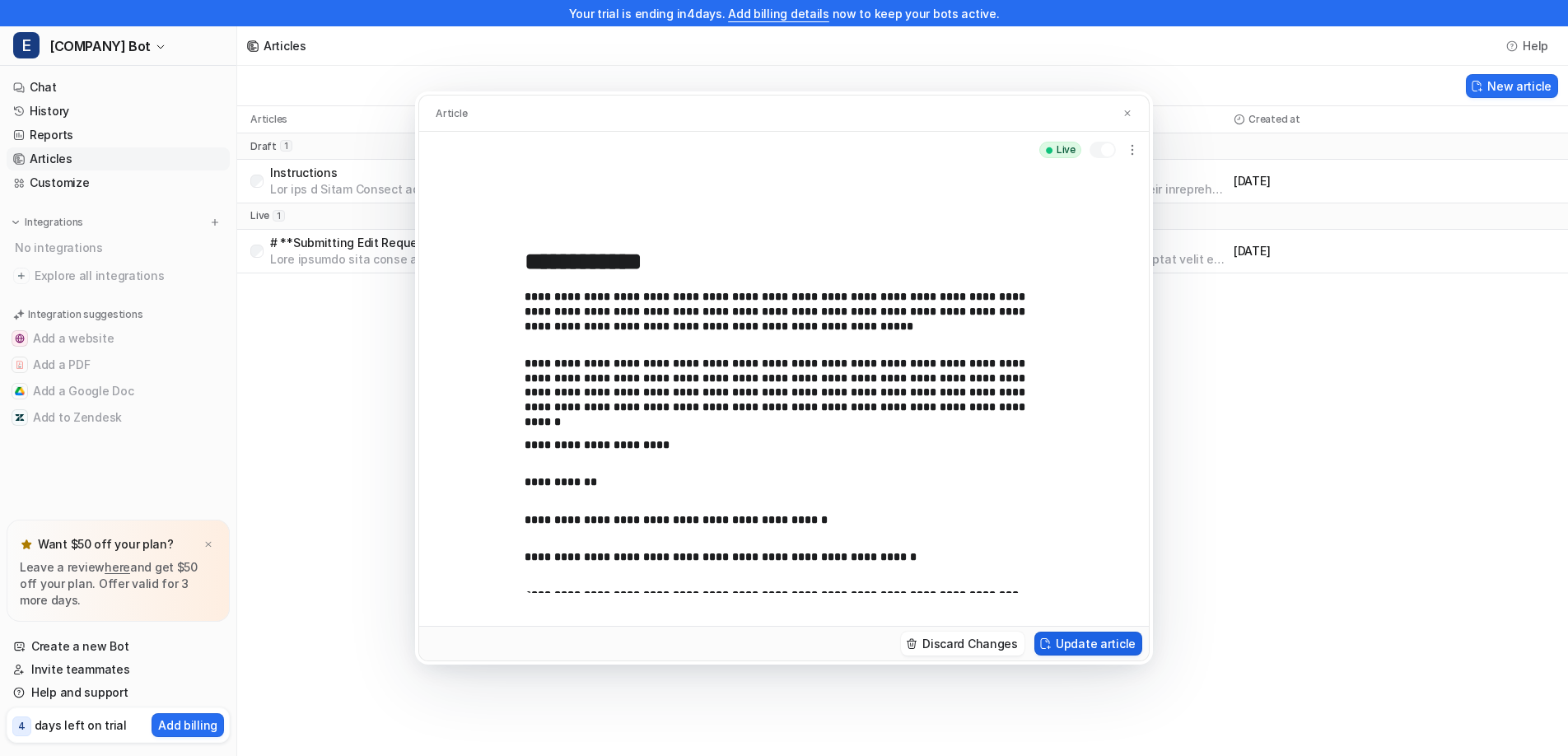 click on "Update article" at bounding box center [1088, 643] 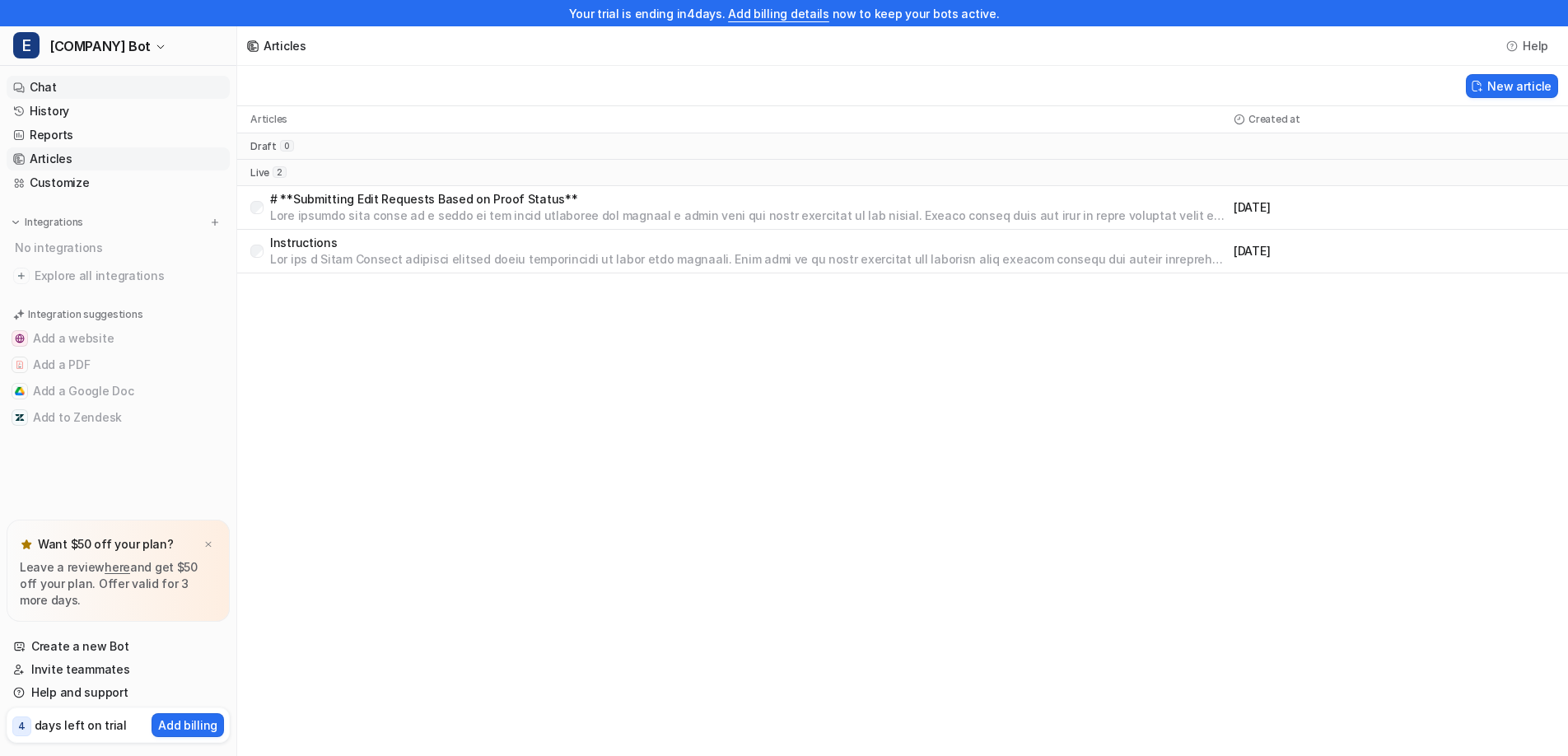 click on "Chat" at bounding box center [118, 87] 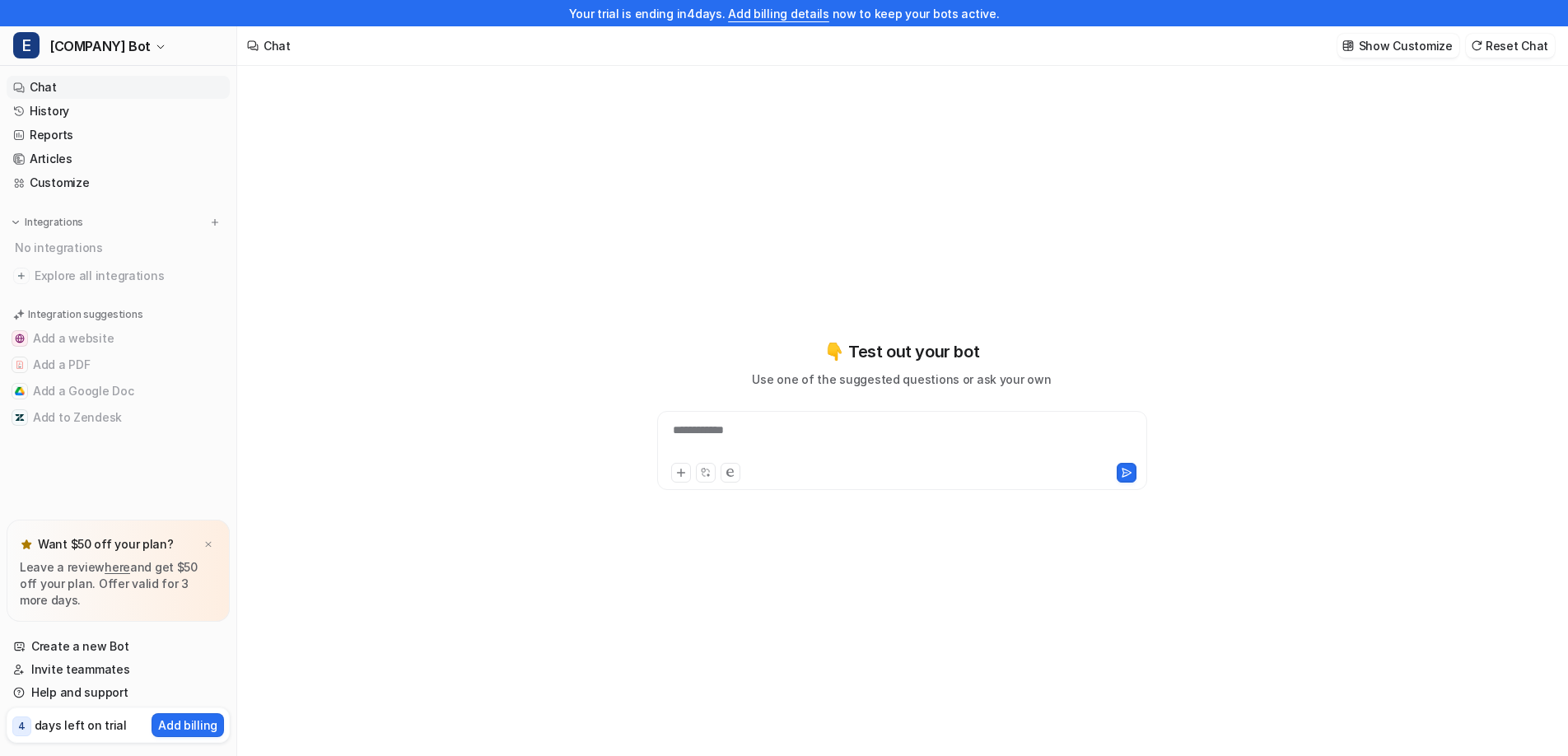 drag, startPoint x: 788, startPoint y: 388, endPoint x: 765, endPoint y: 410, distance: 31.8277 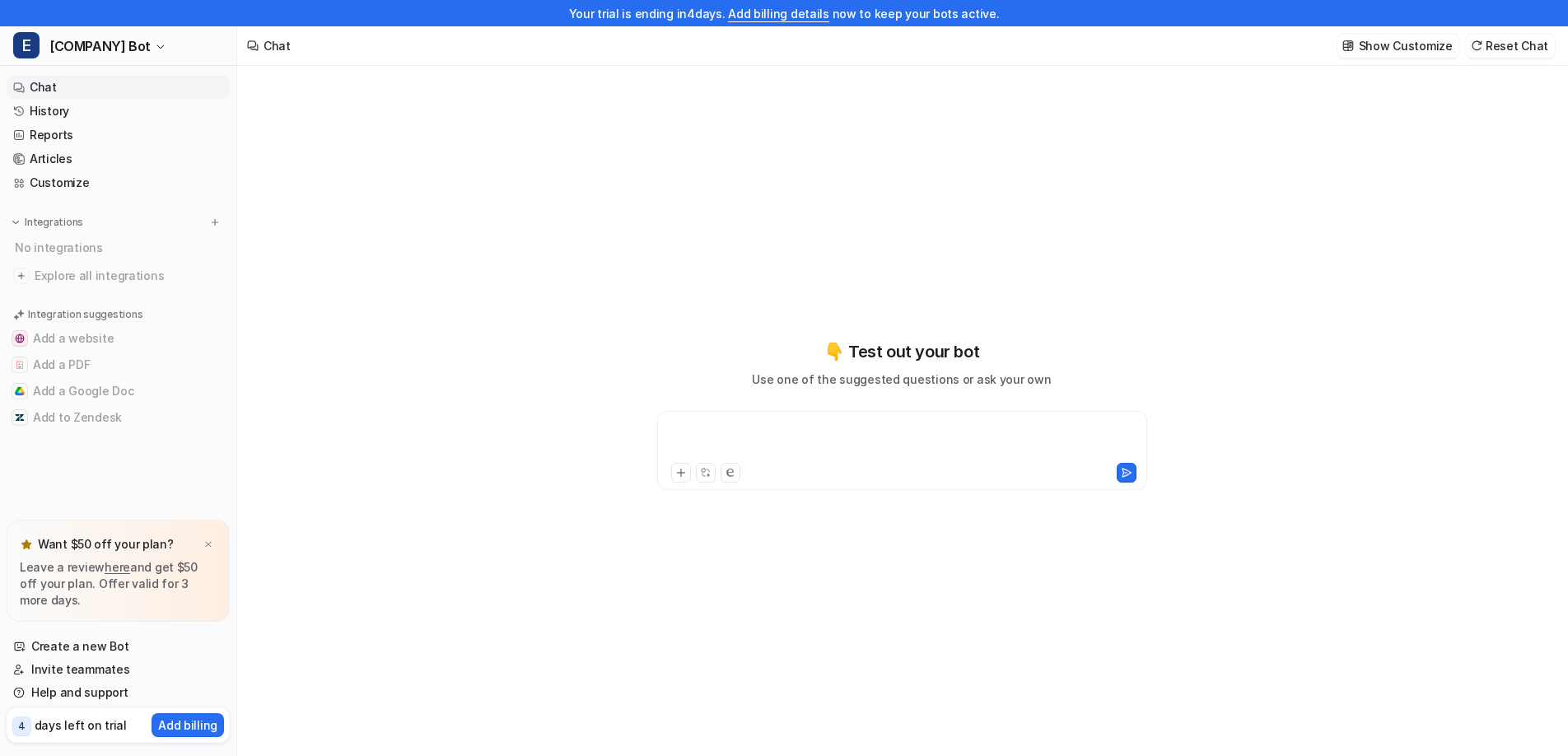 drag, startPoint x: 747, startPoint y: 427, endPoint x: 773, endPoint y: 430, distance: 26.172505 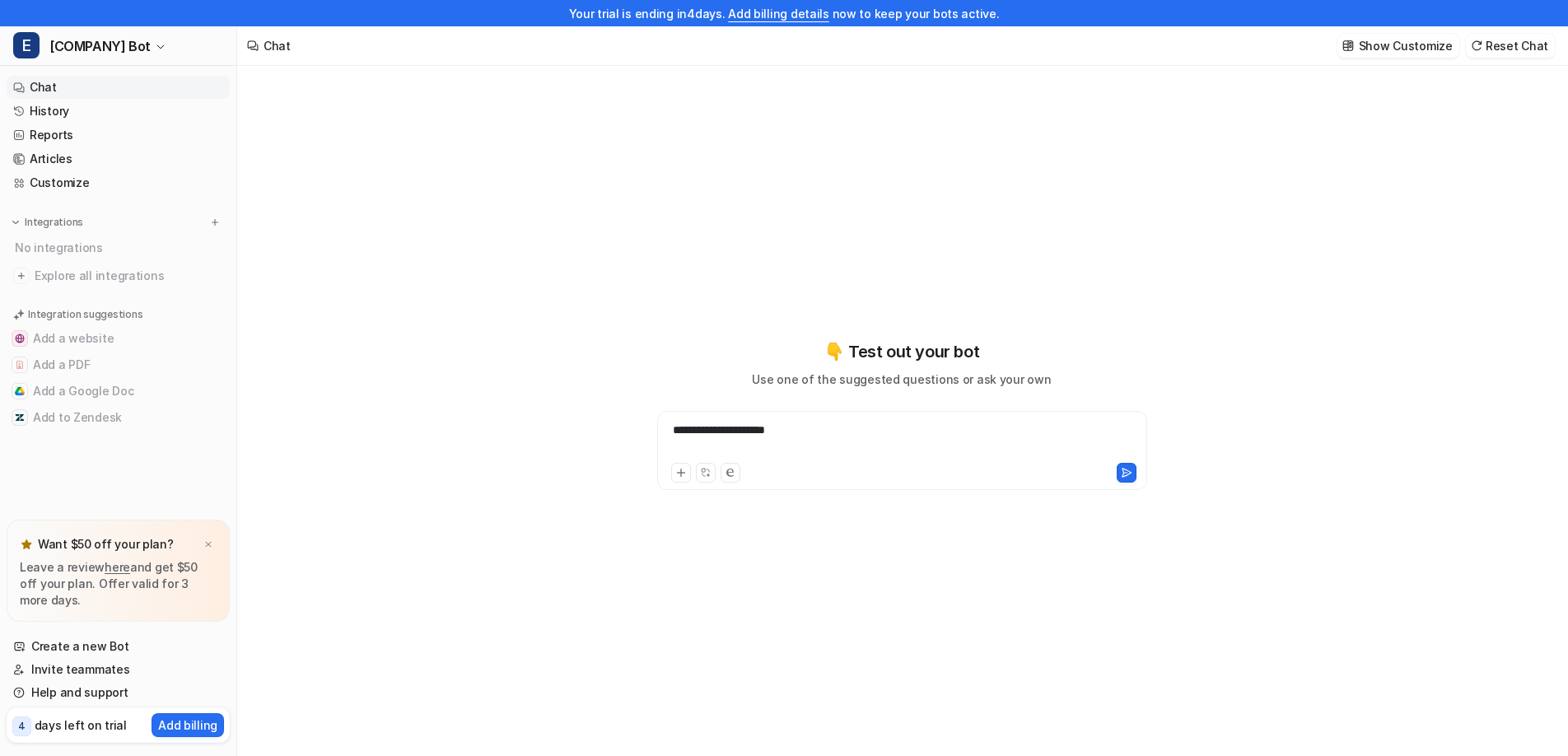 scroll, scrollTop: 26, scrollLeft: 0, axis: vertical 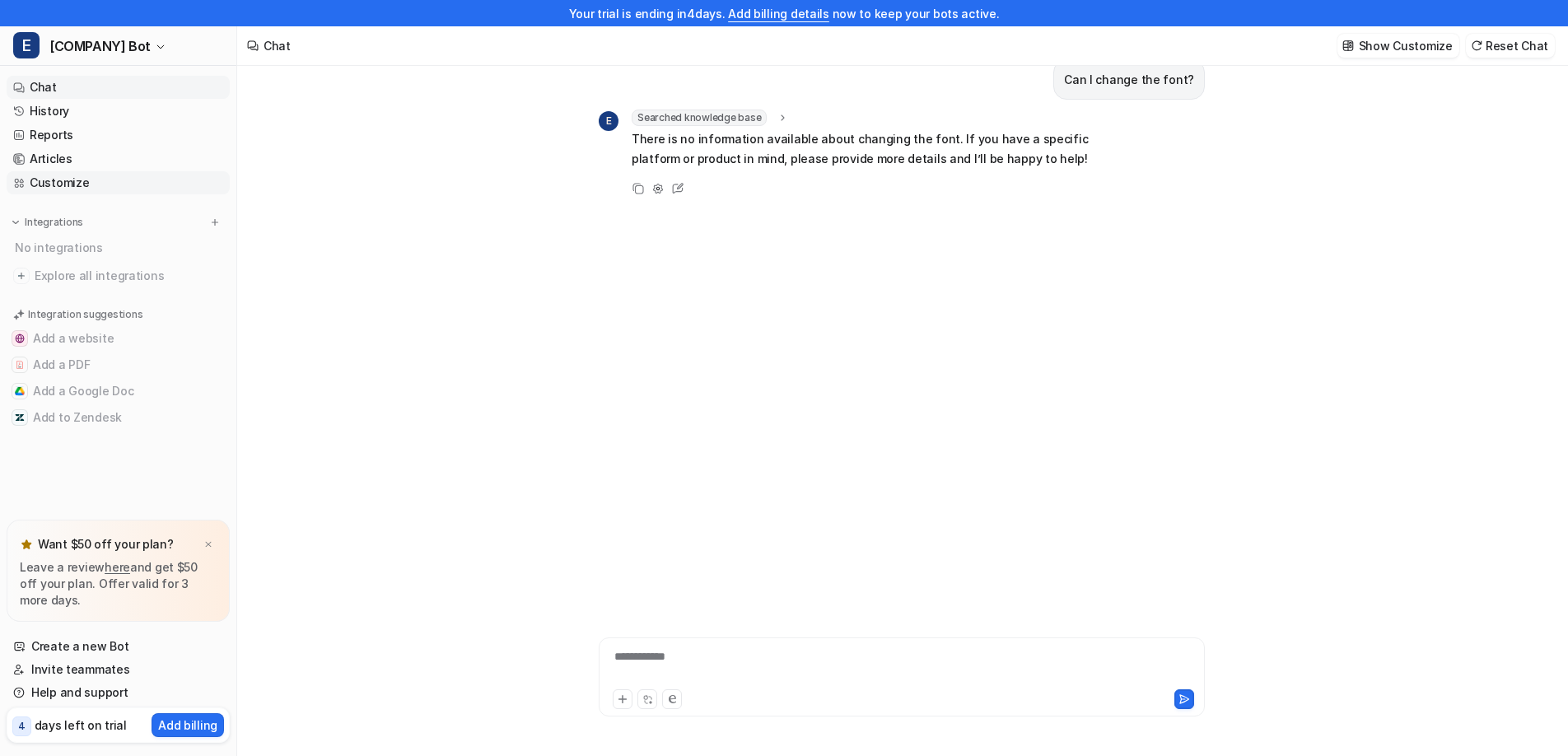 click on "Customize" at bounding box center [118, 183] 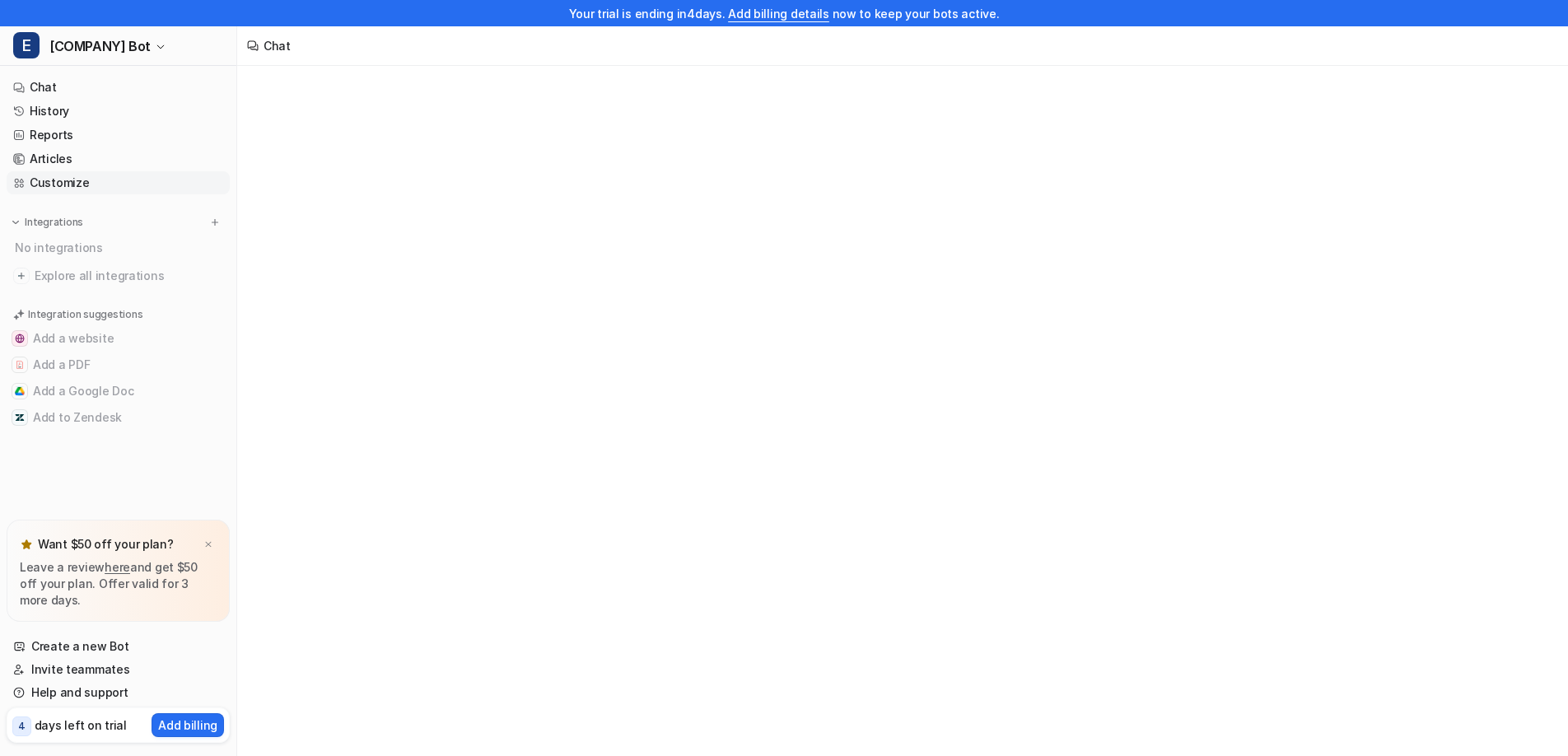 scroll, scrollTop: 0, scrollLeft: 0, axis: both 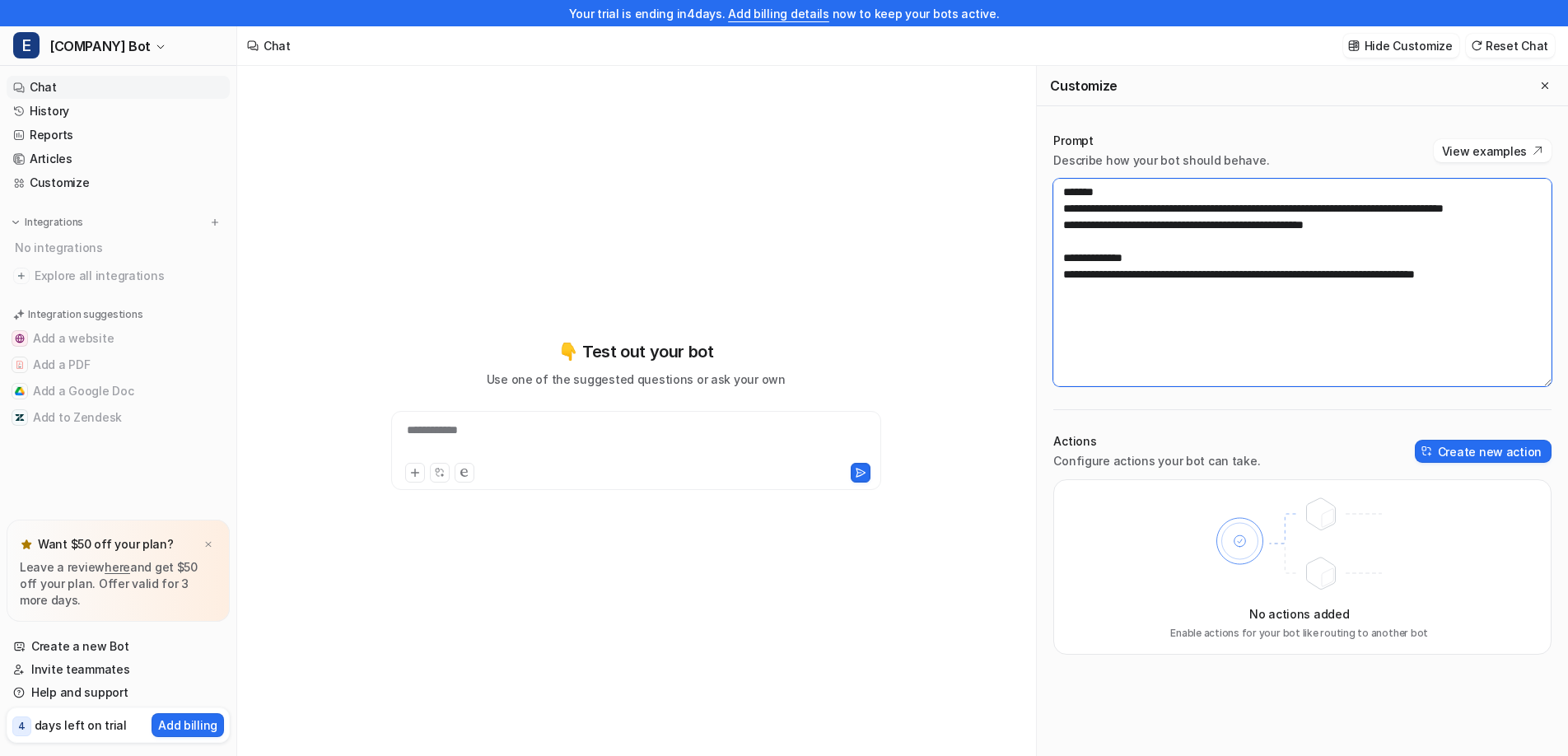 click on "**********" at bounding box center [1302, 282] 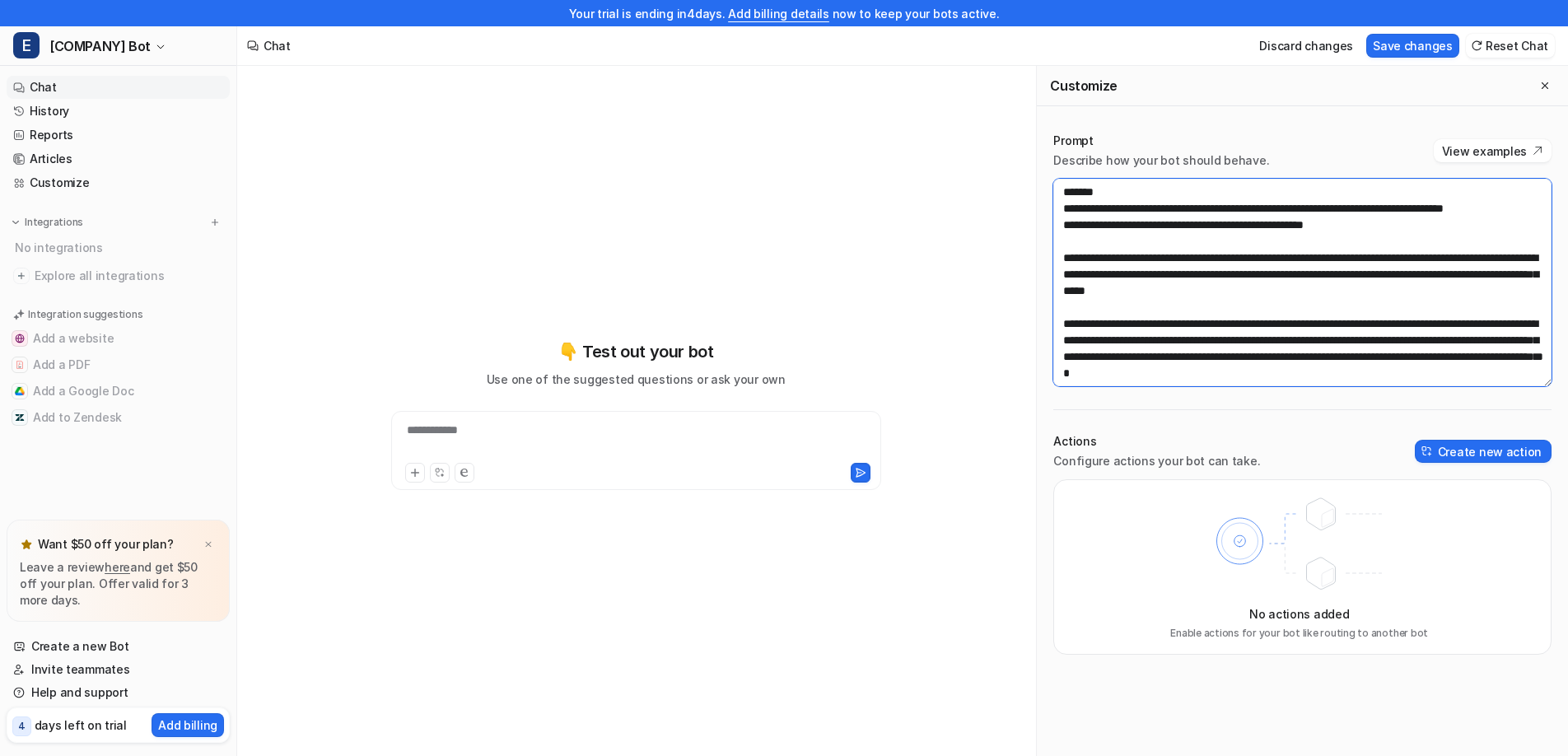 scroll, scrollTop: 2382, scrollLeft: 0, axis: vertical 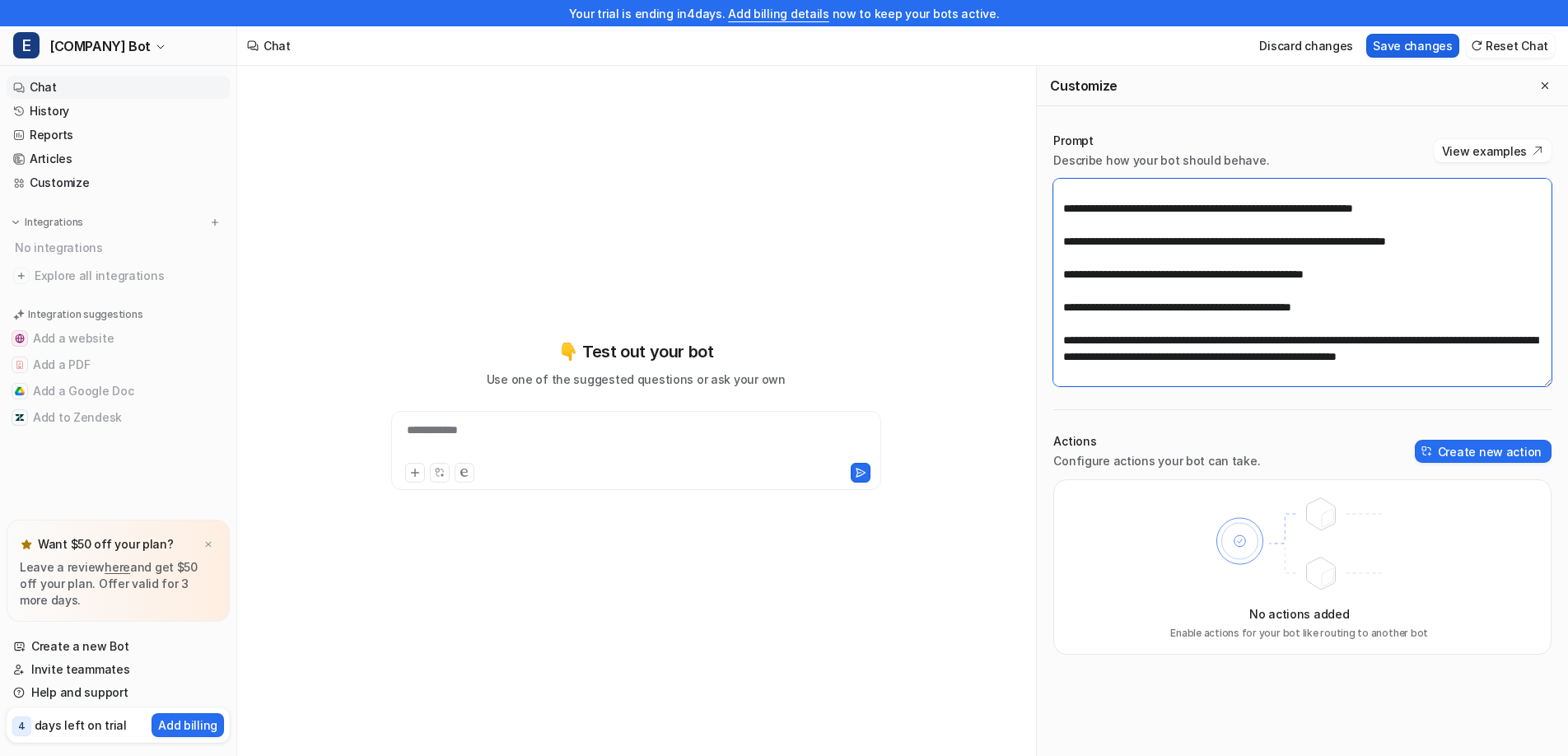 type on "[REDACTED_TEXT]" 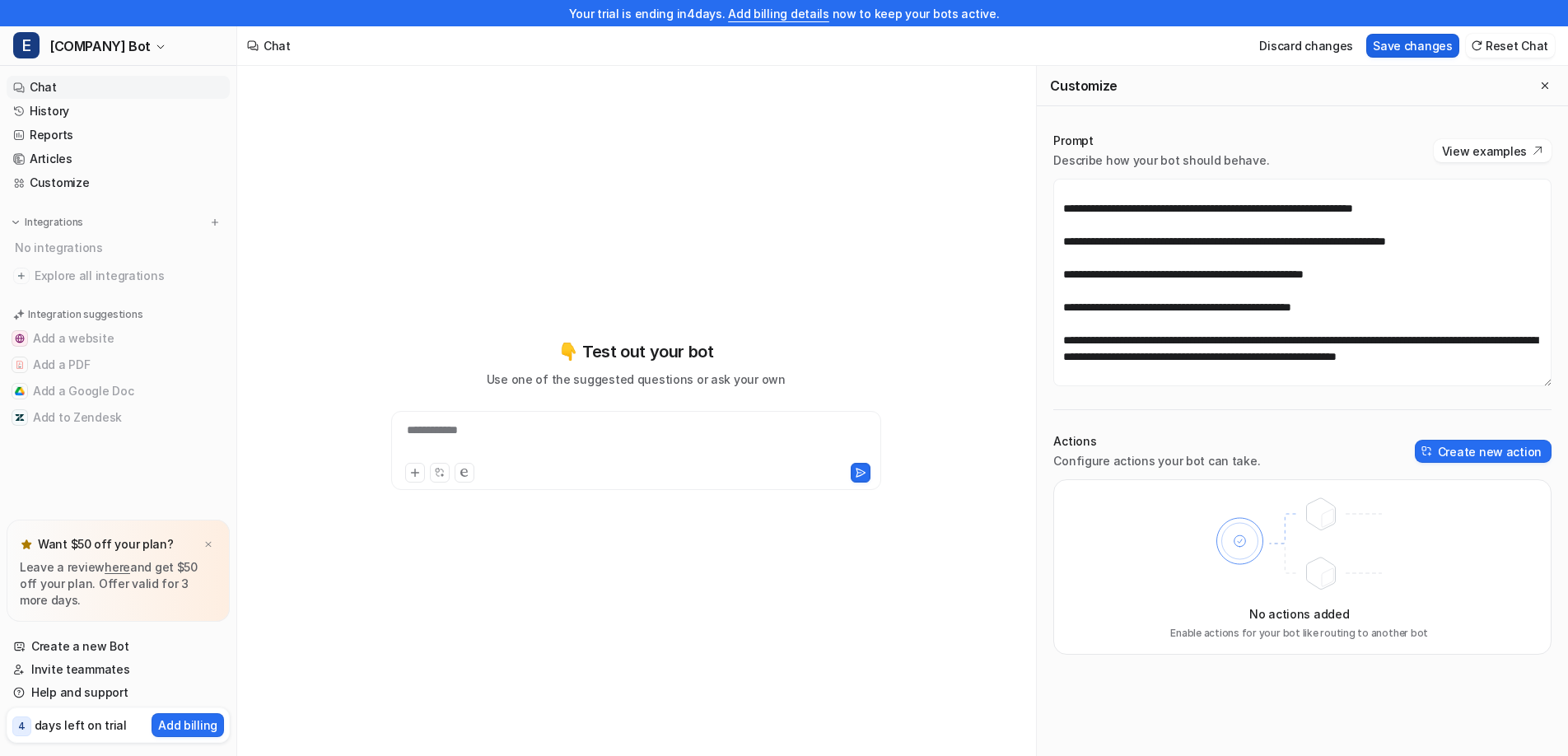 click on "Save changes" at bounding box center (1412, 45) 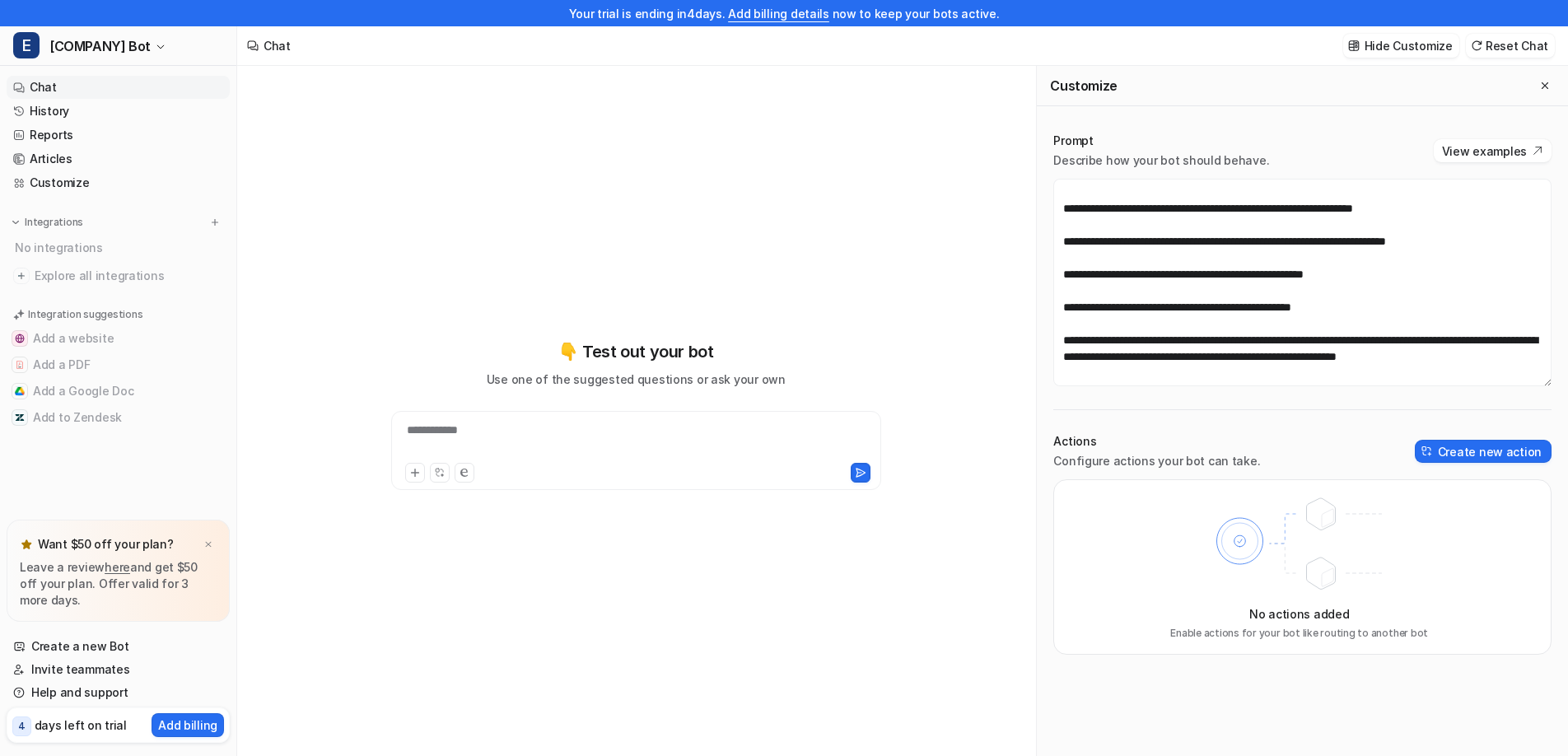click on "**********" at bounding box center [636, 441] 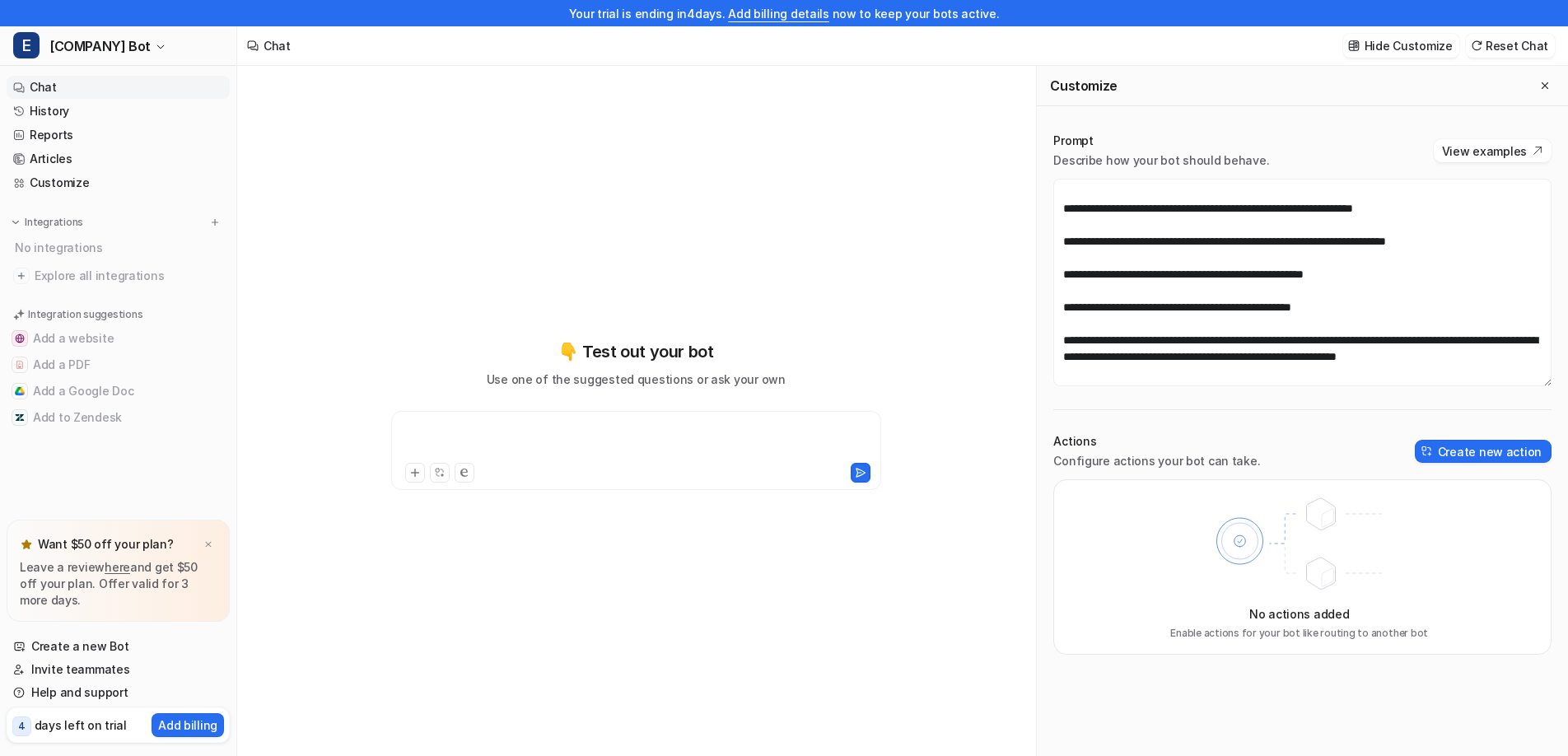 type 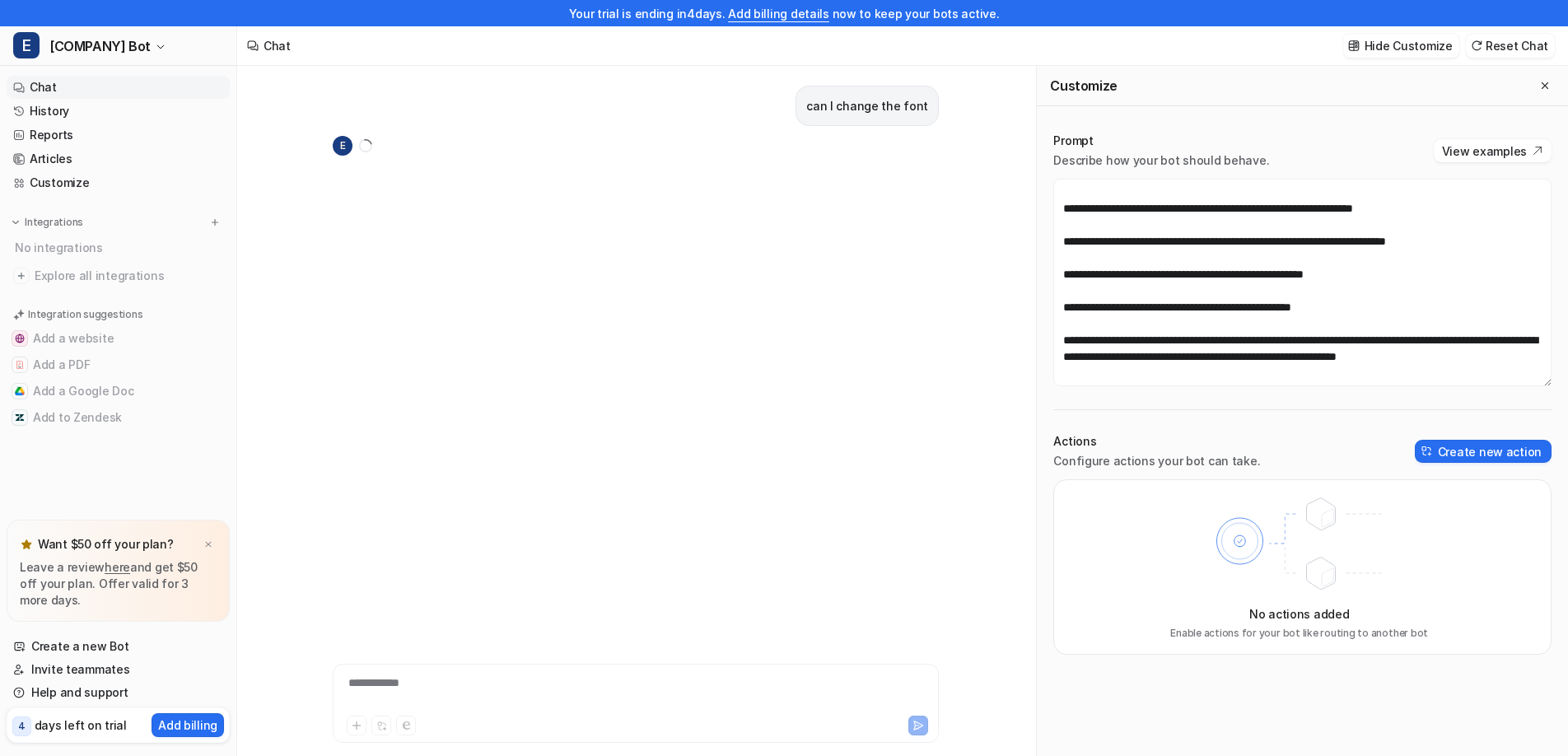 scroll, scrollTop: 26, scrollLeft: 0, axis: vertical 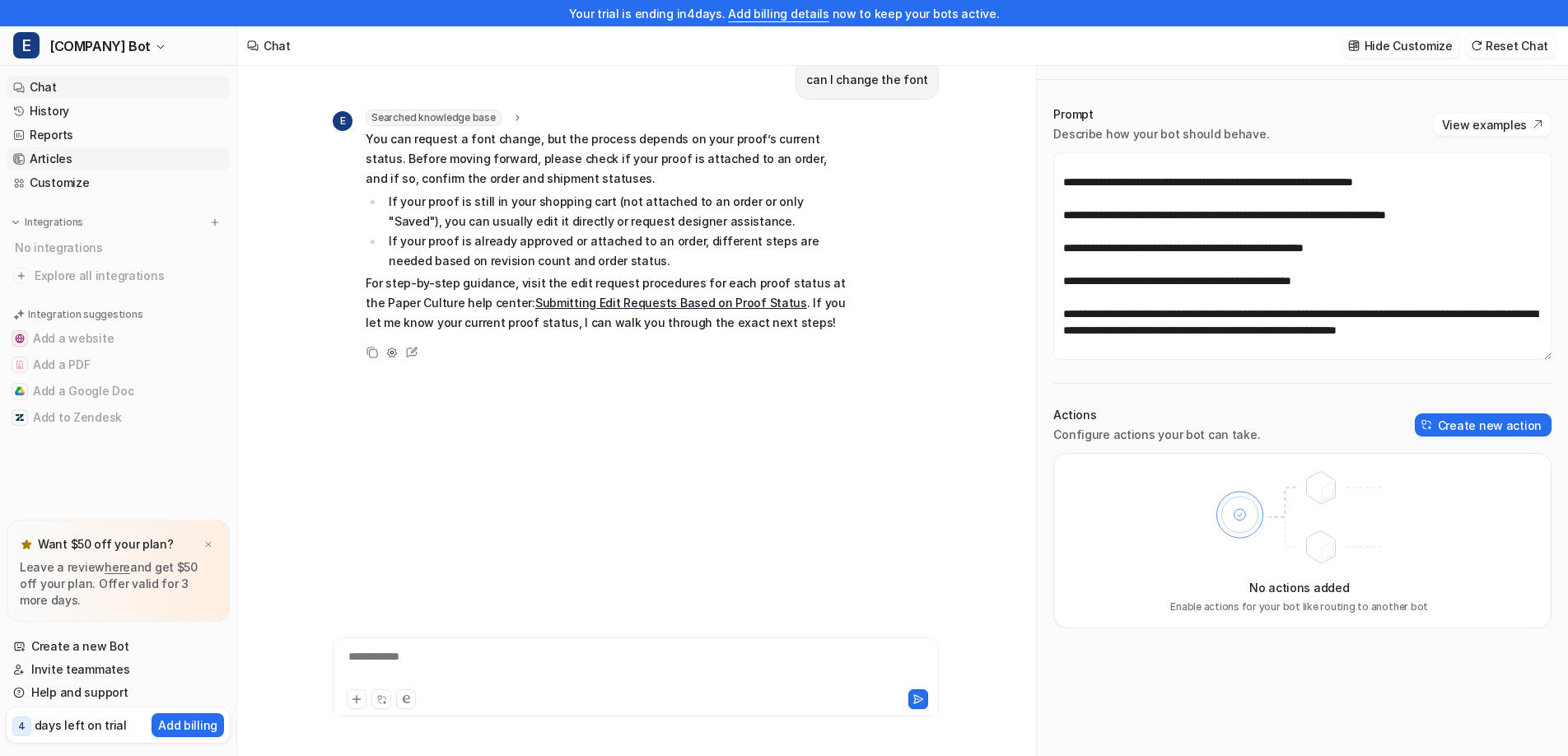 click on "Articles" at bounding box center [118, 159] 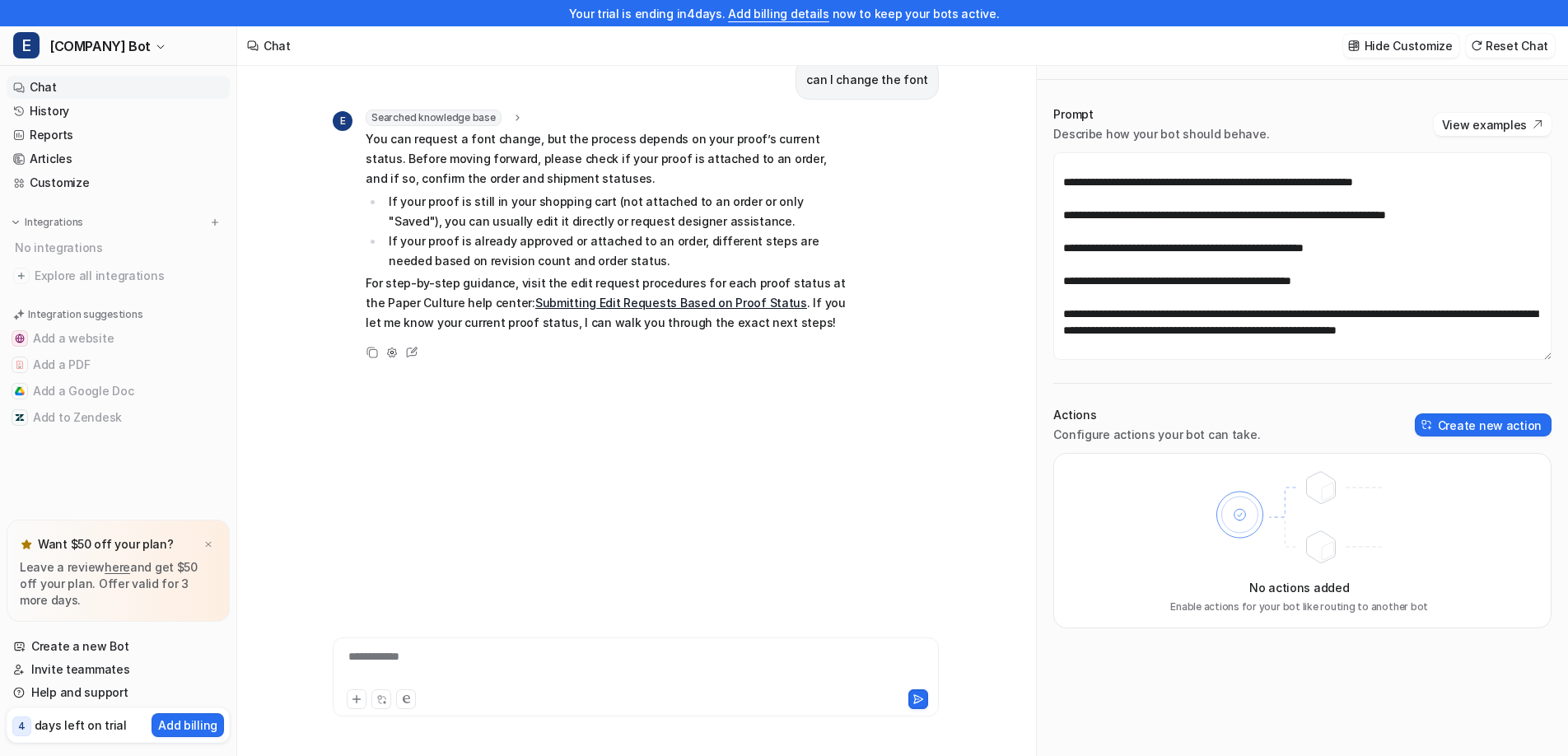 scroll, scrollTop: 0, scrollLeft: 0, axis: both 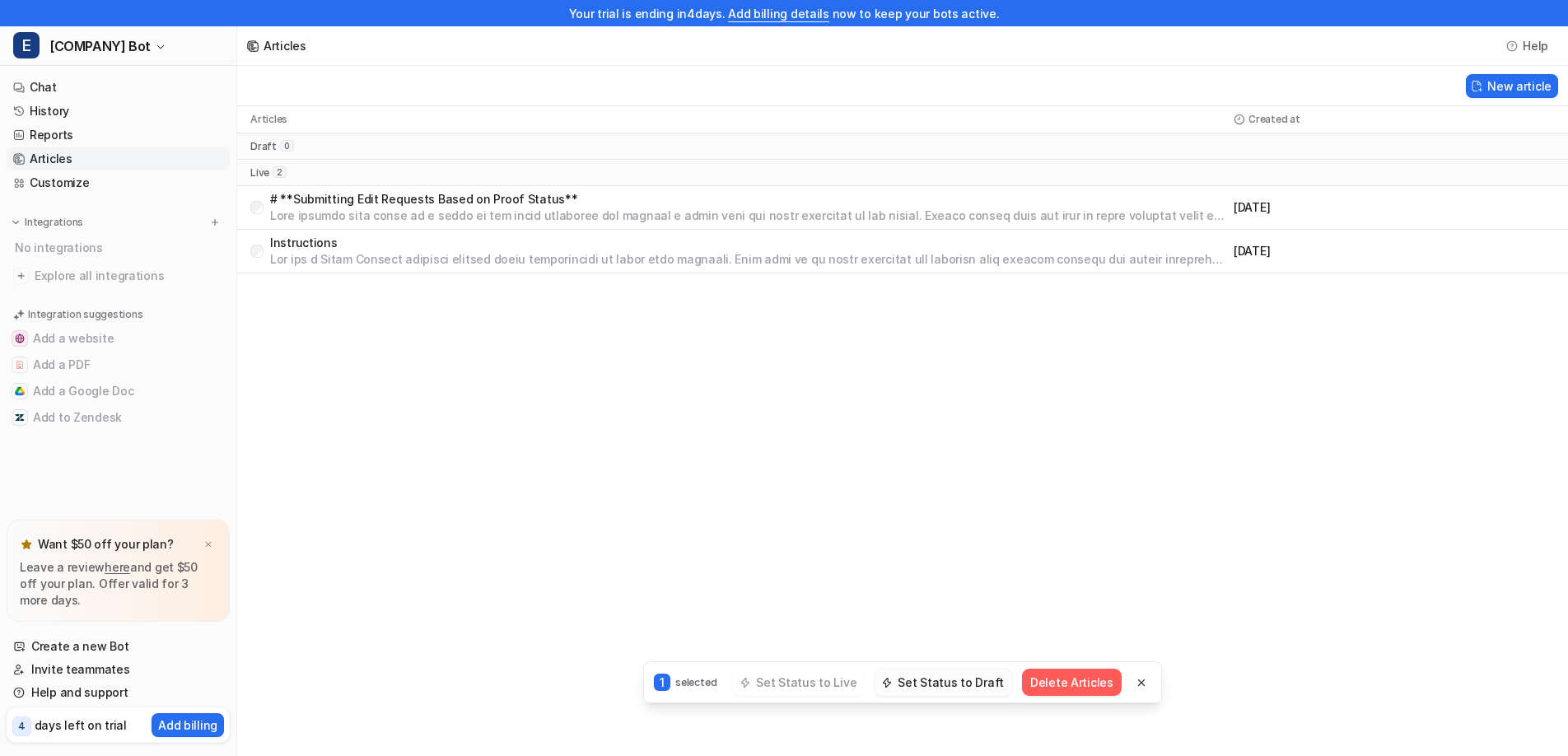 click on "Set Status to Draft" at bounding box center (943, 682) 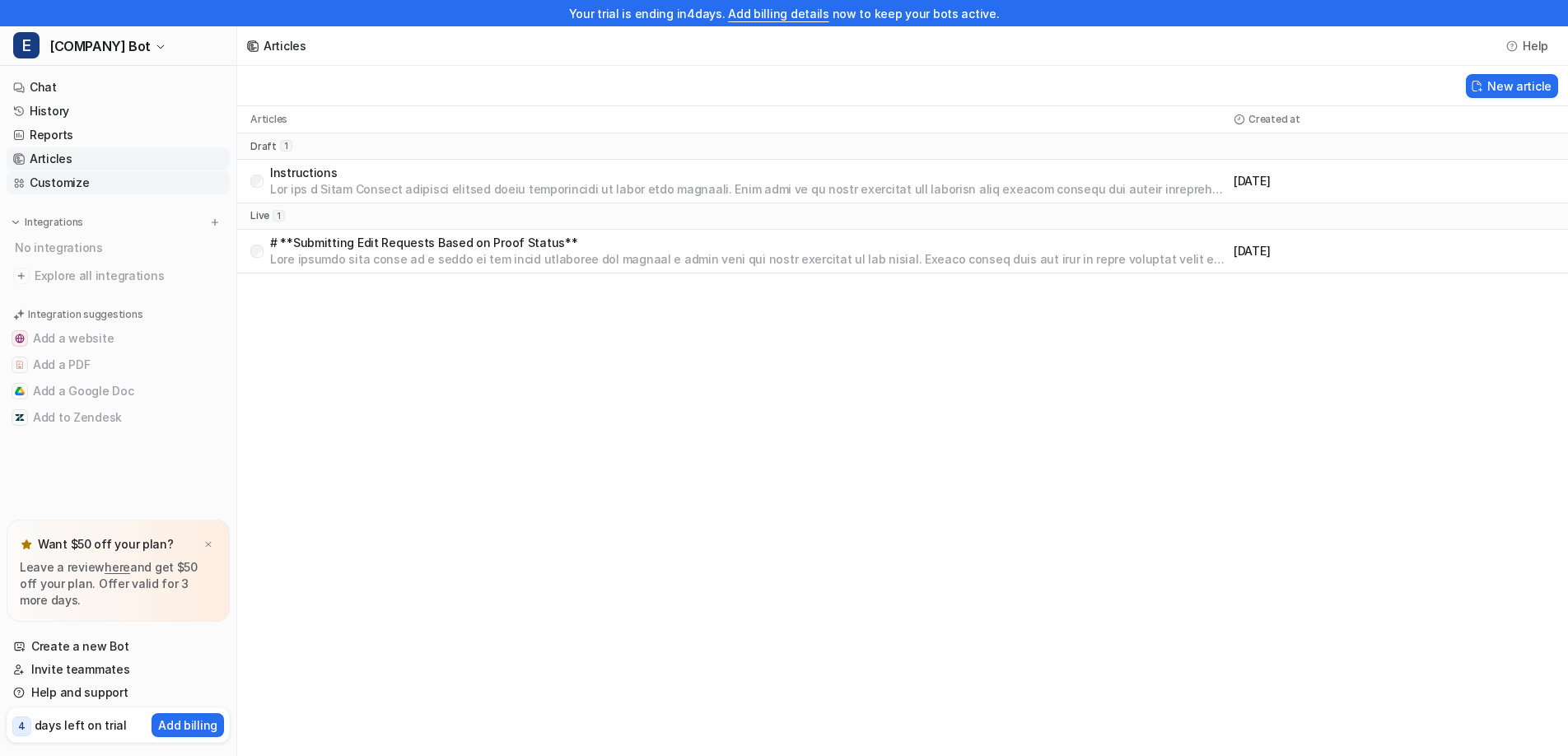 click on "Customize" at bounding box center (118, 183) 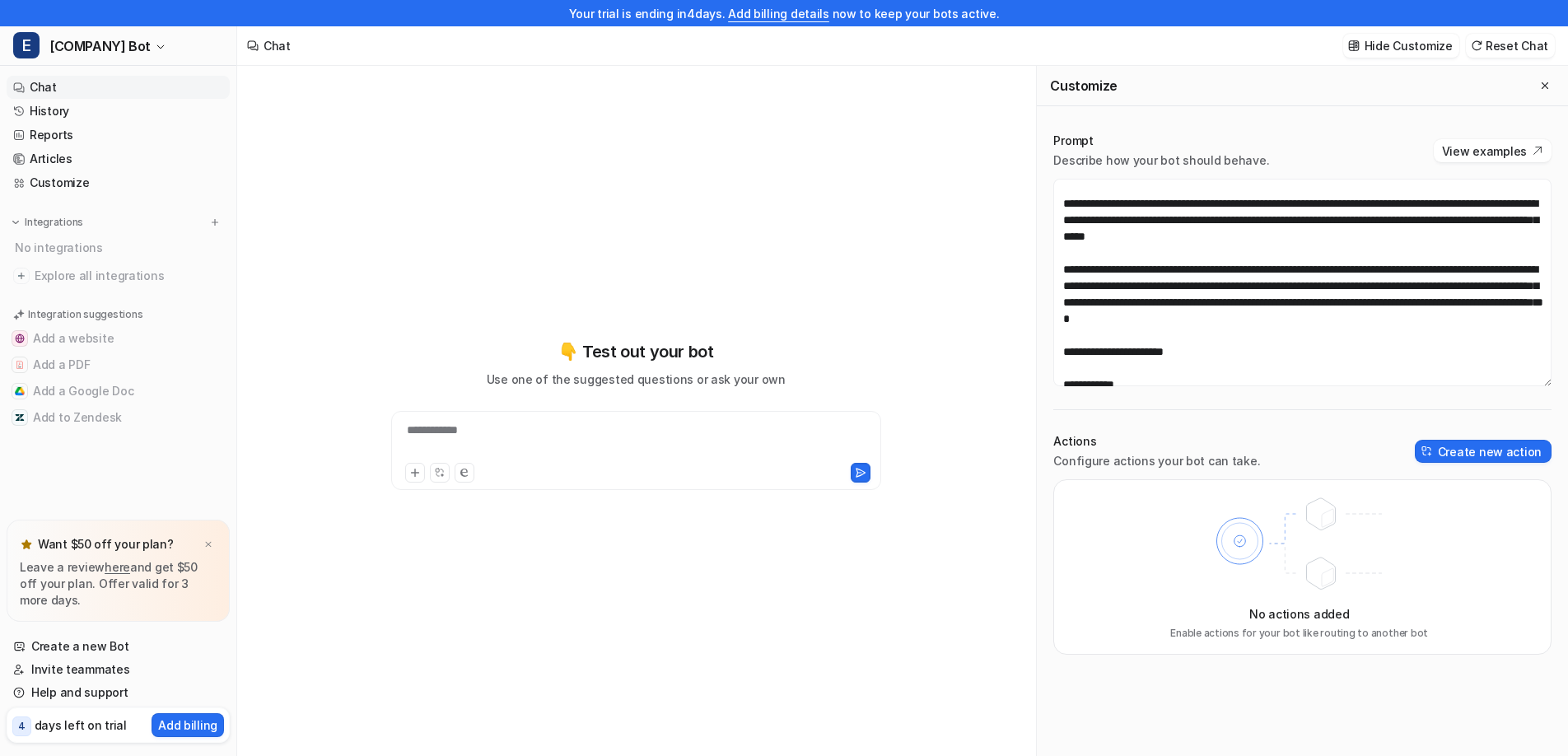 scroll, scrollTop: 0, scrollLeft: 0, axis: both 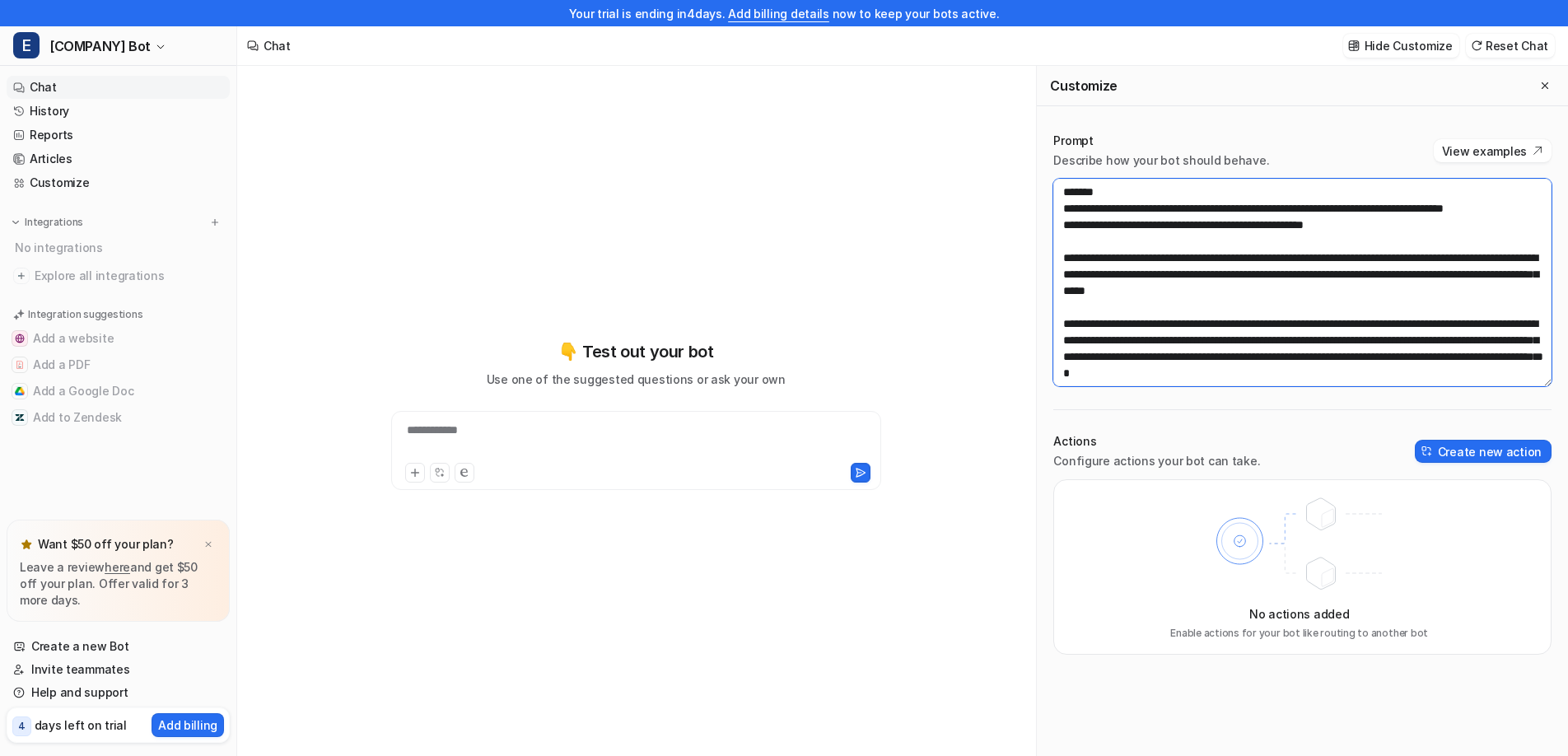 click at bounding box center (1302, 282) 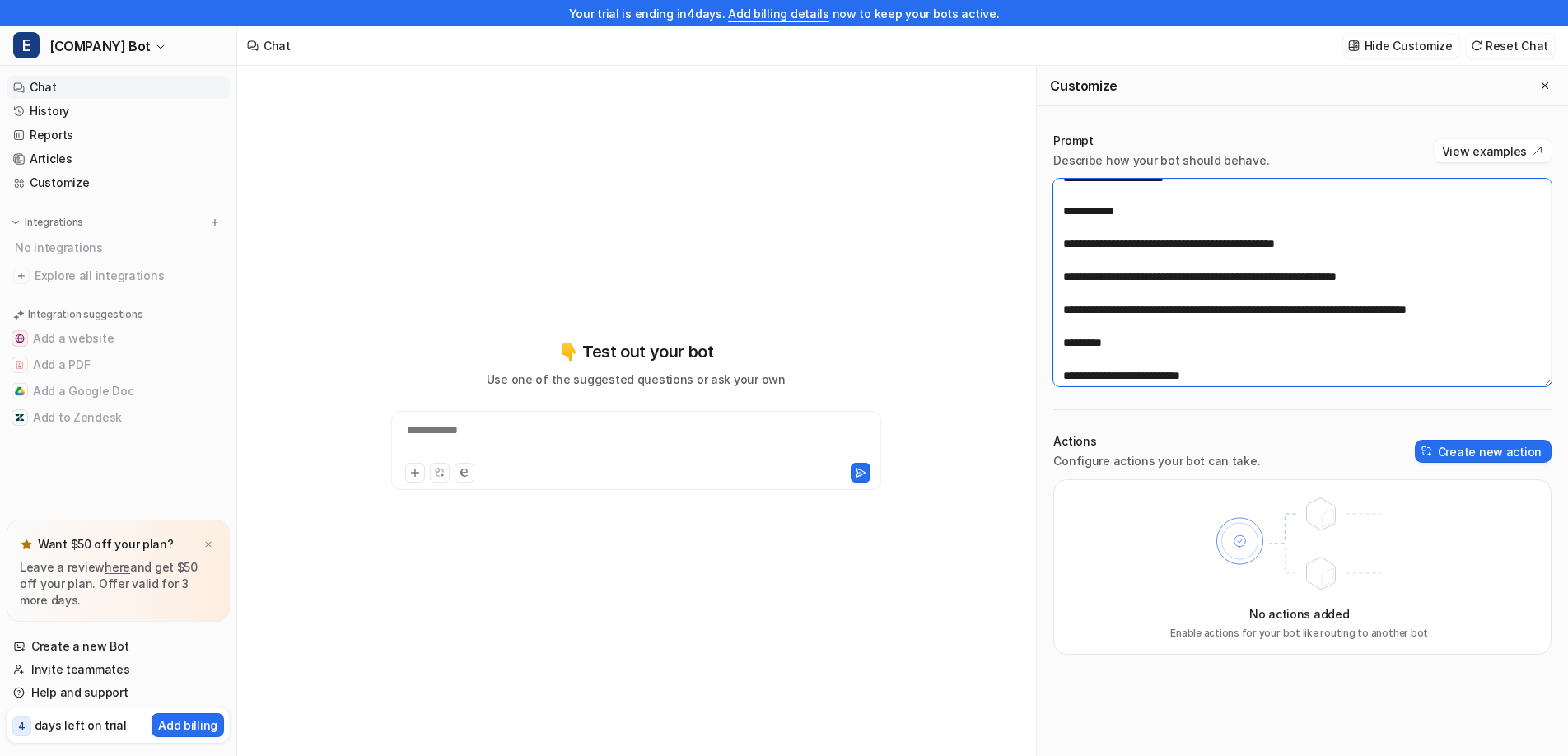 scroll, scrollTop: 215, scrollLeft: 0, axis: vertical 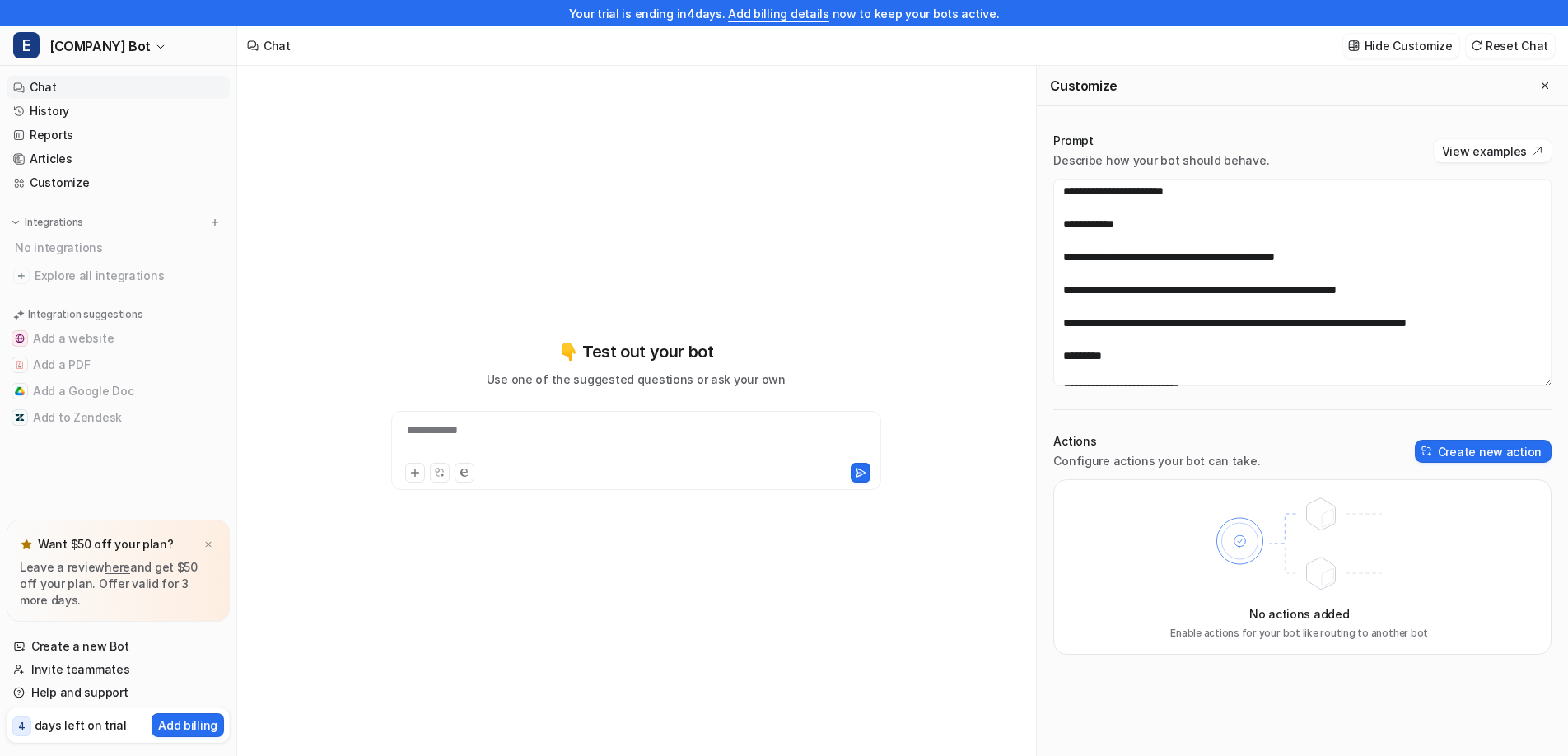 click on "**********" at bounding box center (636, 441) 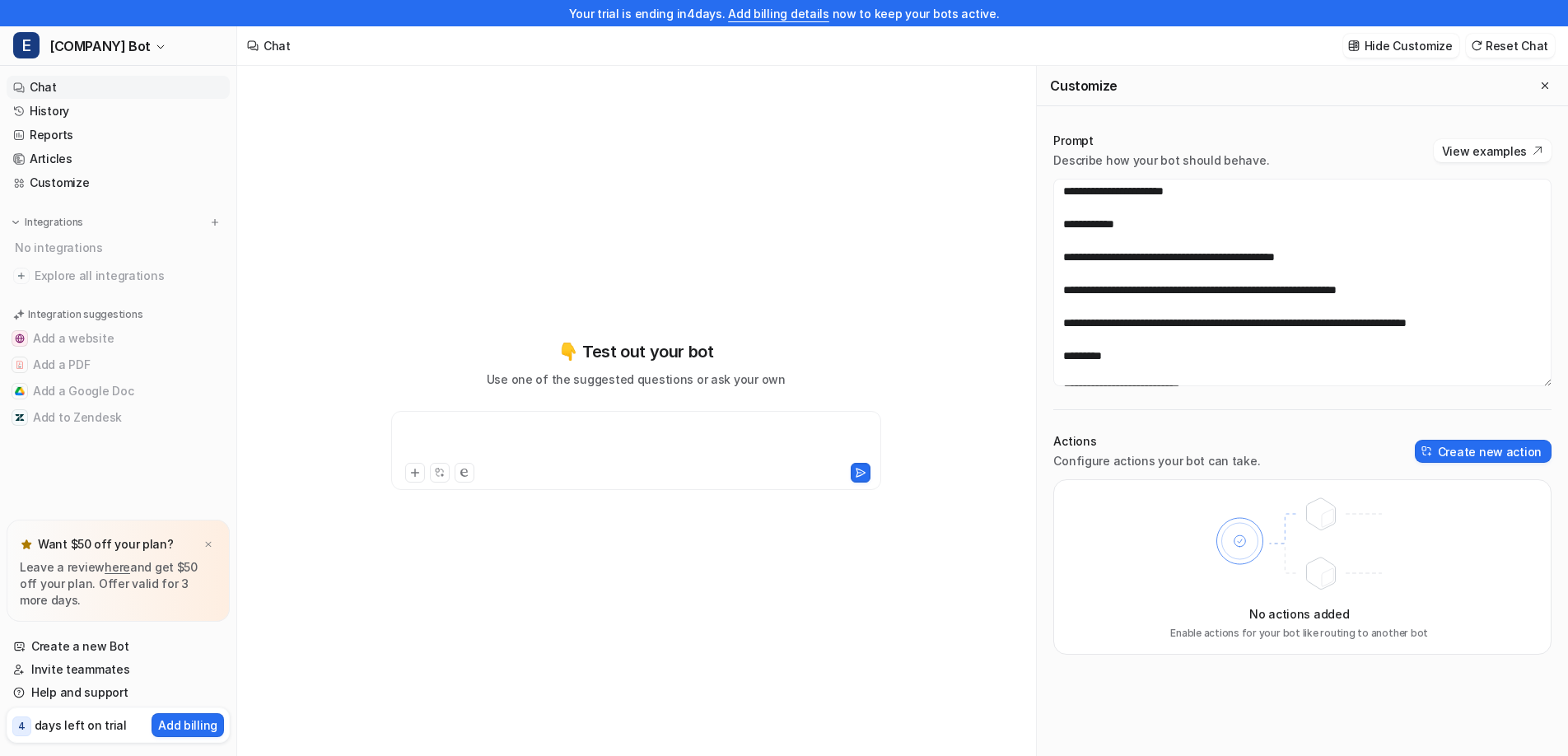type 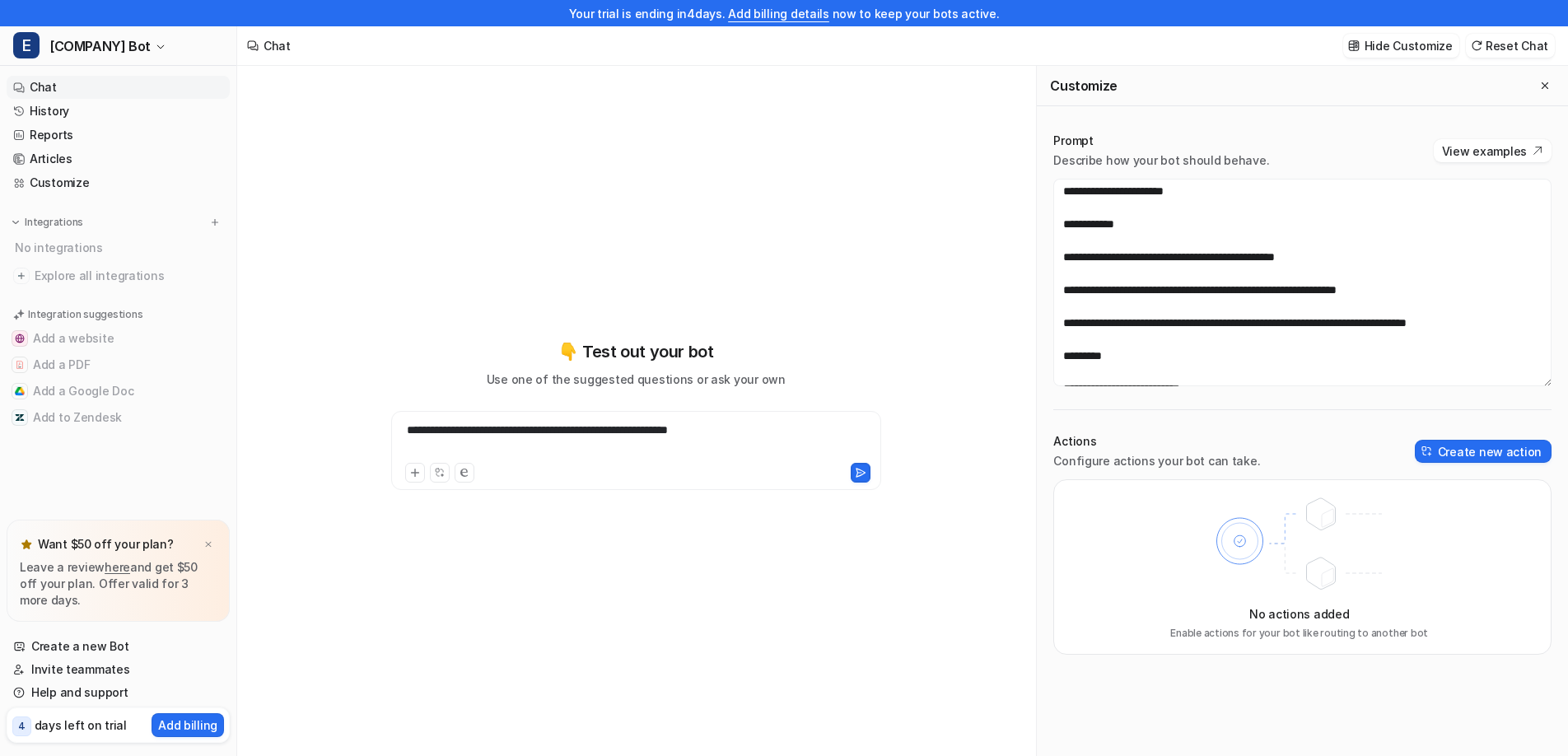 scroll, scrollTop: 26, scrollLeft: 0, axis: vertical 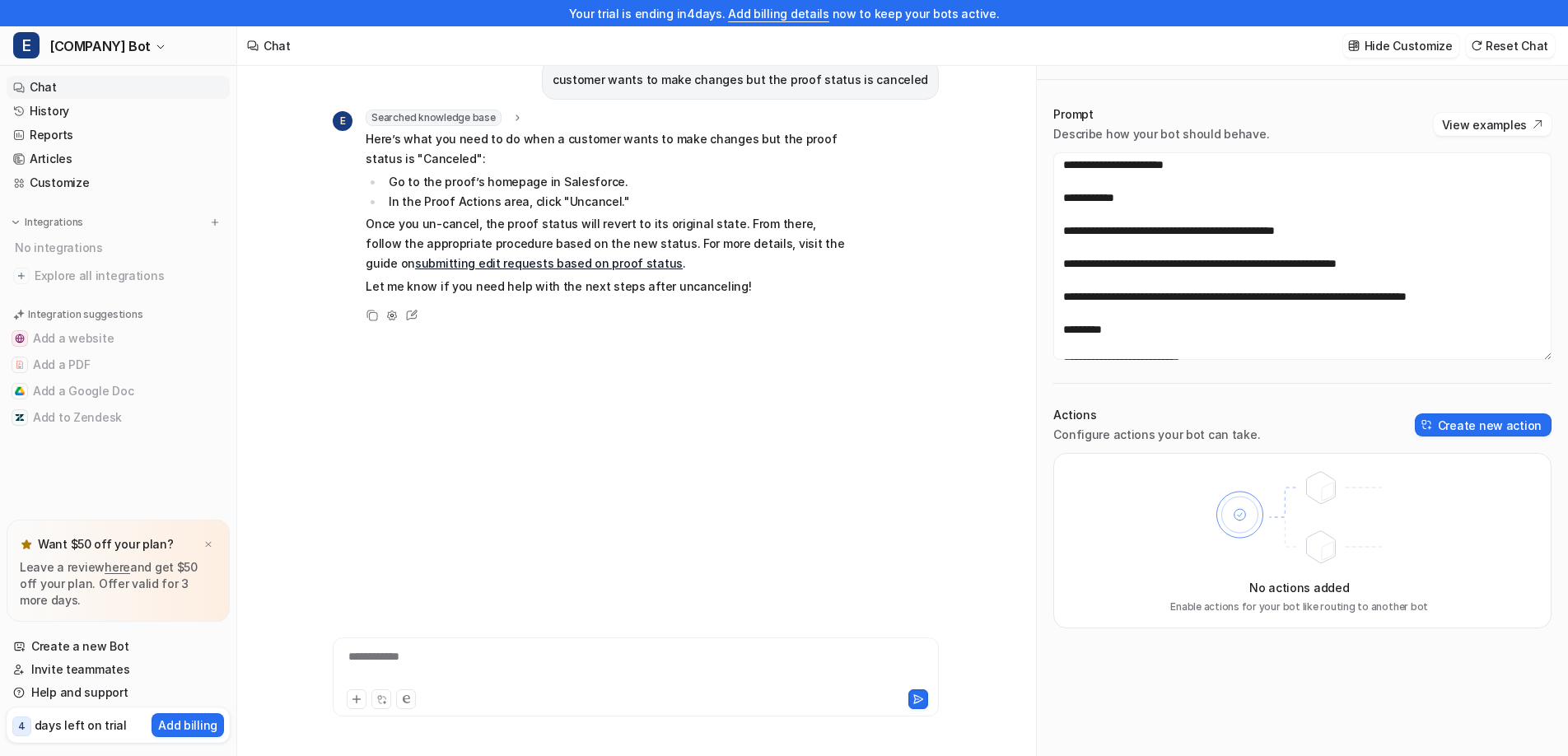 click on "**********" at bounding box center [636, 667] 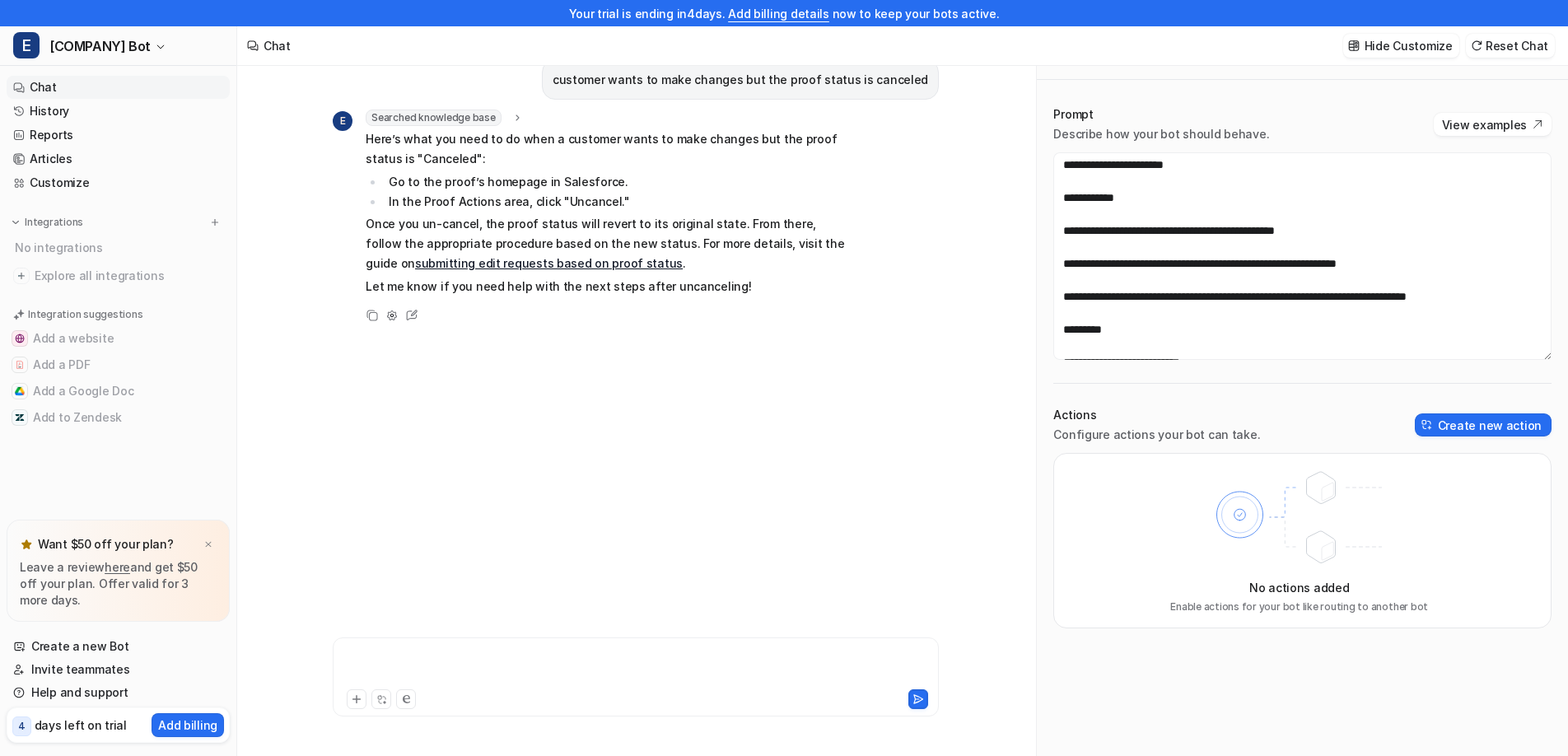 type 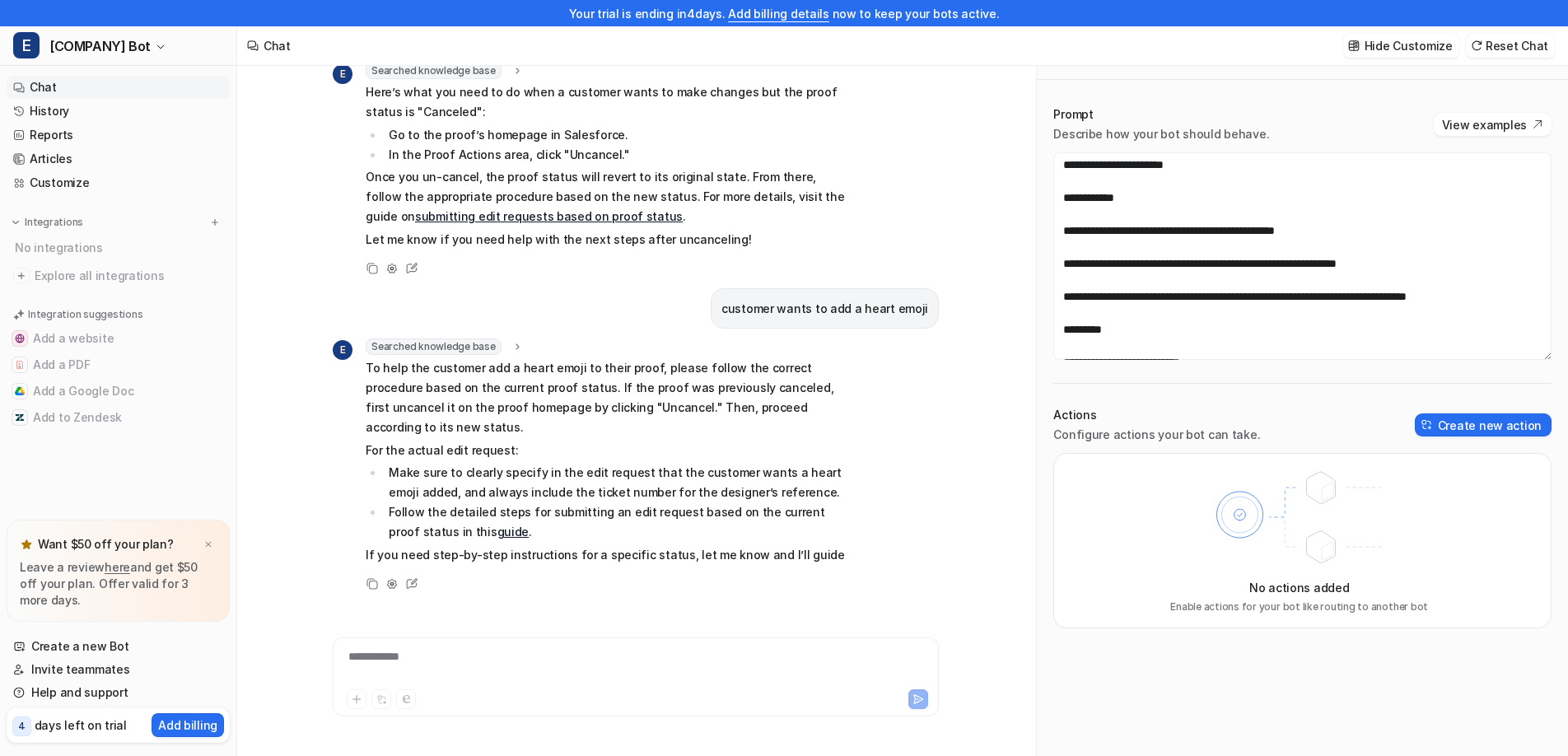 scroll, scrollTop: 67, scrollLeft: 0, axis: vertical 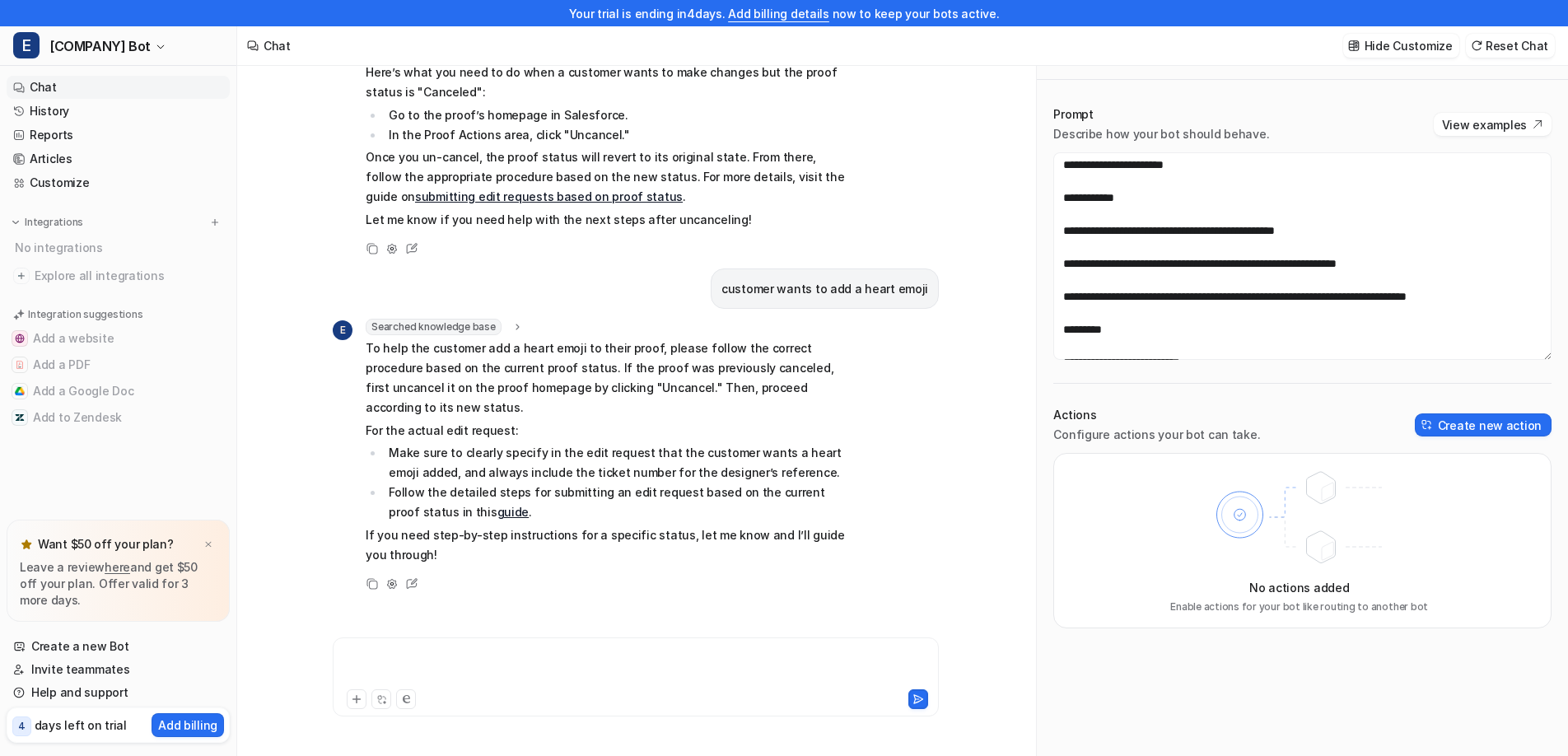 click at bounding box center (636, 667) 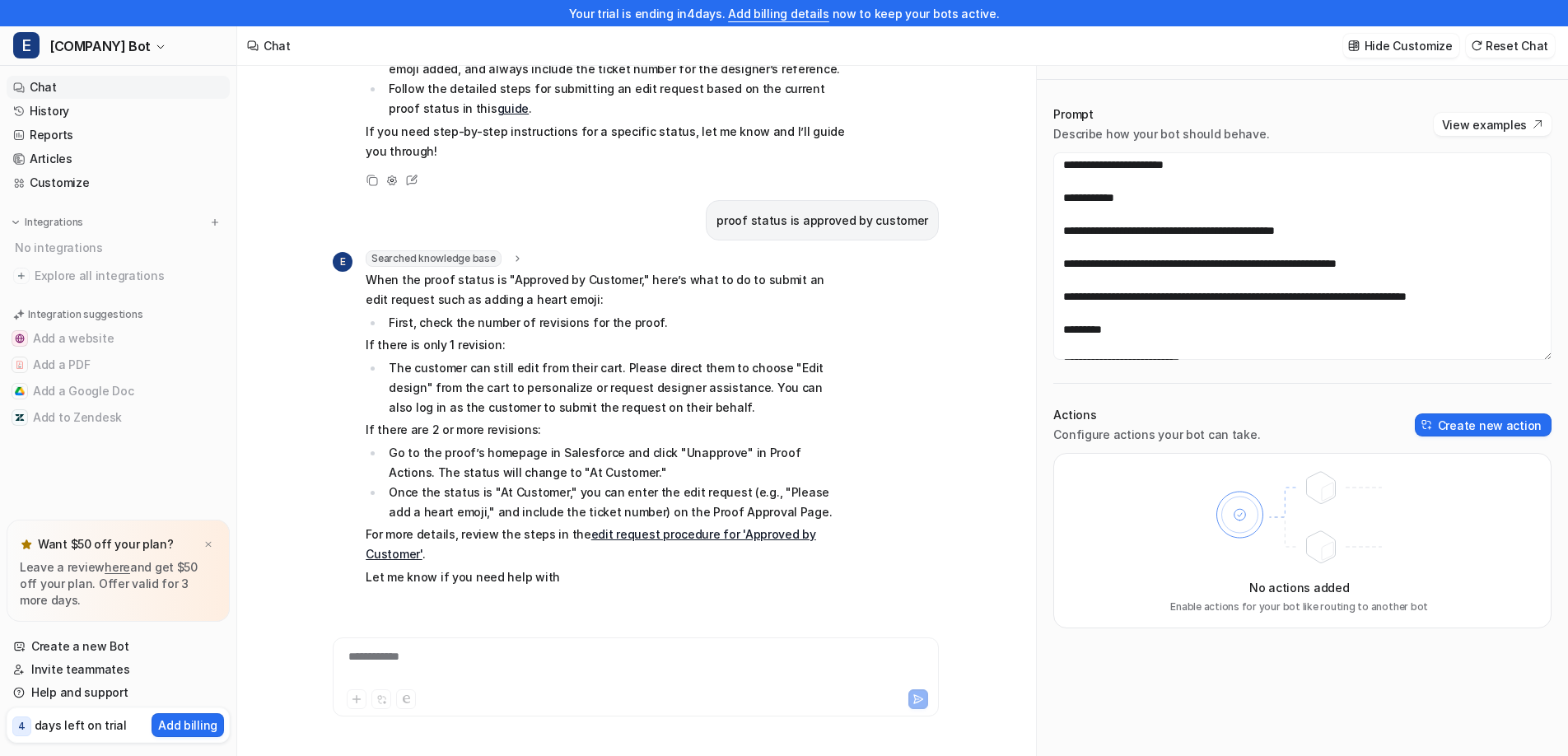 scroll, scrollTop: 492, scrollLeft: 0, axis: vertical 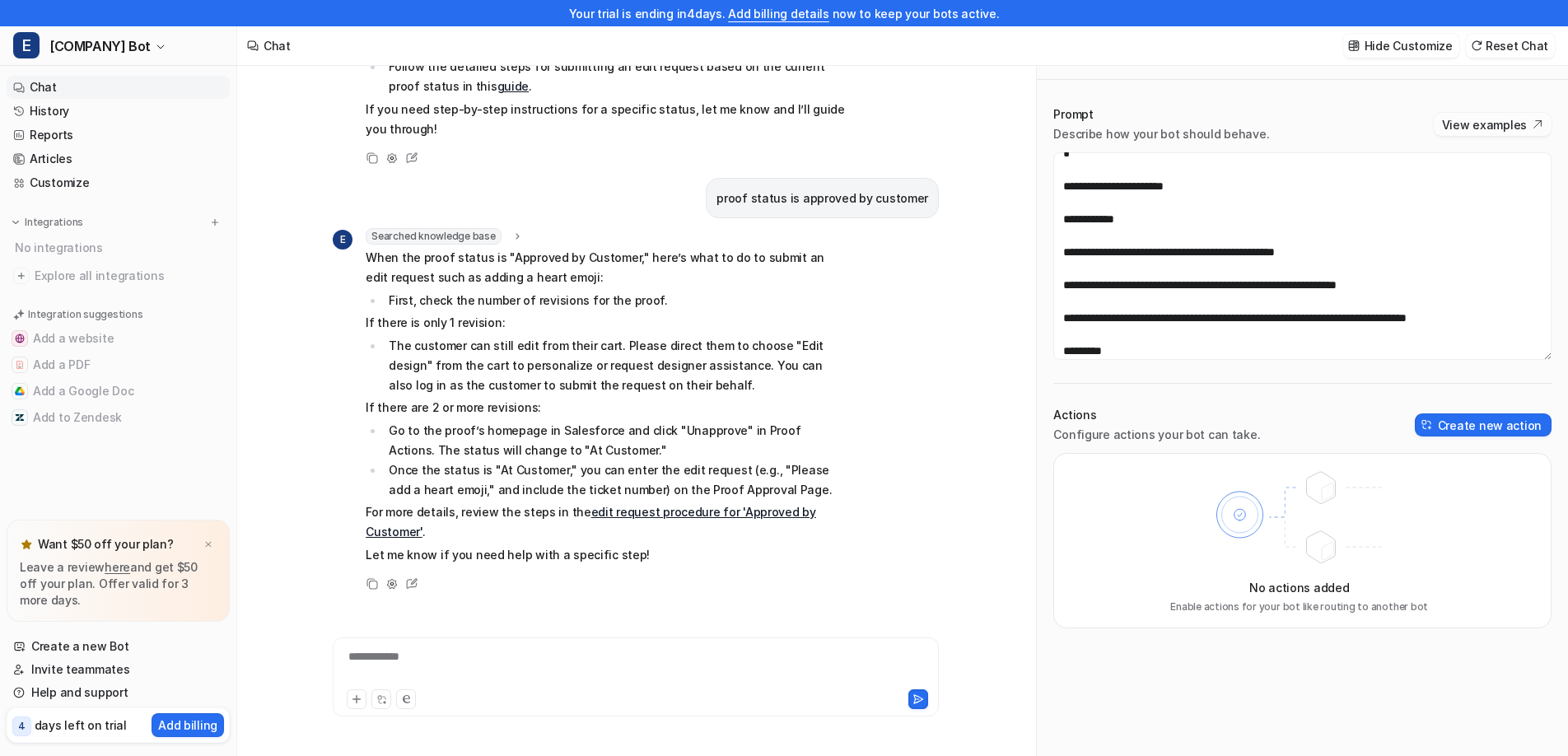 click on "View examples" at bounding box center (1492, 124) 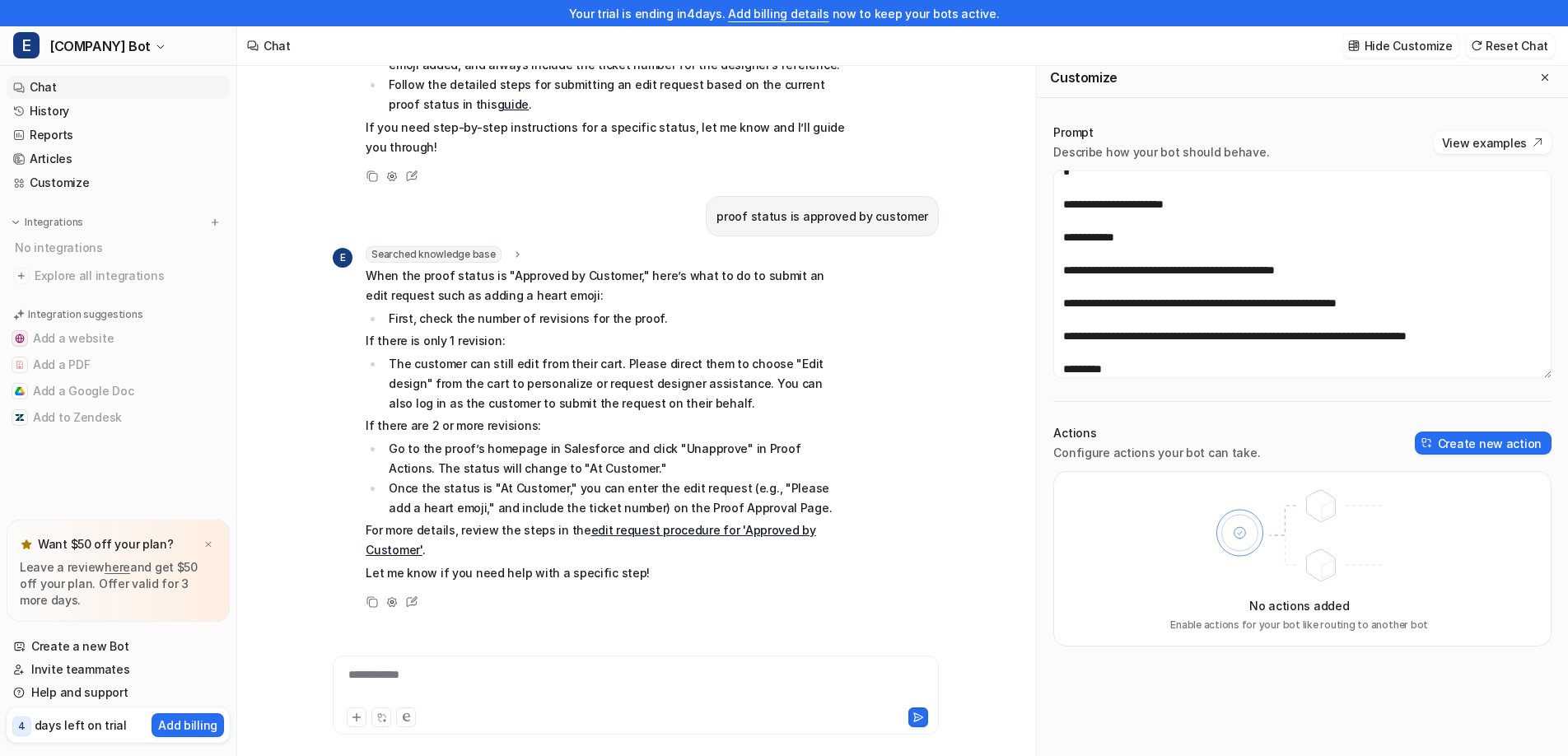 scroll, scrollTop: 0, scrollLeft: 0, axis: both 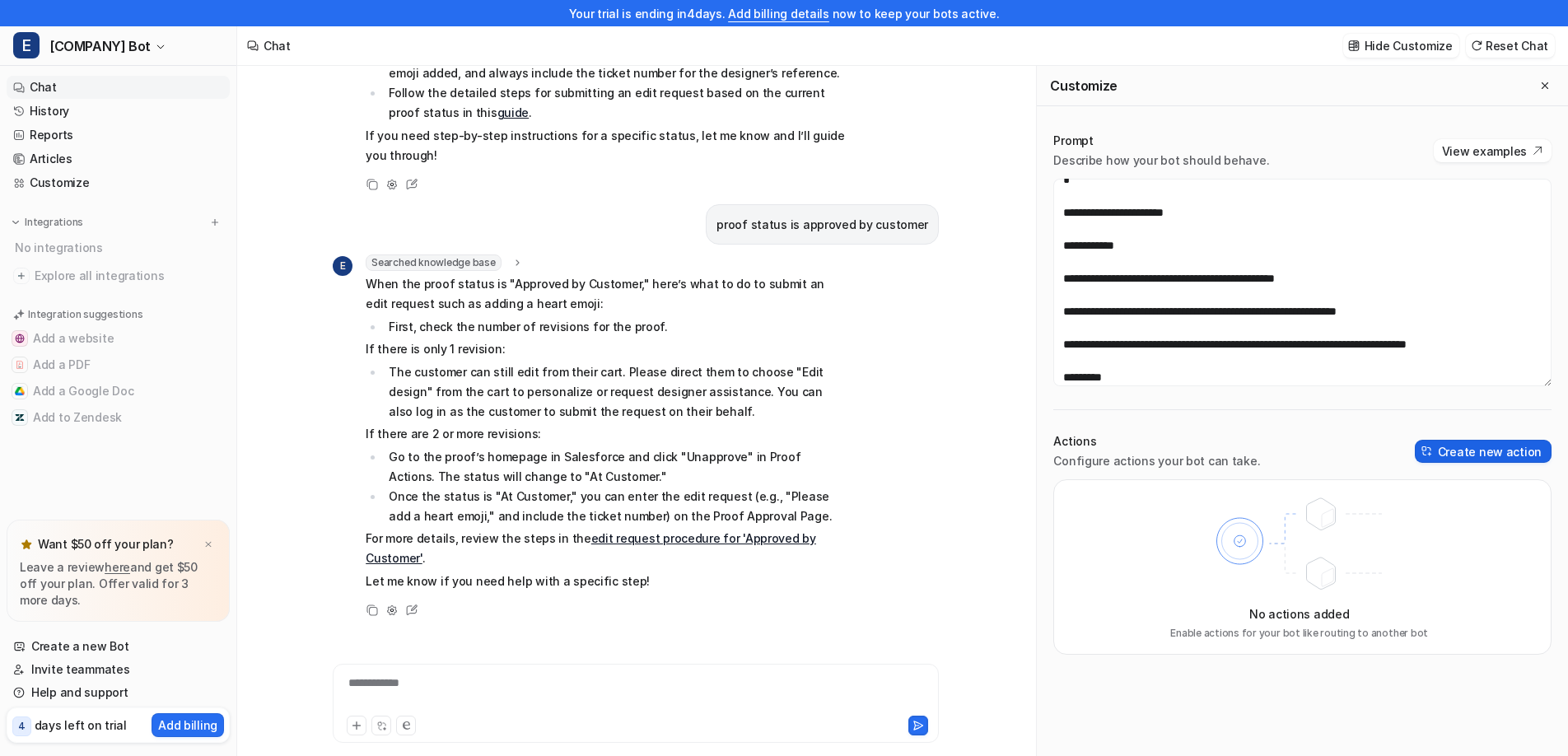 click on "Create new action" at bounding box center (1483, 451) 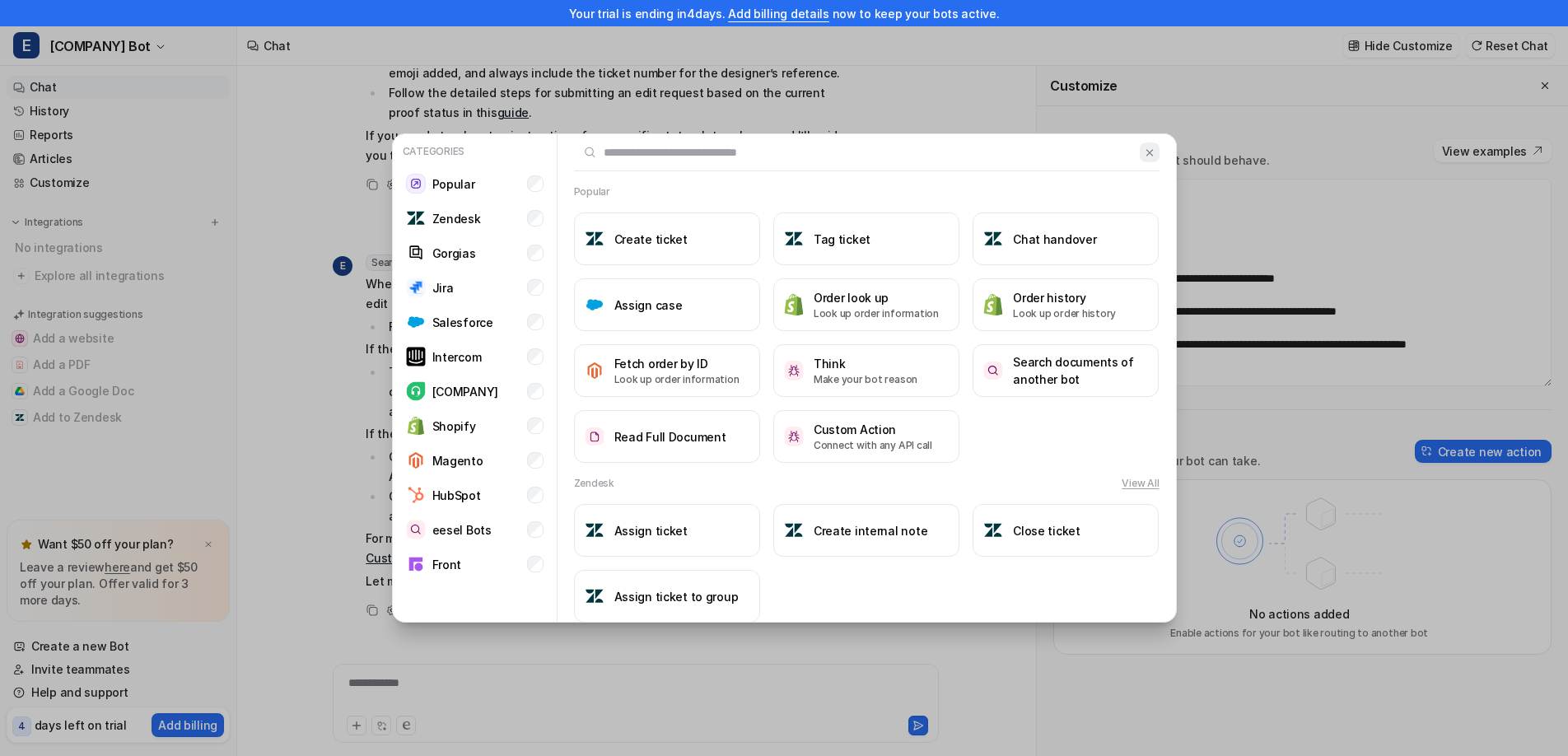 click at bounding box center (1150, 152) 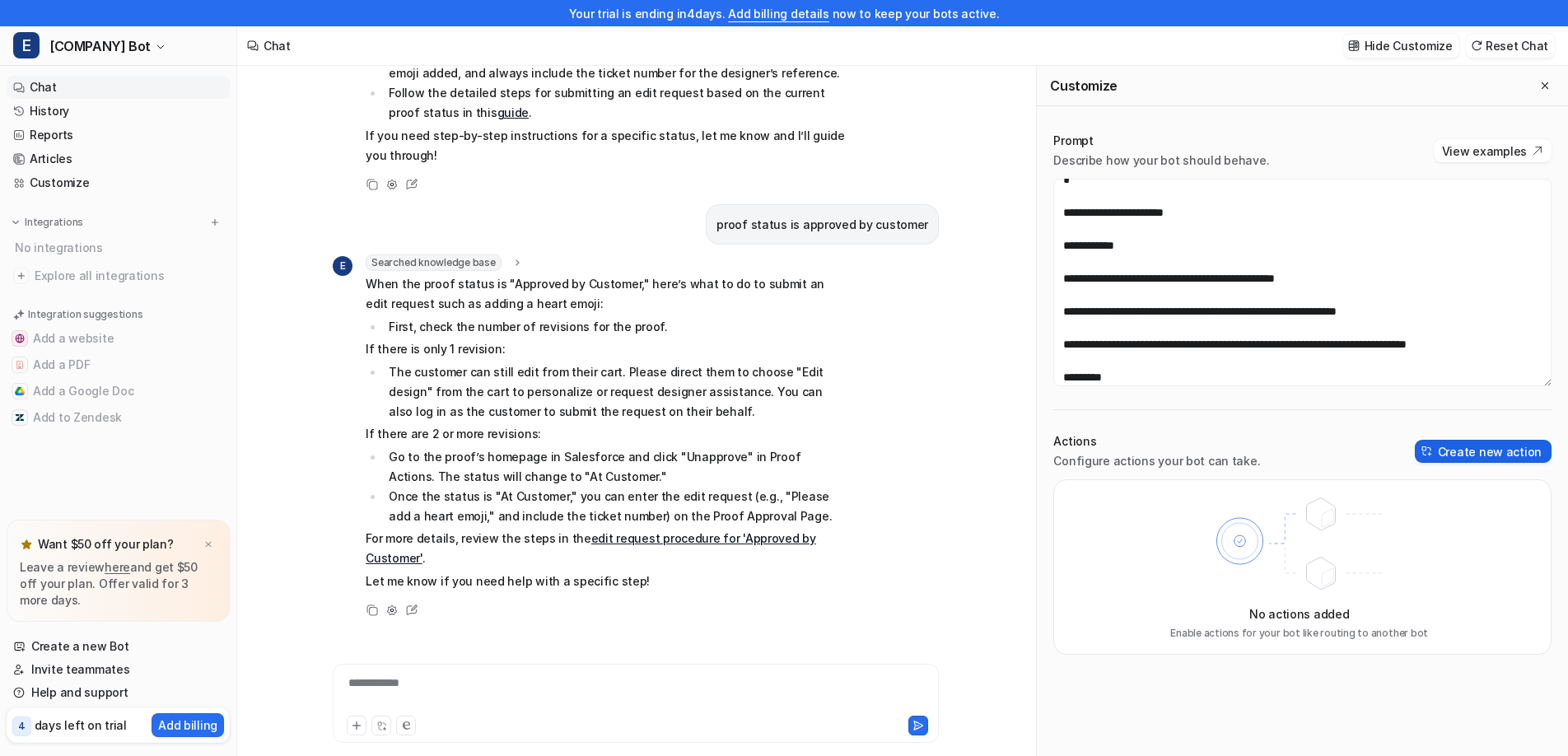 click on "Create new action" at bounding box center [1483, 451] 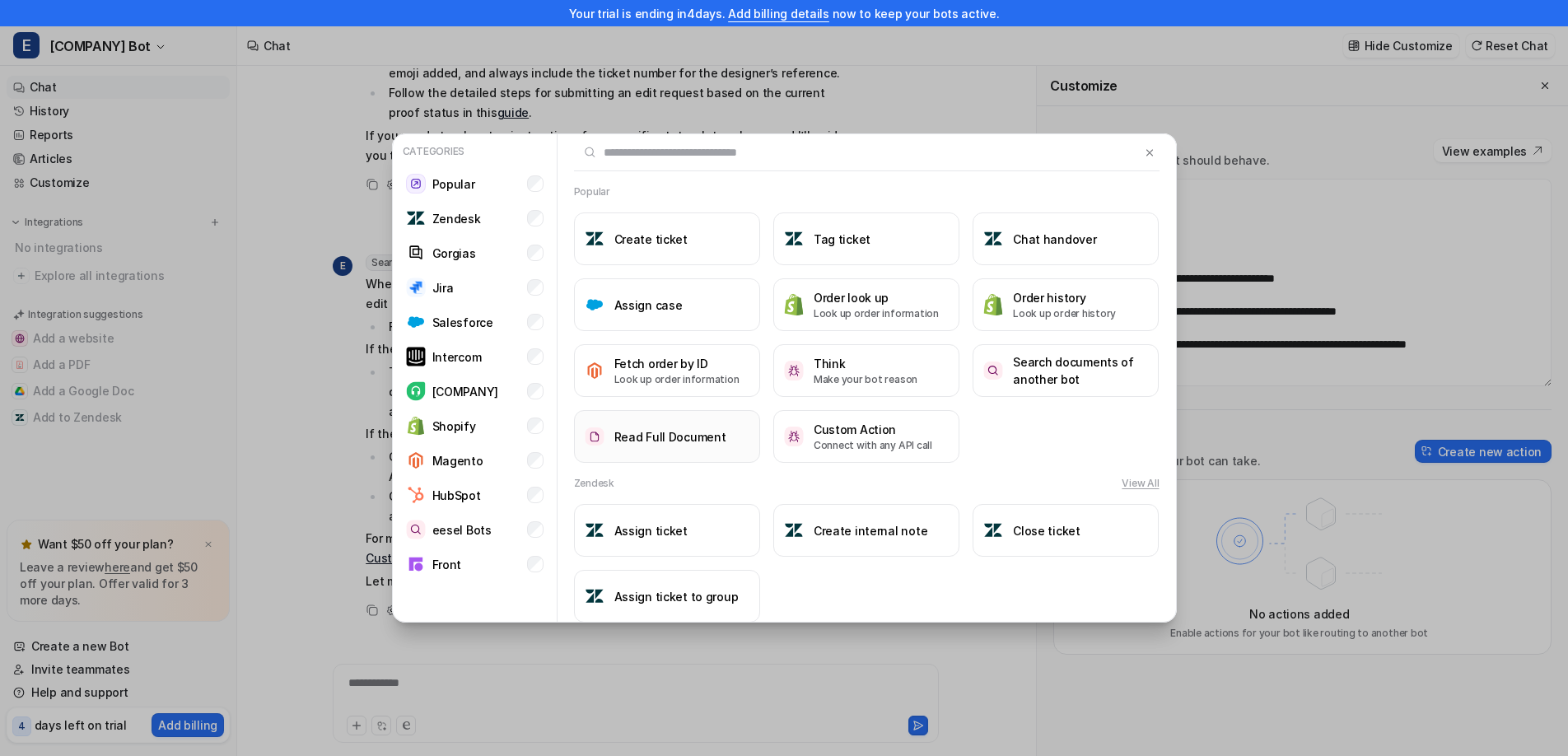 click on "Read Full Document" at bounding box center (670, 436) 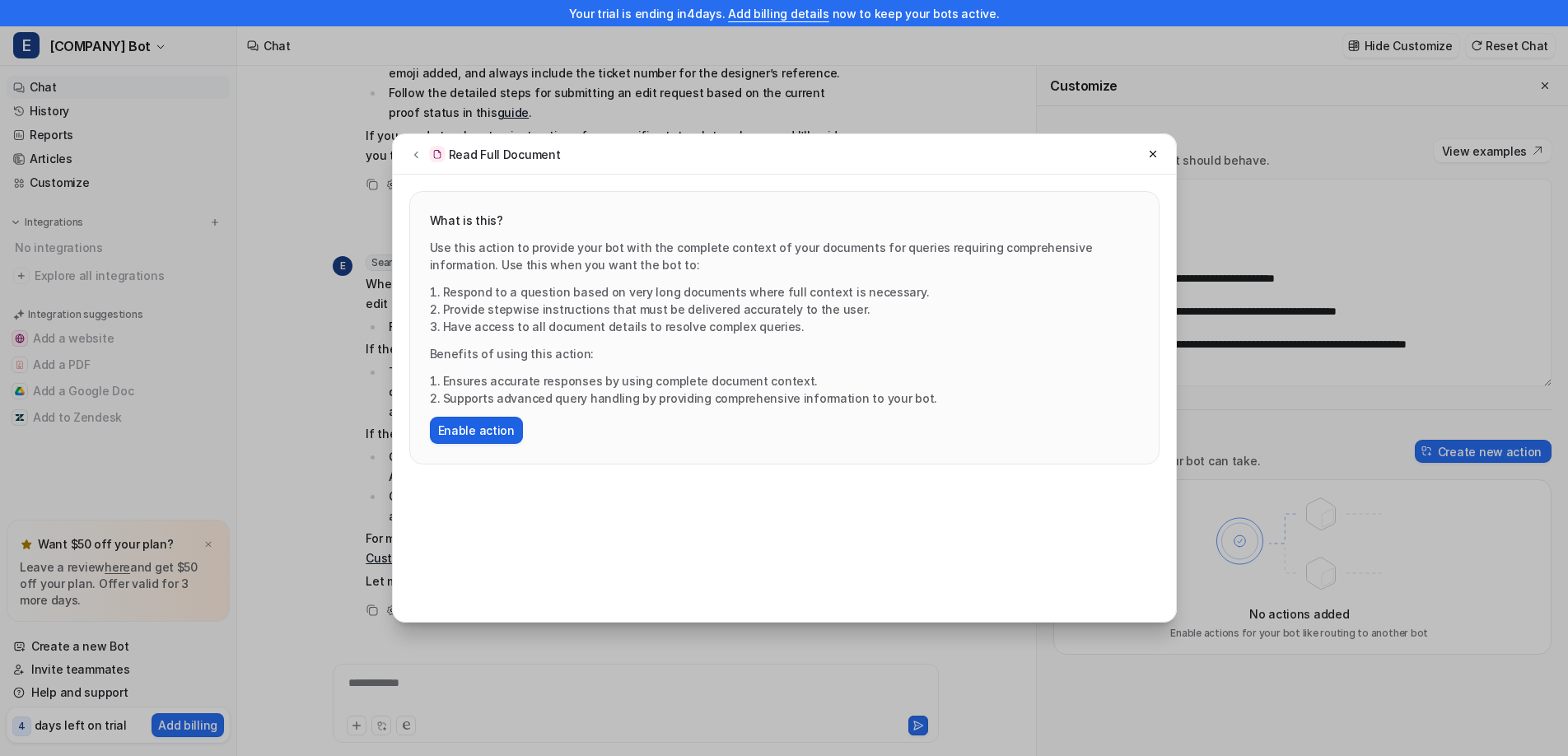 click on "Enable action" at bounding box center [476, 430] 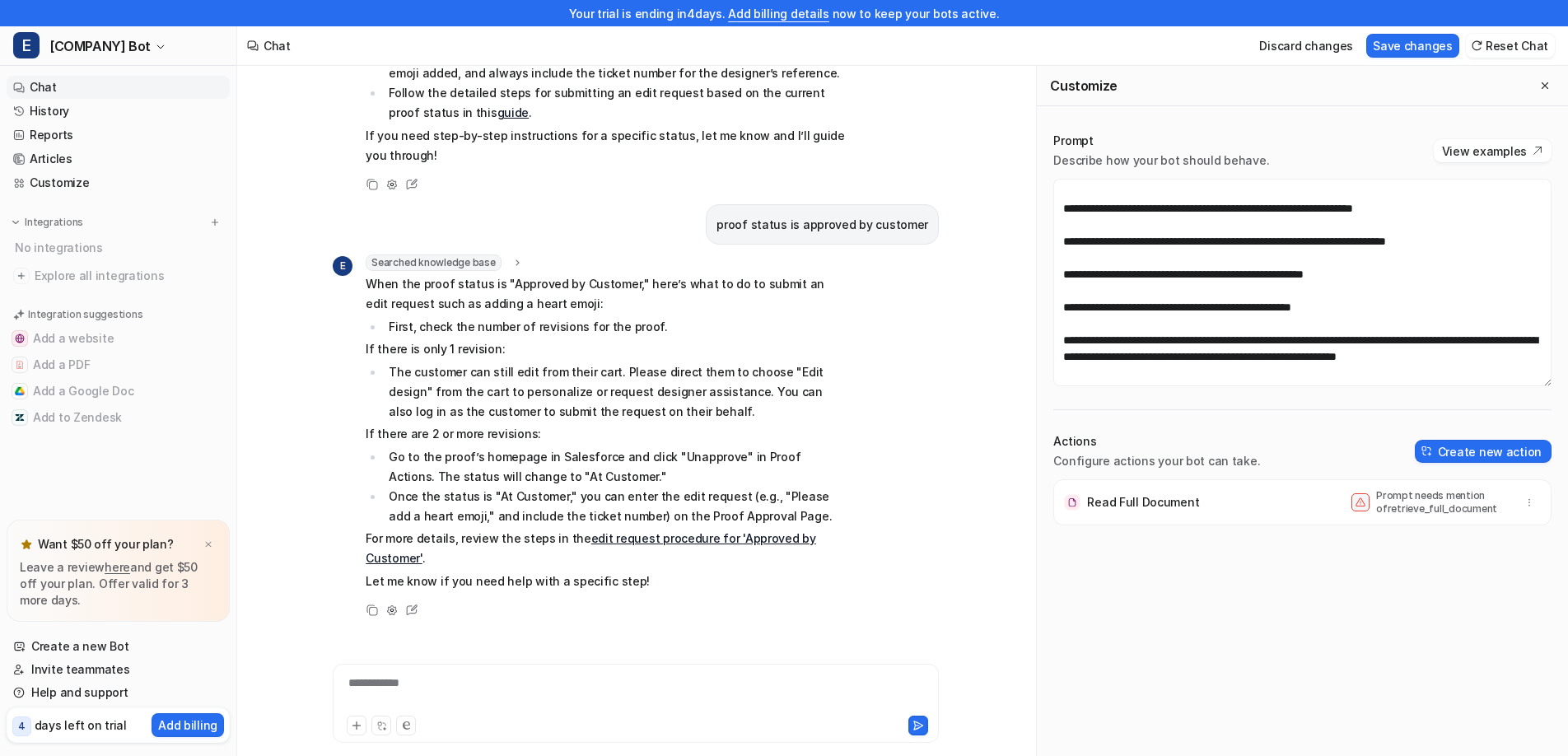 scroll, scrollTop: 2405, scrollLeft: 0, axis: vertical 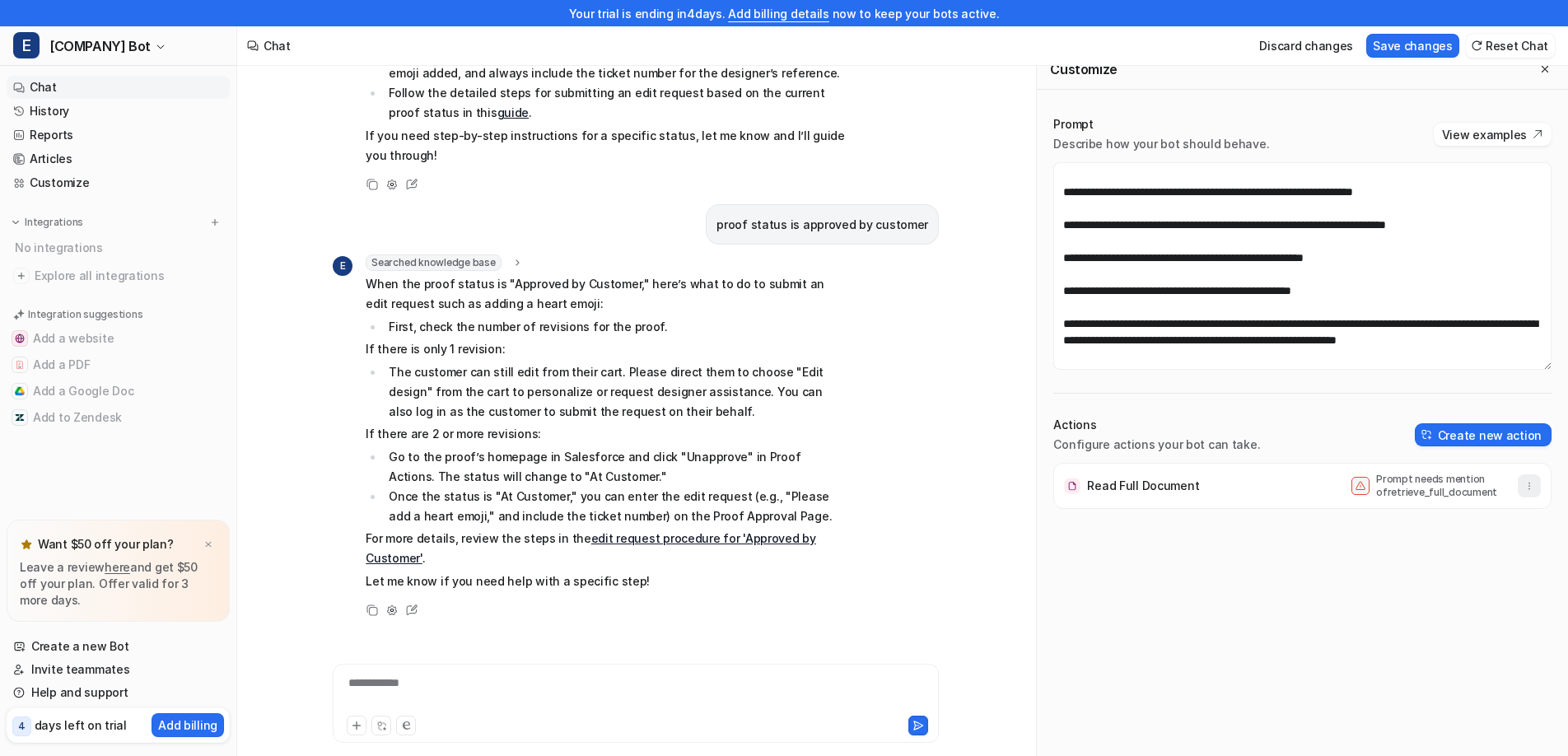 click 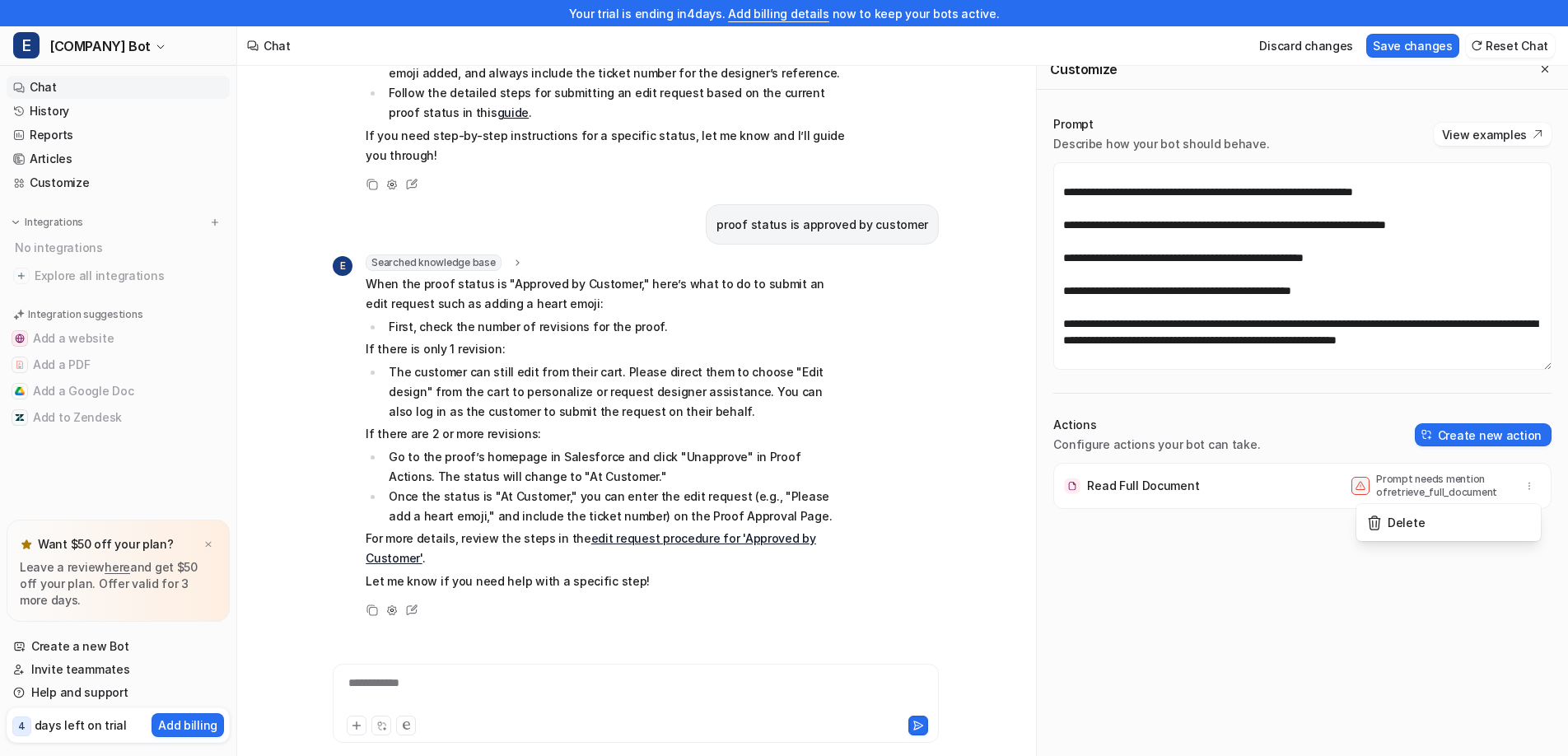 click on "Read Full Document" at bounding box center (1143, 486) 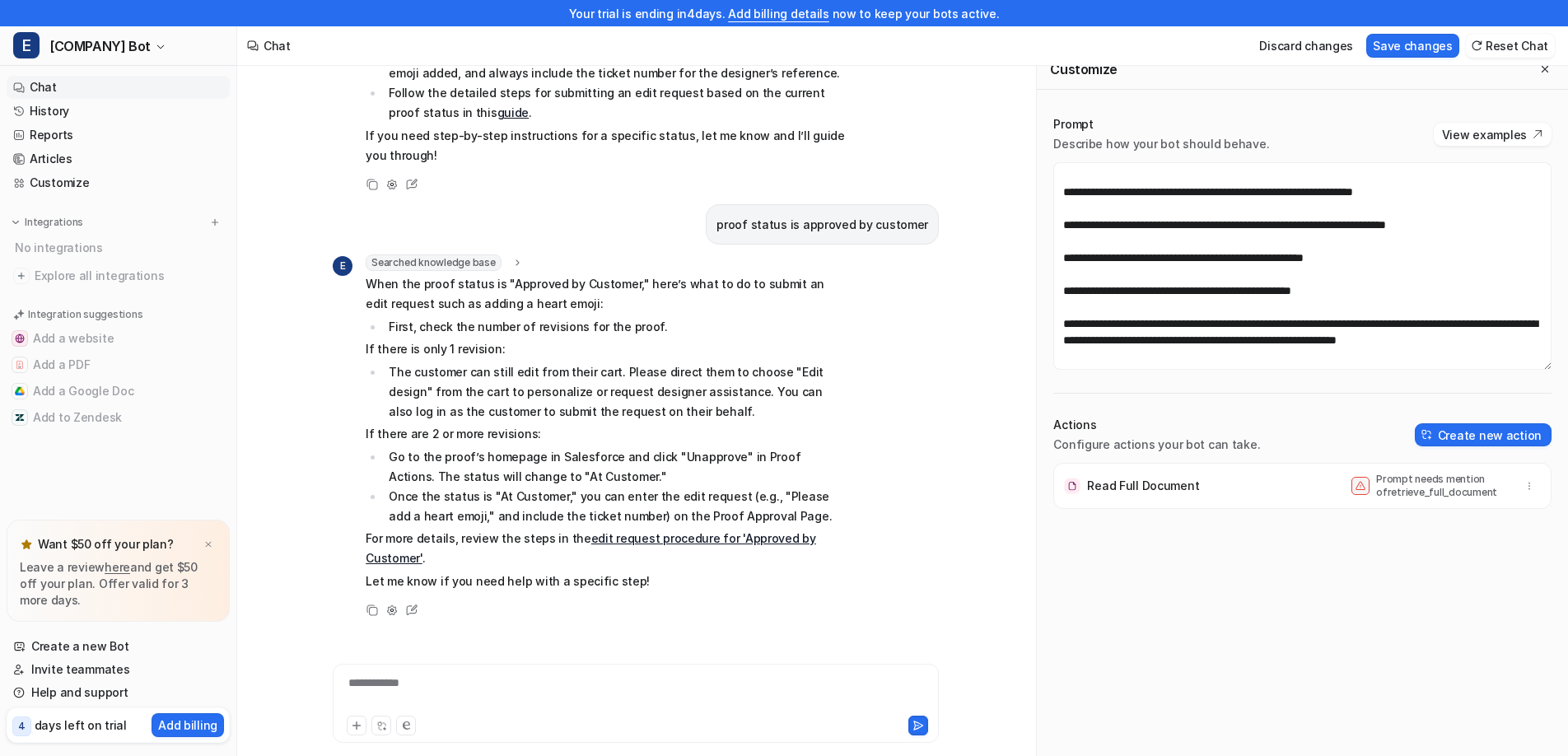 scroll, scrollTop: 2405, scrollLeft: 0, axis: vertical 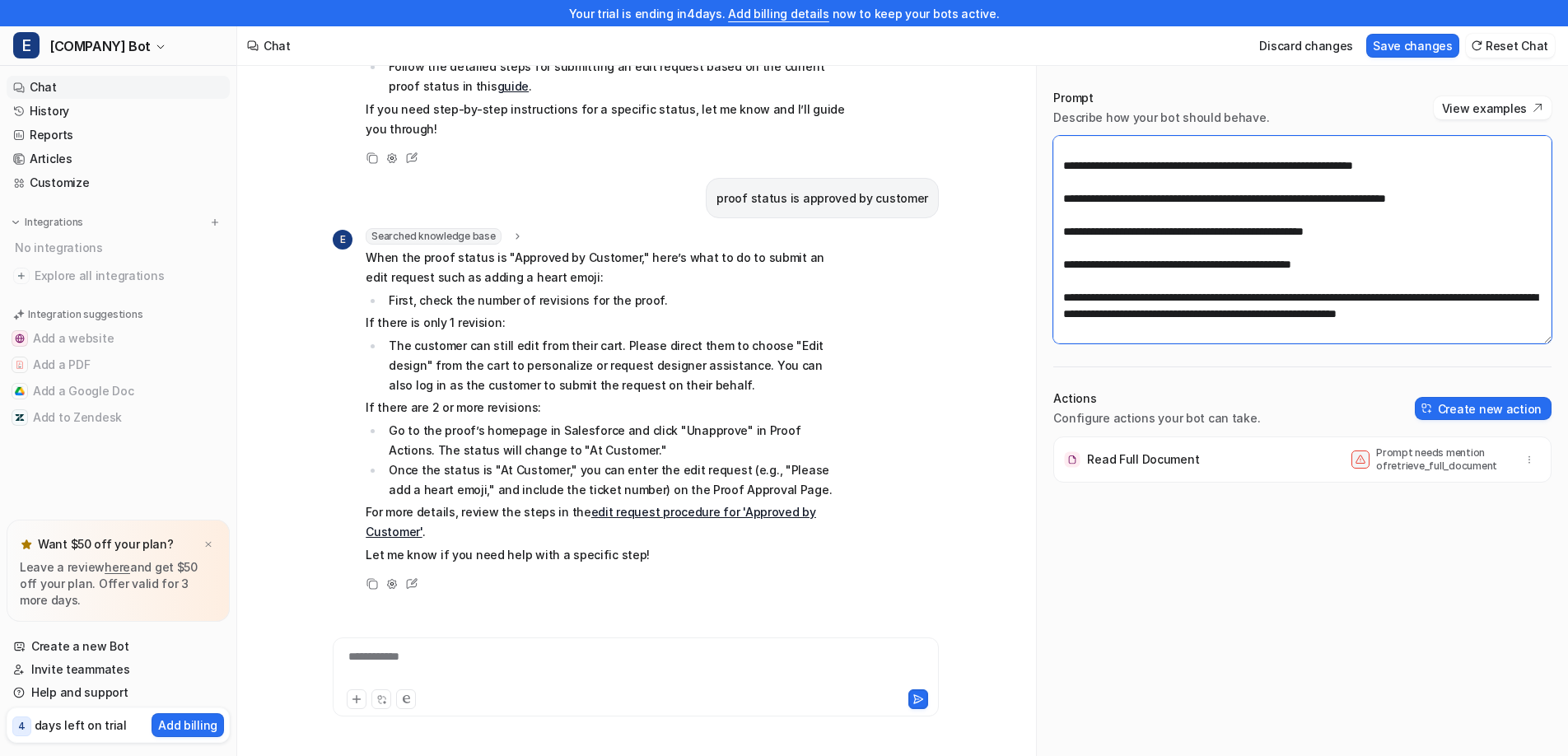 click at bounding box center [1302, 240] 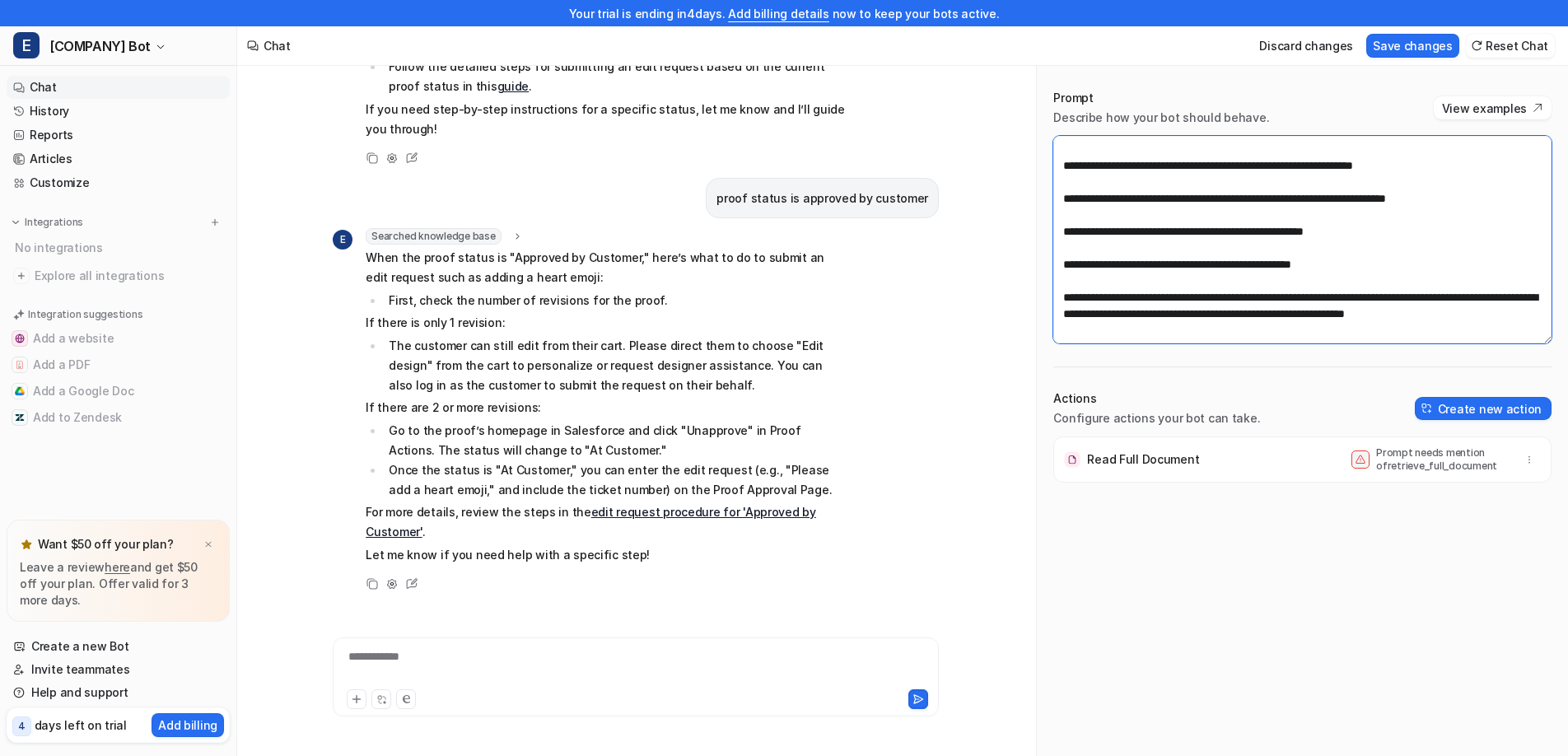 scroll, scrollTop: 2415, scrollLeft: 0, axis: vertical 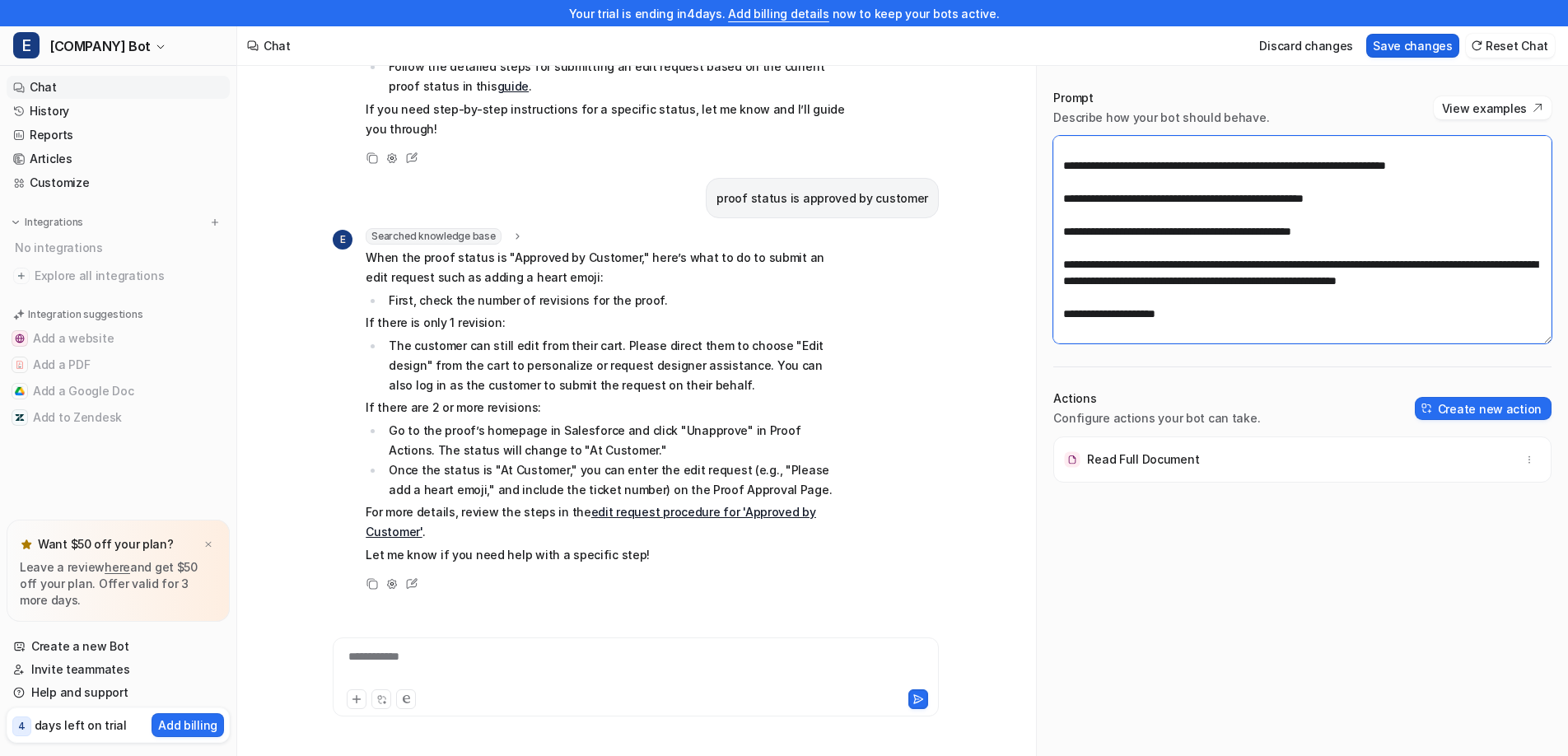 type on "[REDACTED_TEXT]" 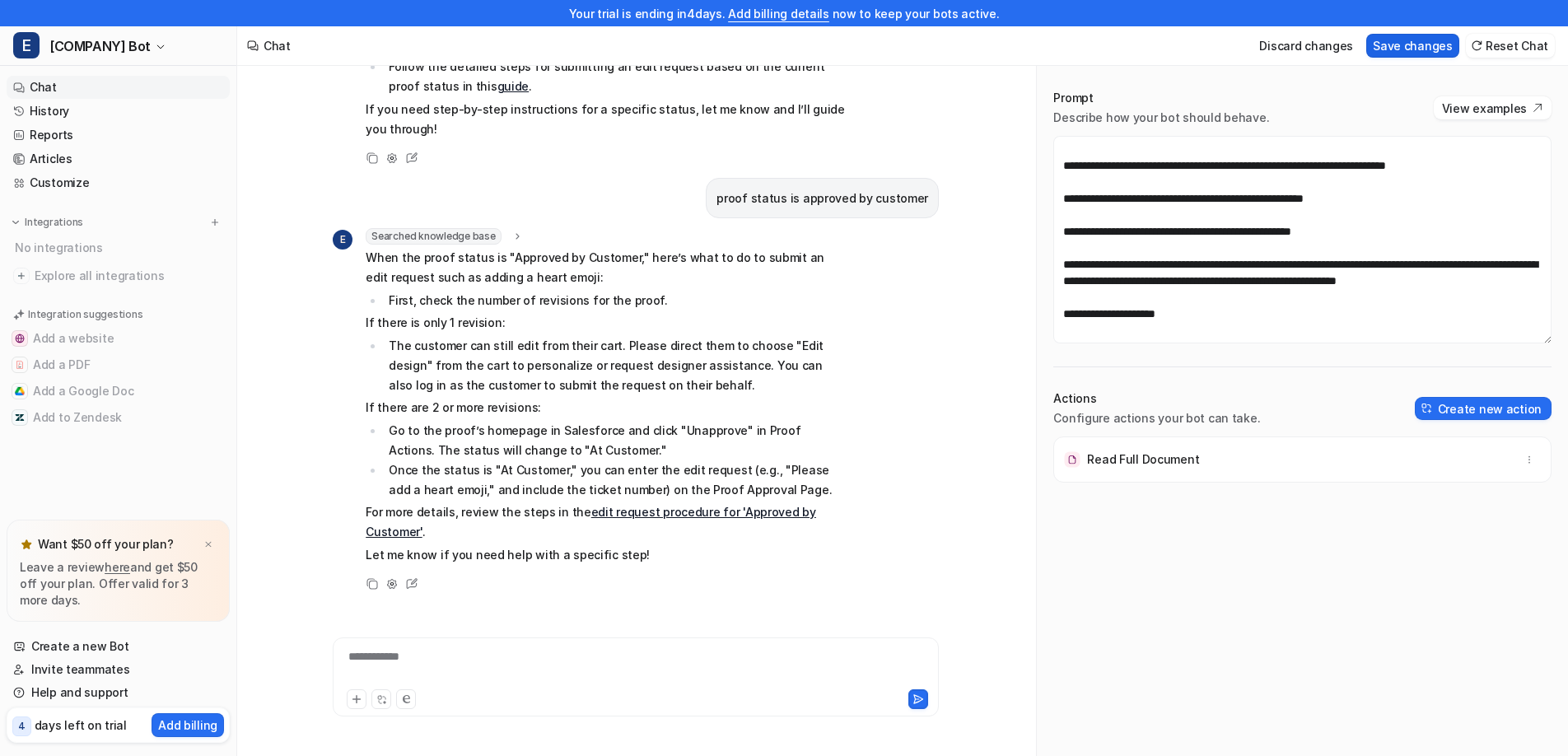 click on "Save changes" at bounding box center (1412, 45) 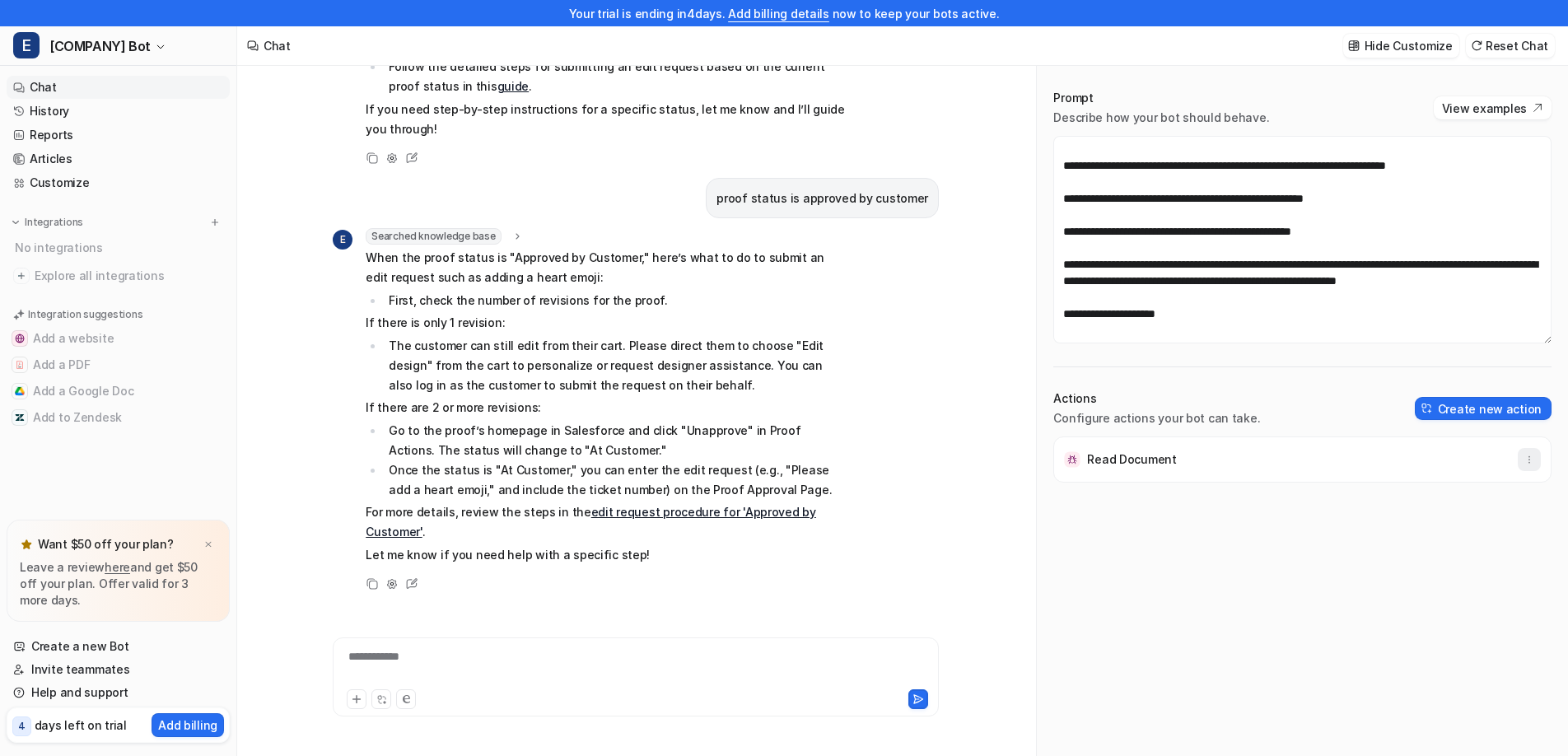 click 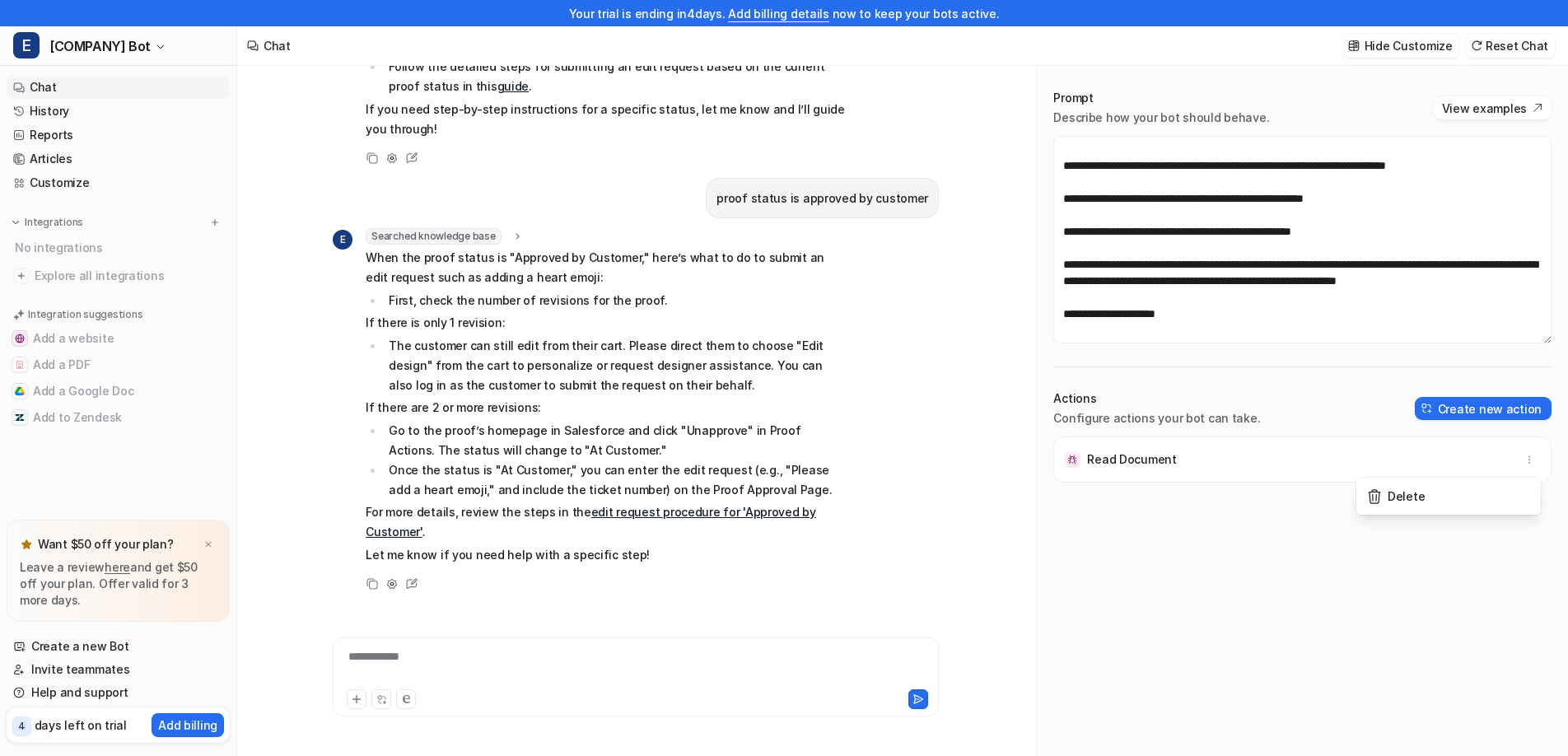 click on "Read Document Delete" at bounding box center (1302, 588) 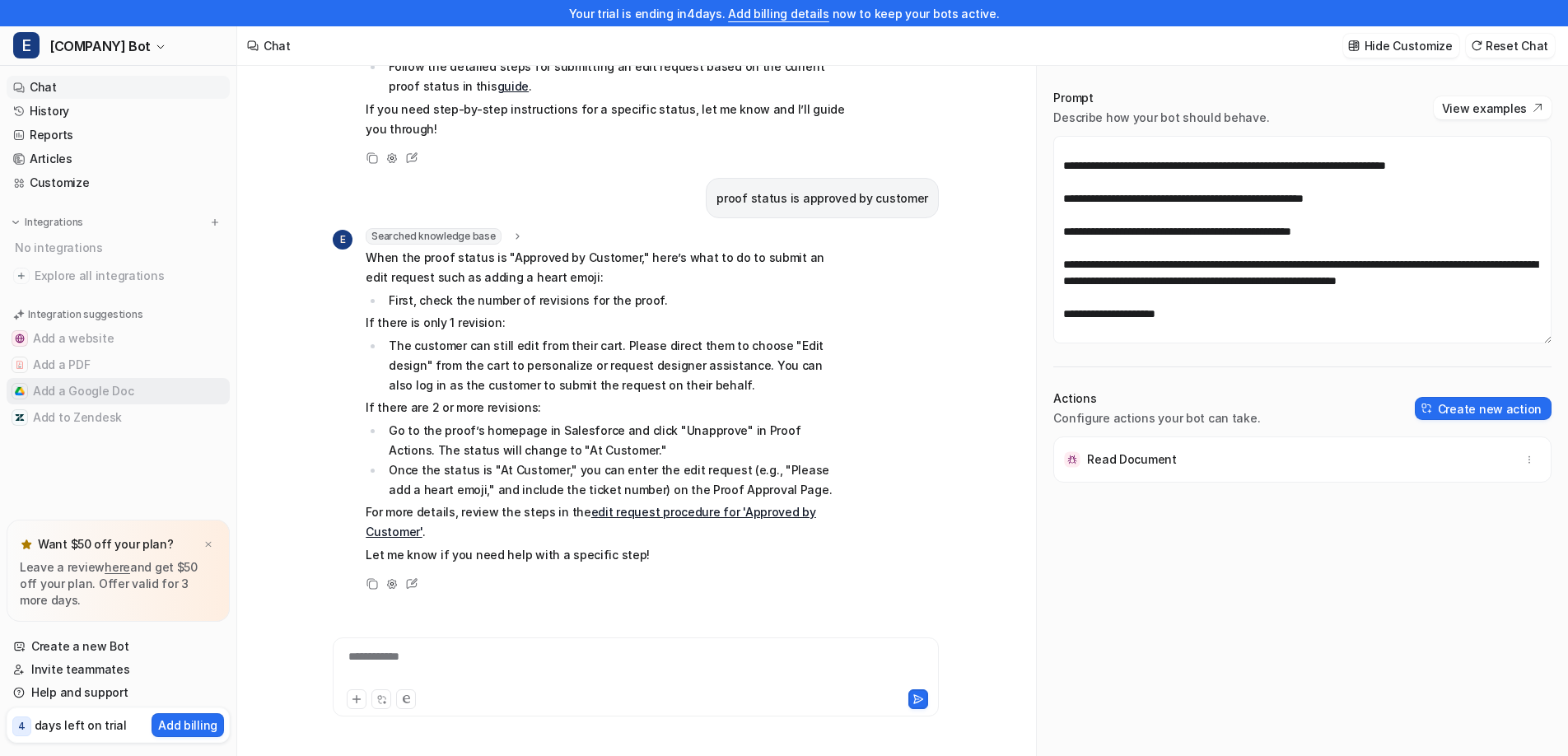 click on "Add a Google Doc" at bounding box center [118, 391] 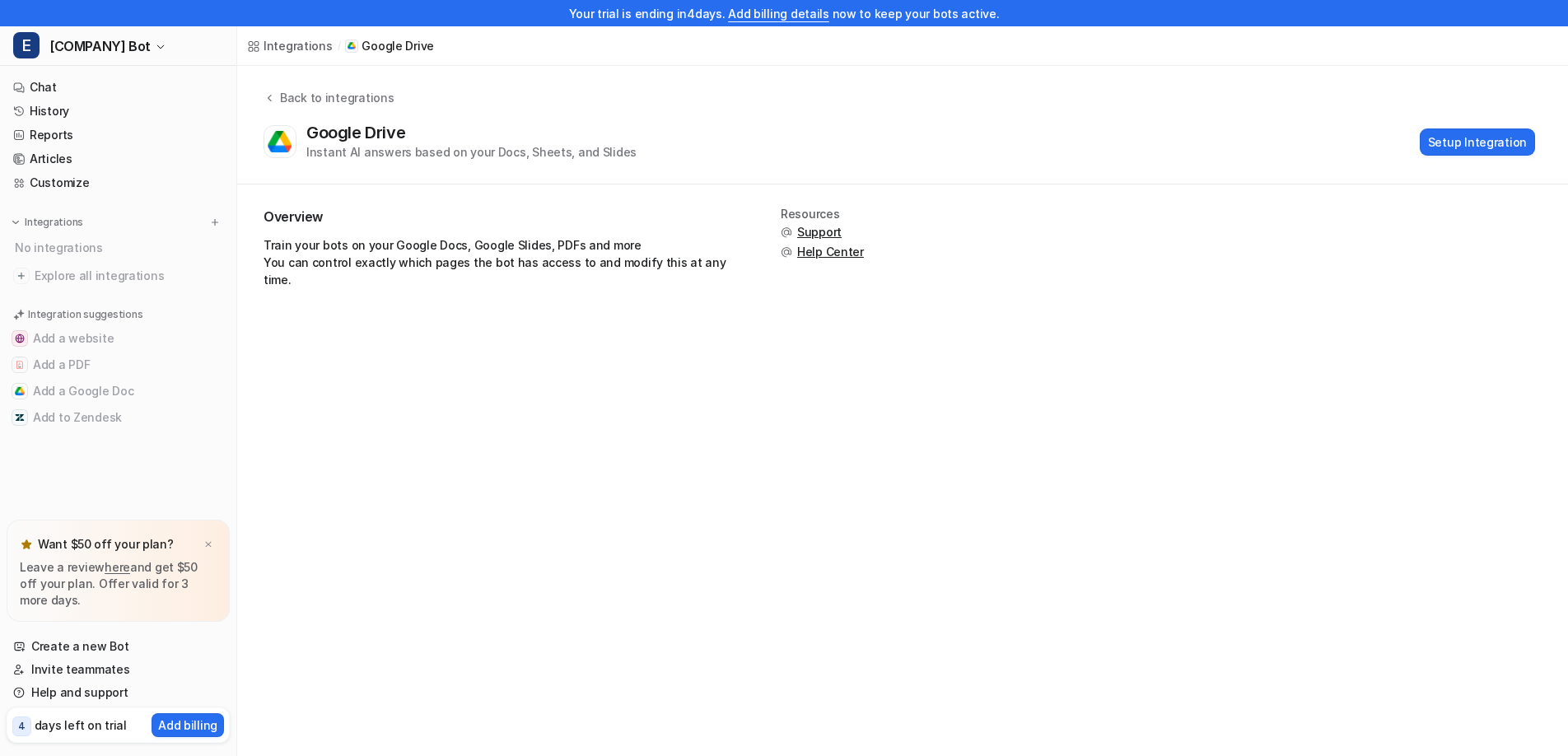 scroll, scrollTop: 0, scrollLeft: 0, axis: both 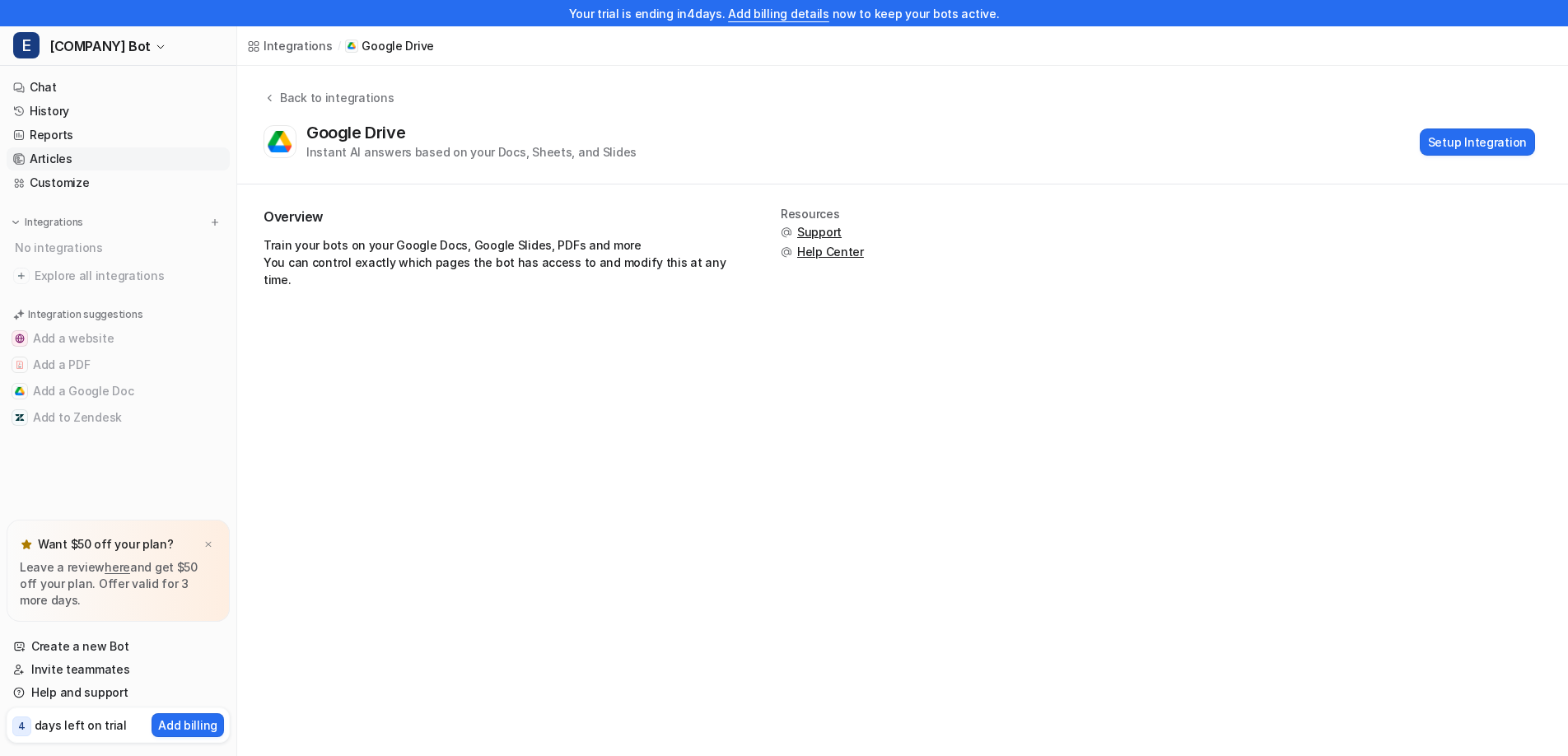 click on "Articles" at bounding box center [118, 159] 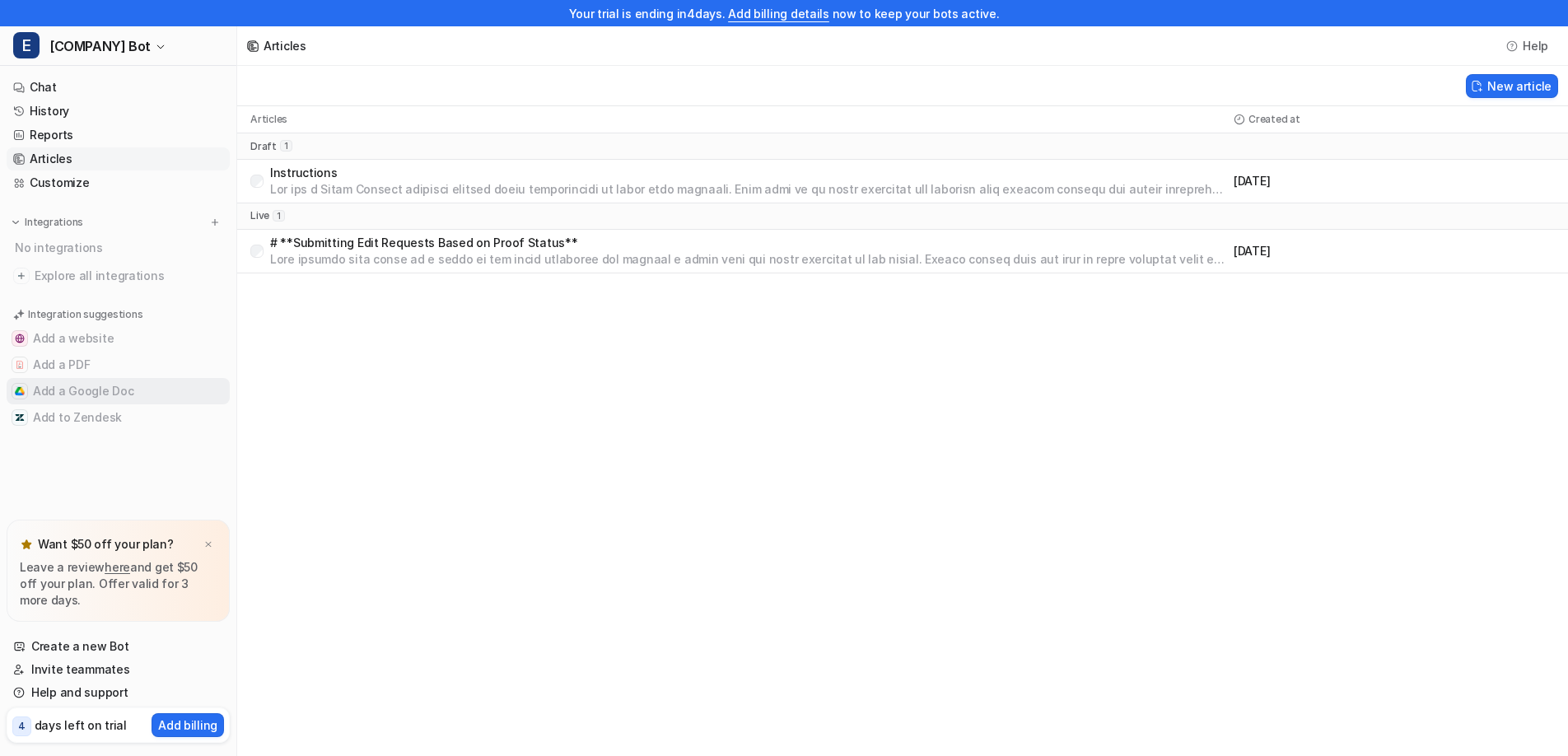 click on "Add a Google Doc" at bounding box center (118, 391) 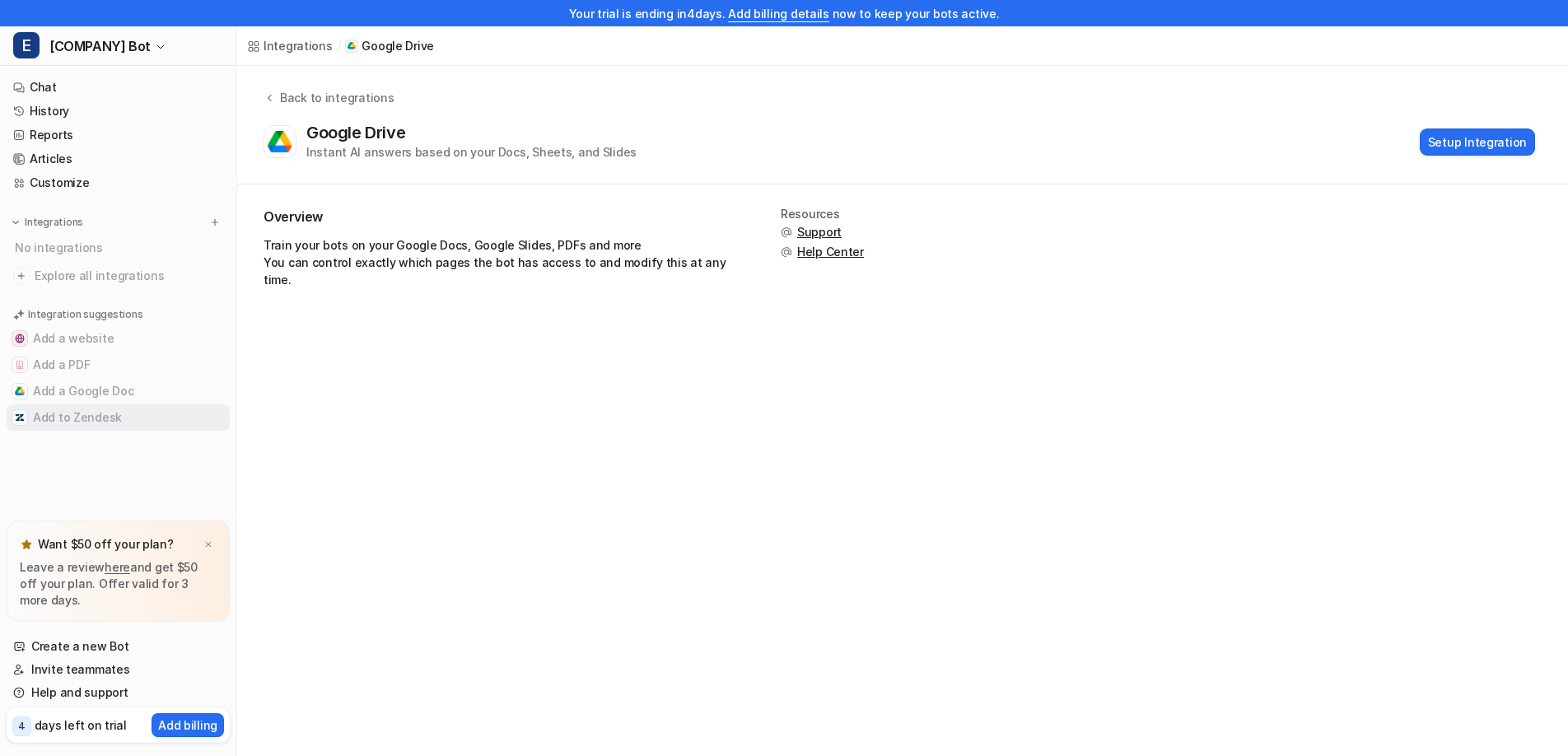 click on "Add to Zendesk" at bounding box center [118, 418] 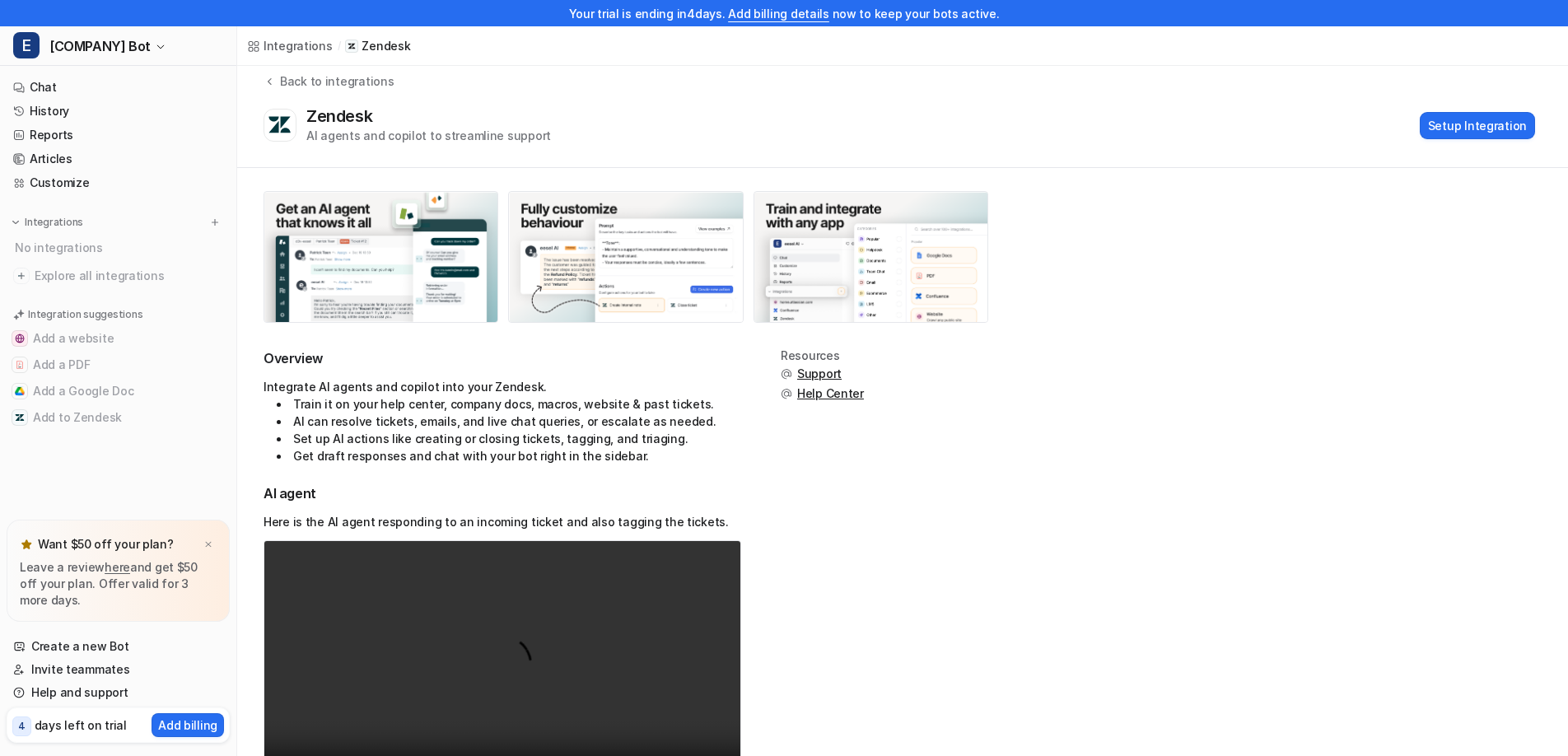 scroll, scrollTop: 0, scrollLeft: 0, axis: both 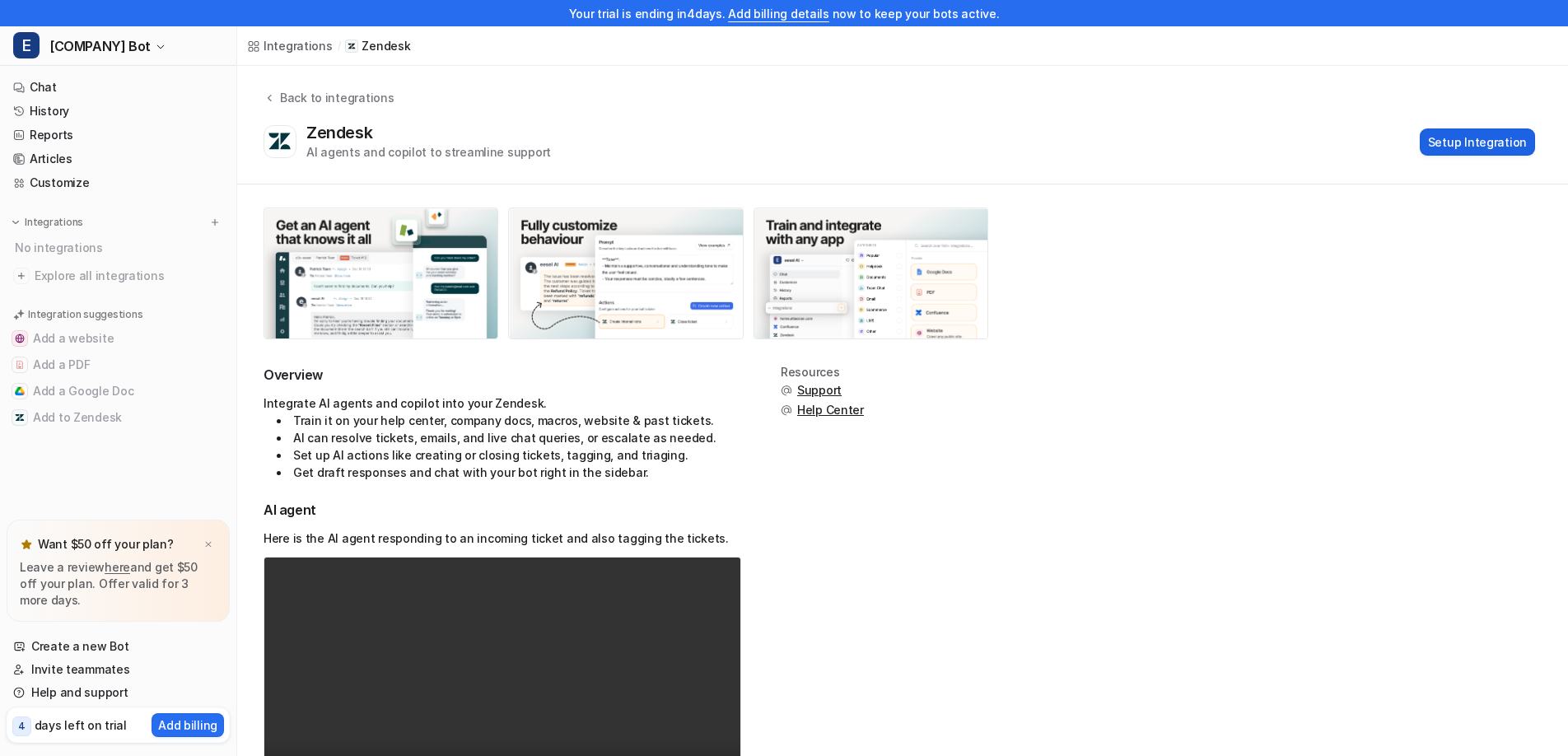 click on "Setup Integration" at bounding box center [1477, 142] 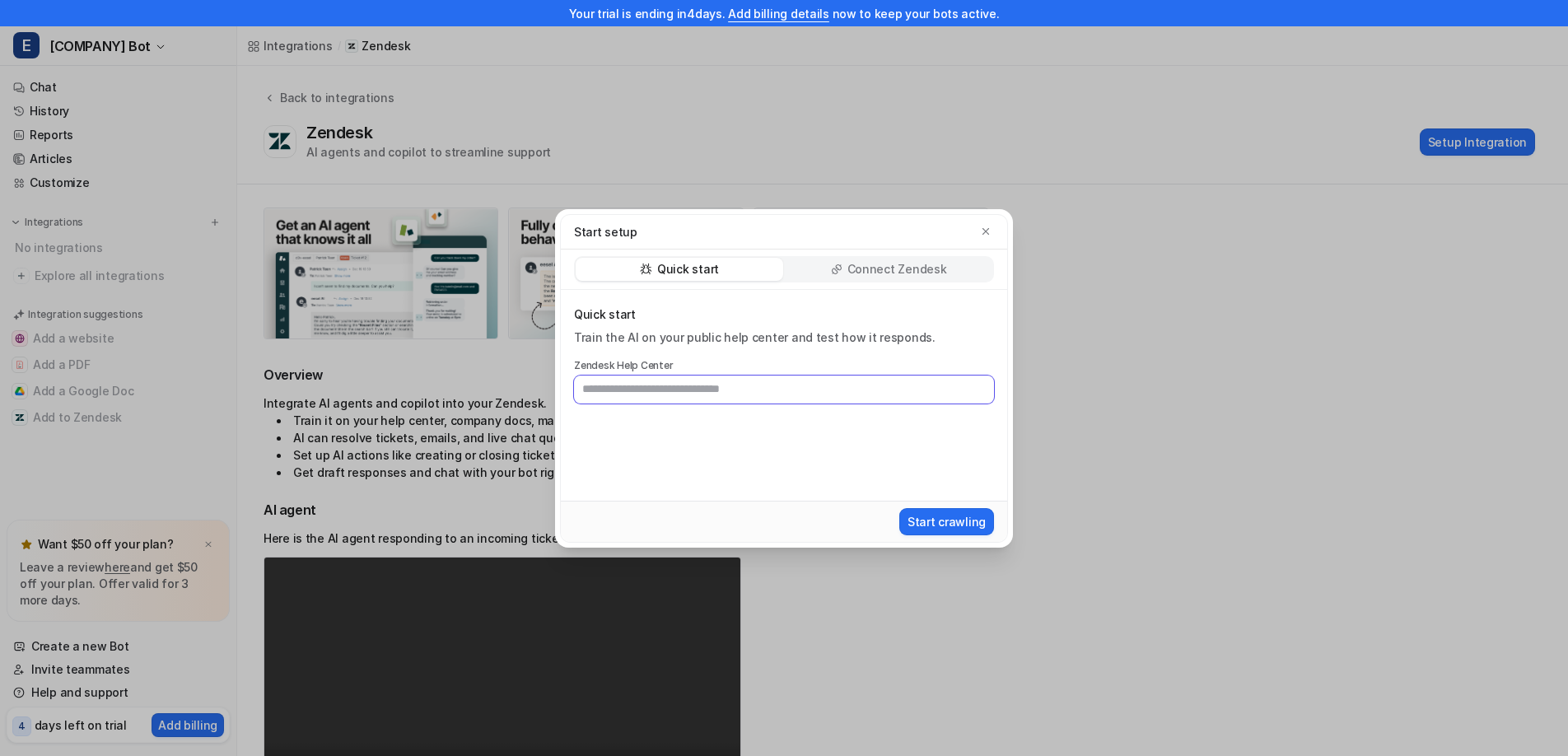 paste on "**********" 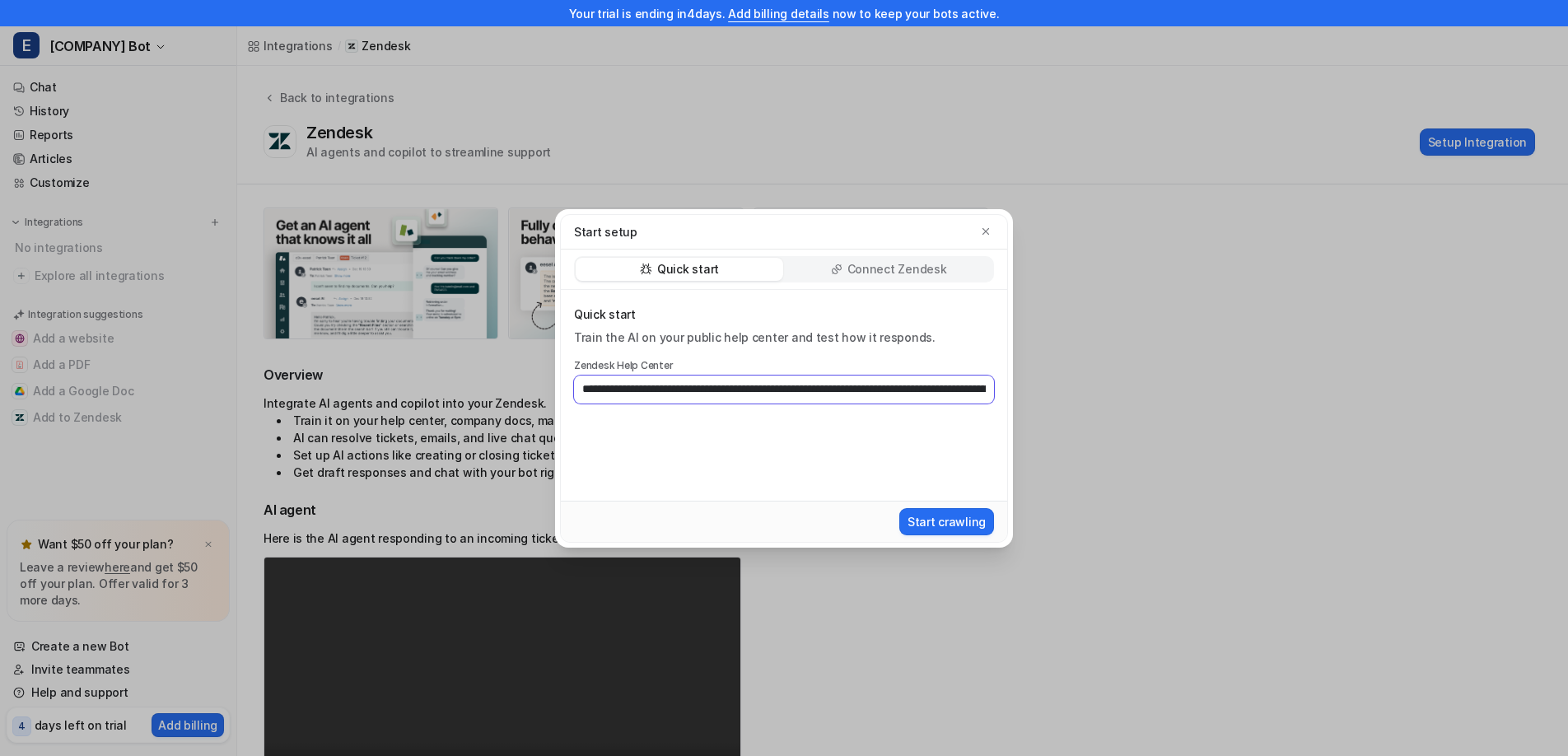 scroll, scrollTop: 0, scrollLeft: 250, axis: horizontal 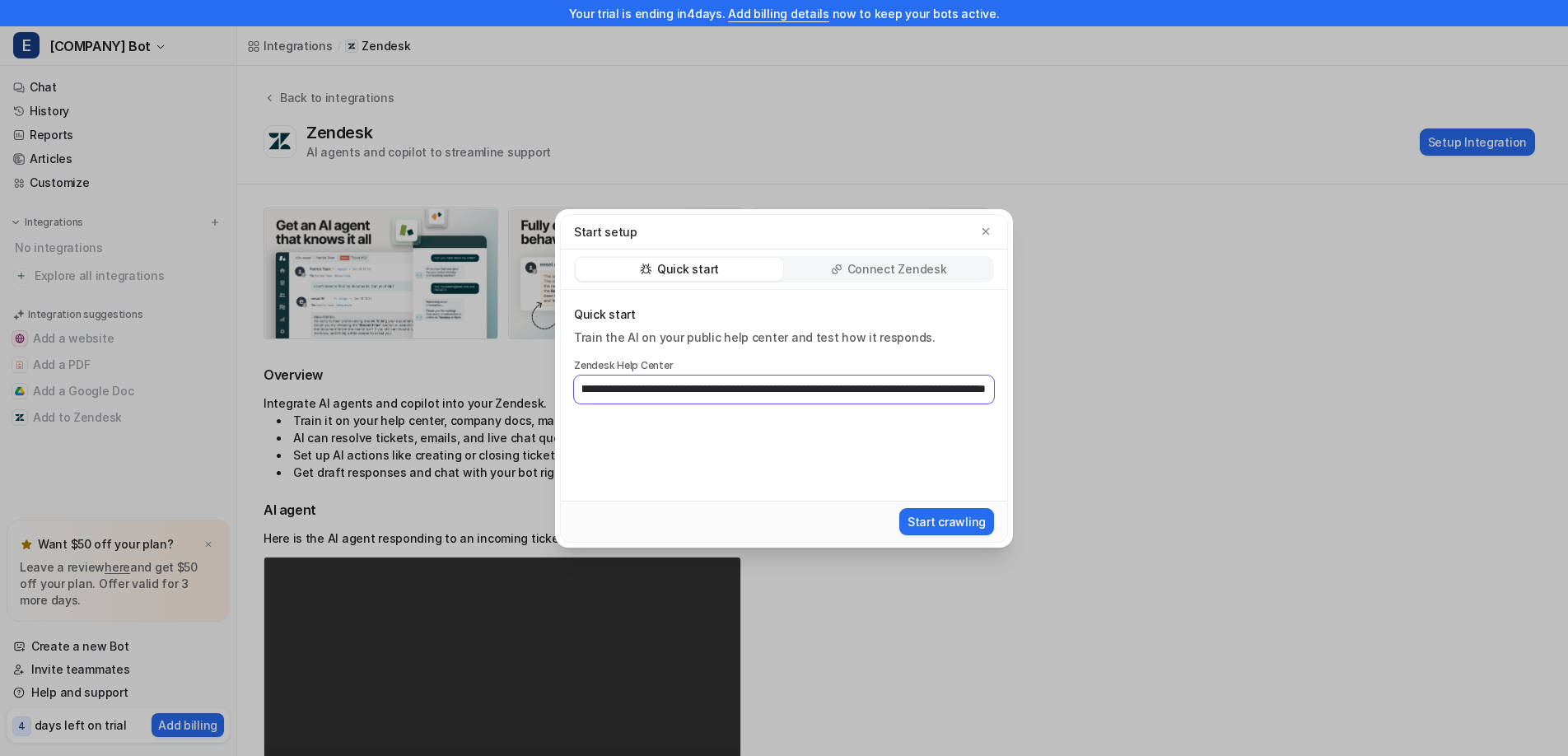 type on "**********" 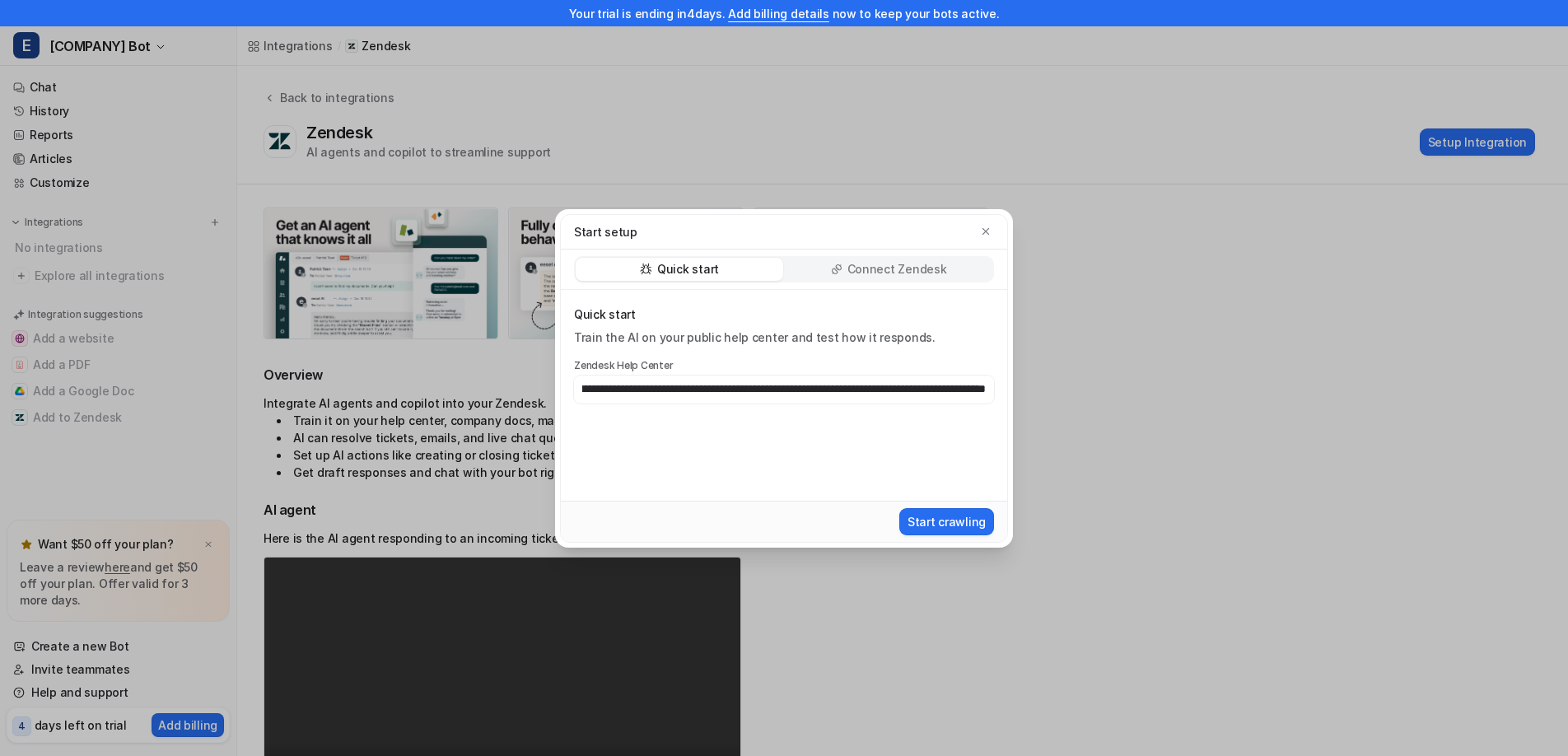 click on "Connect Zendesk" at bounding box center [897, 269] 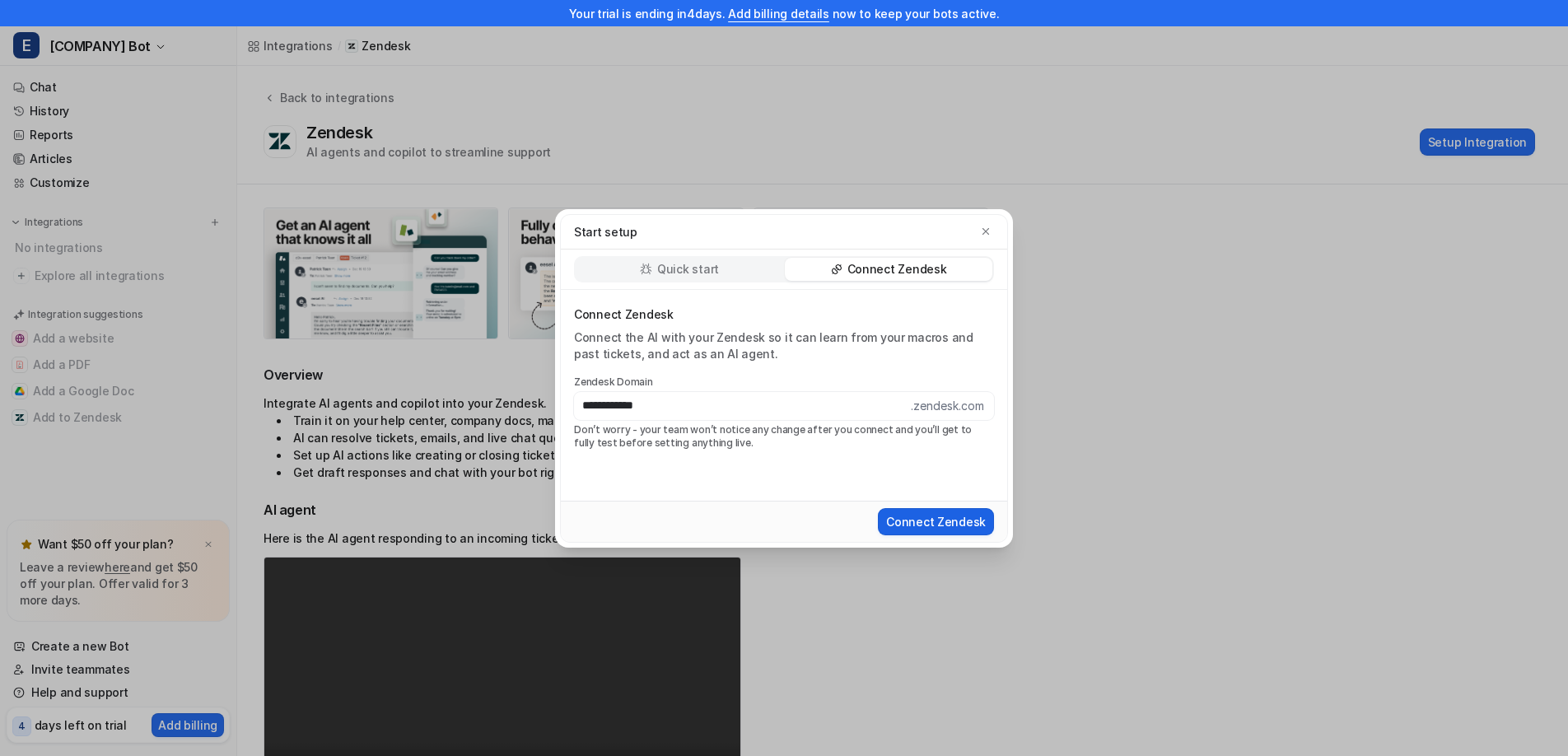 type on "**********" 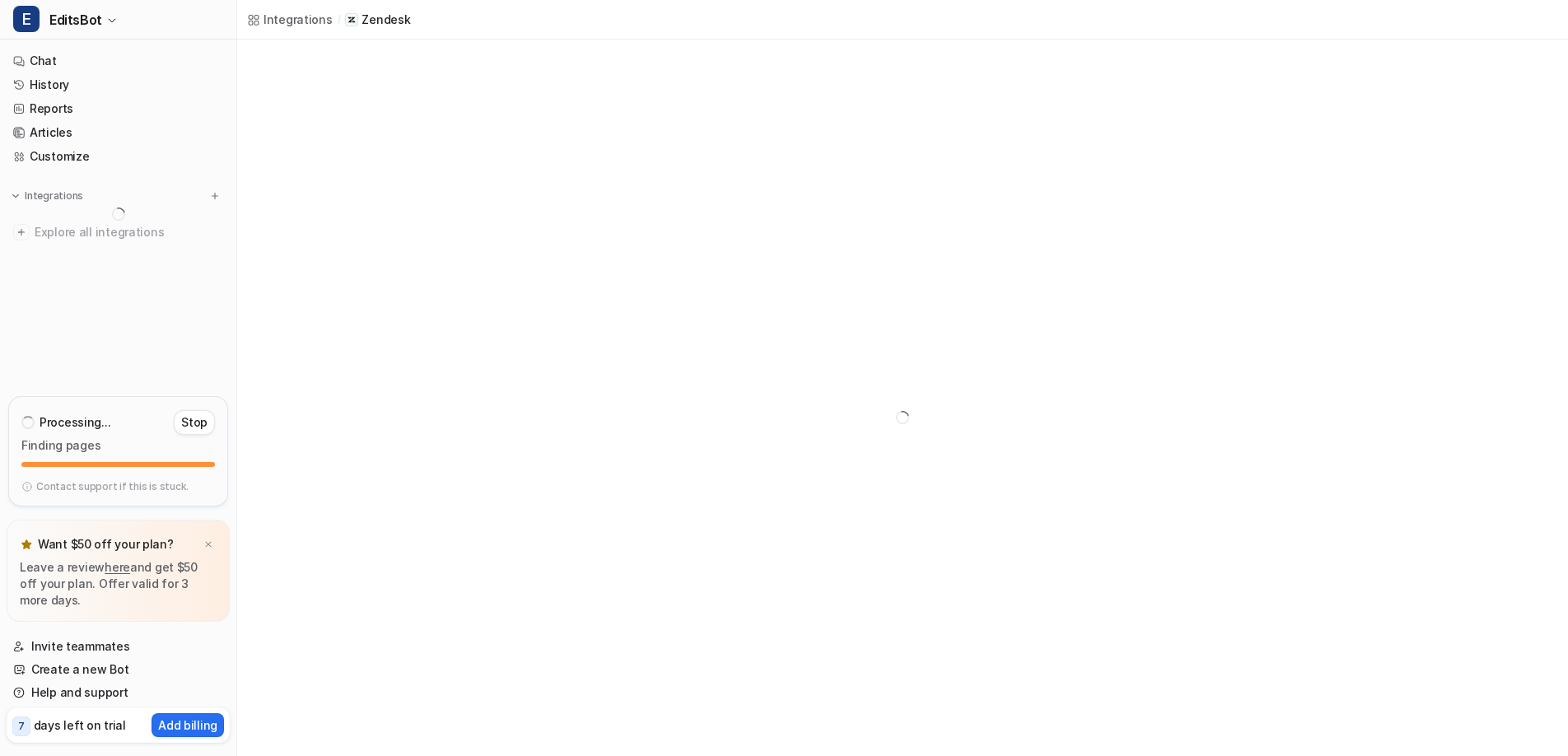scroll, scrollTop: 0, scrollLeft: 0, axis: both 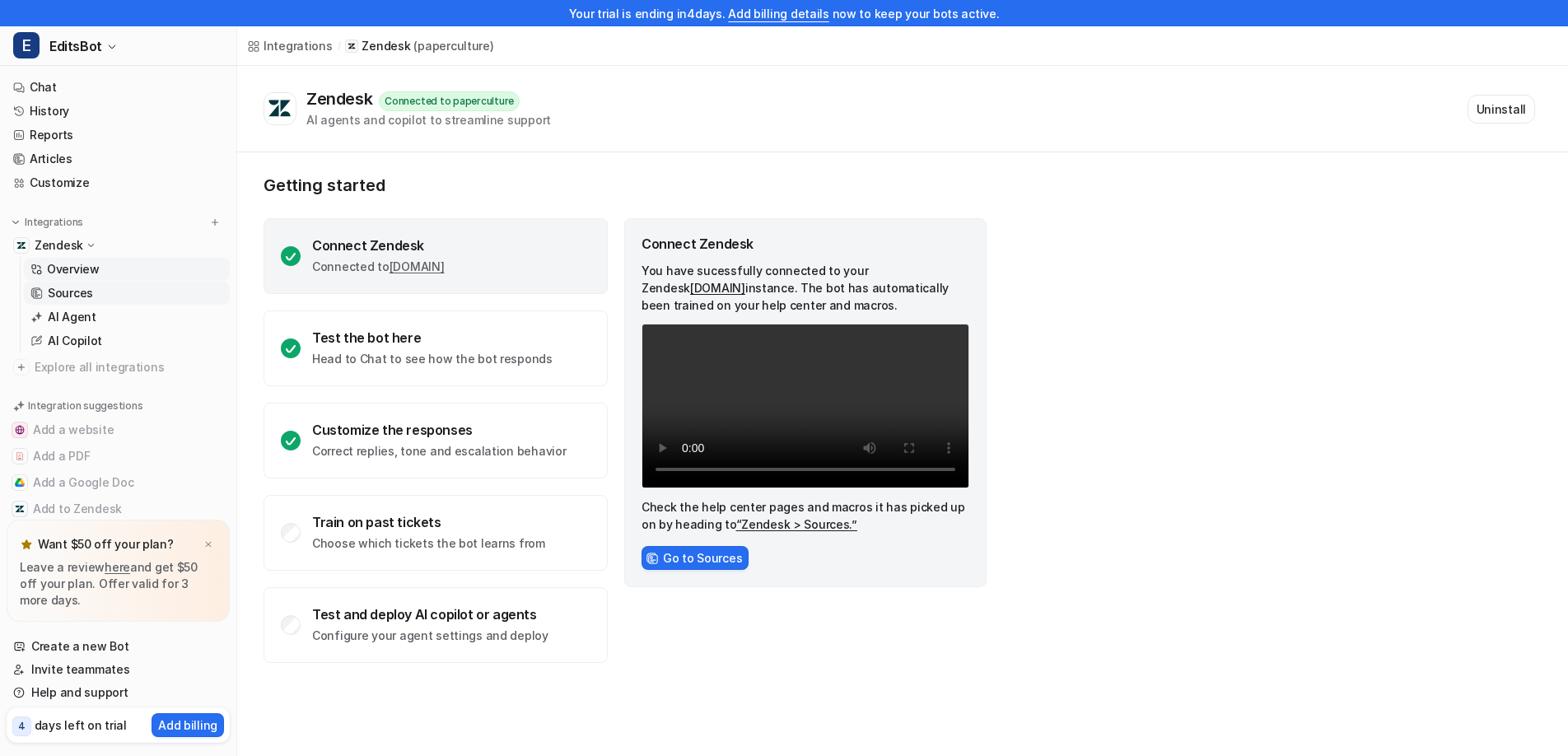click on "Sources" at bounding box center (127, 293) 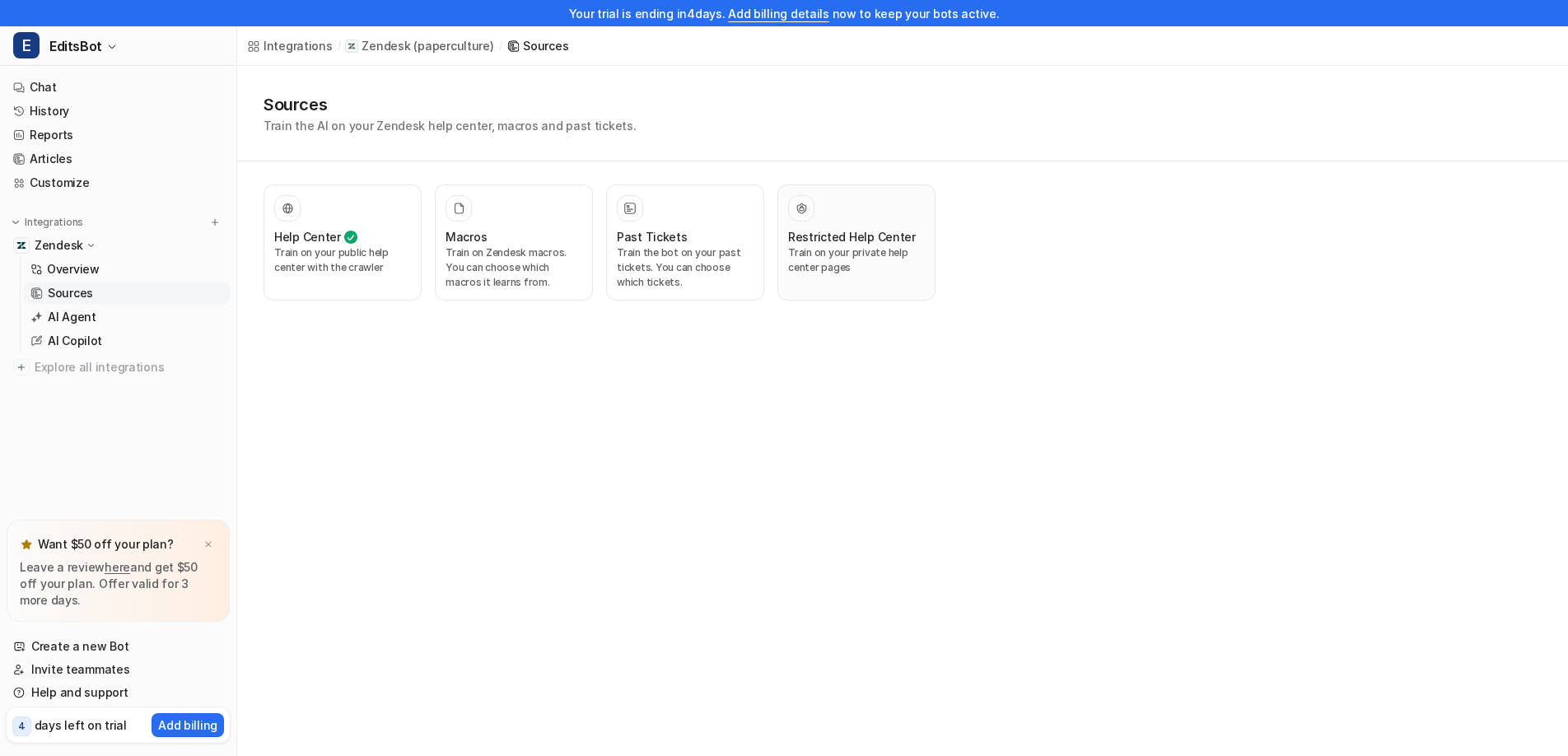 click on "Restricted Help Center" at bounding box center [852, 236] 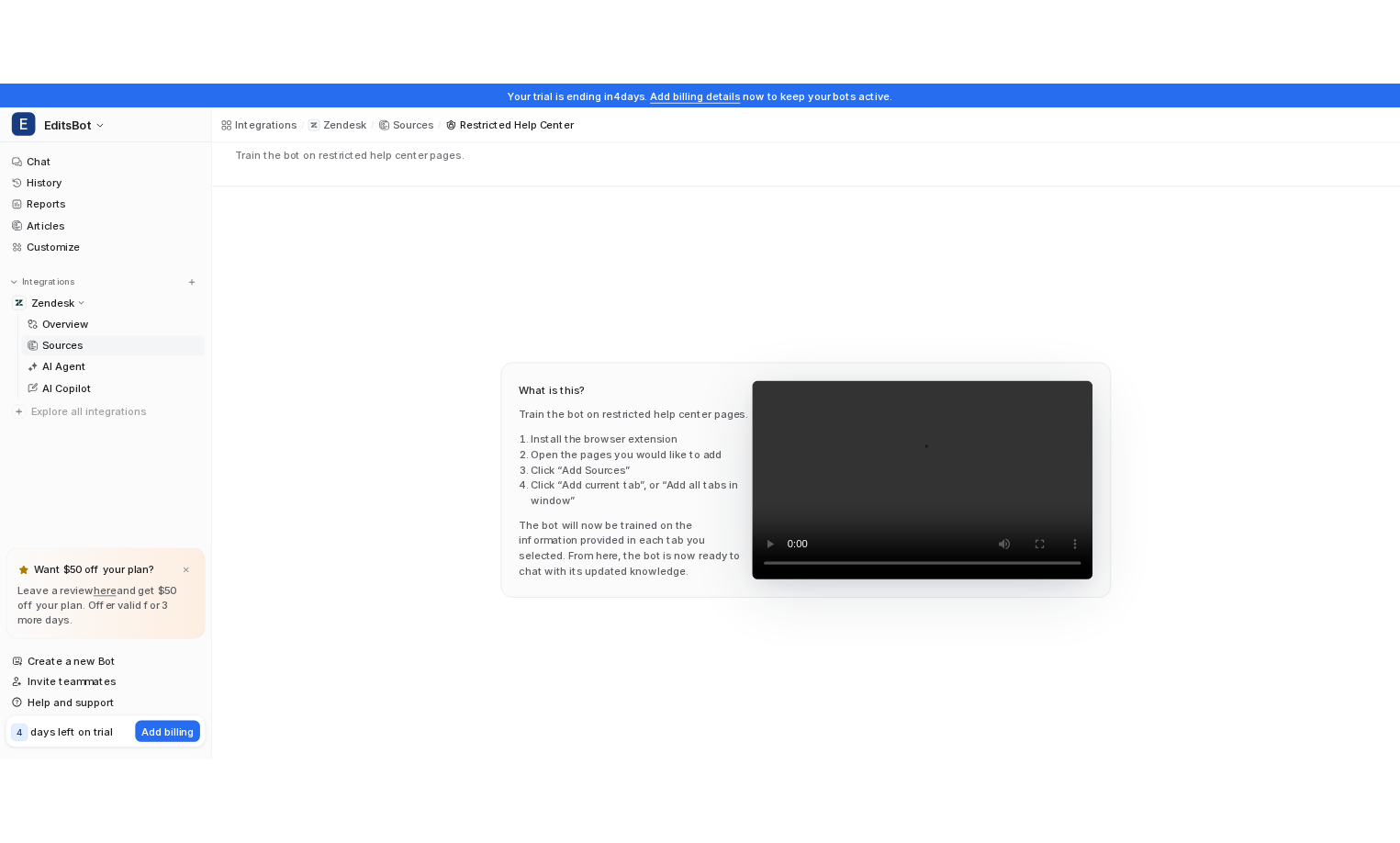 scroll, scrollTop: 0, scrollLeft: 0, axis: both 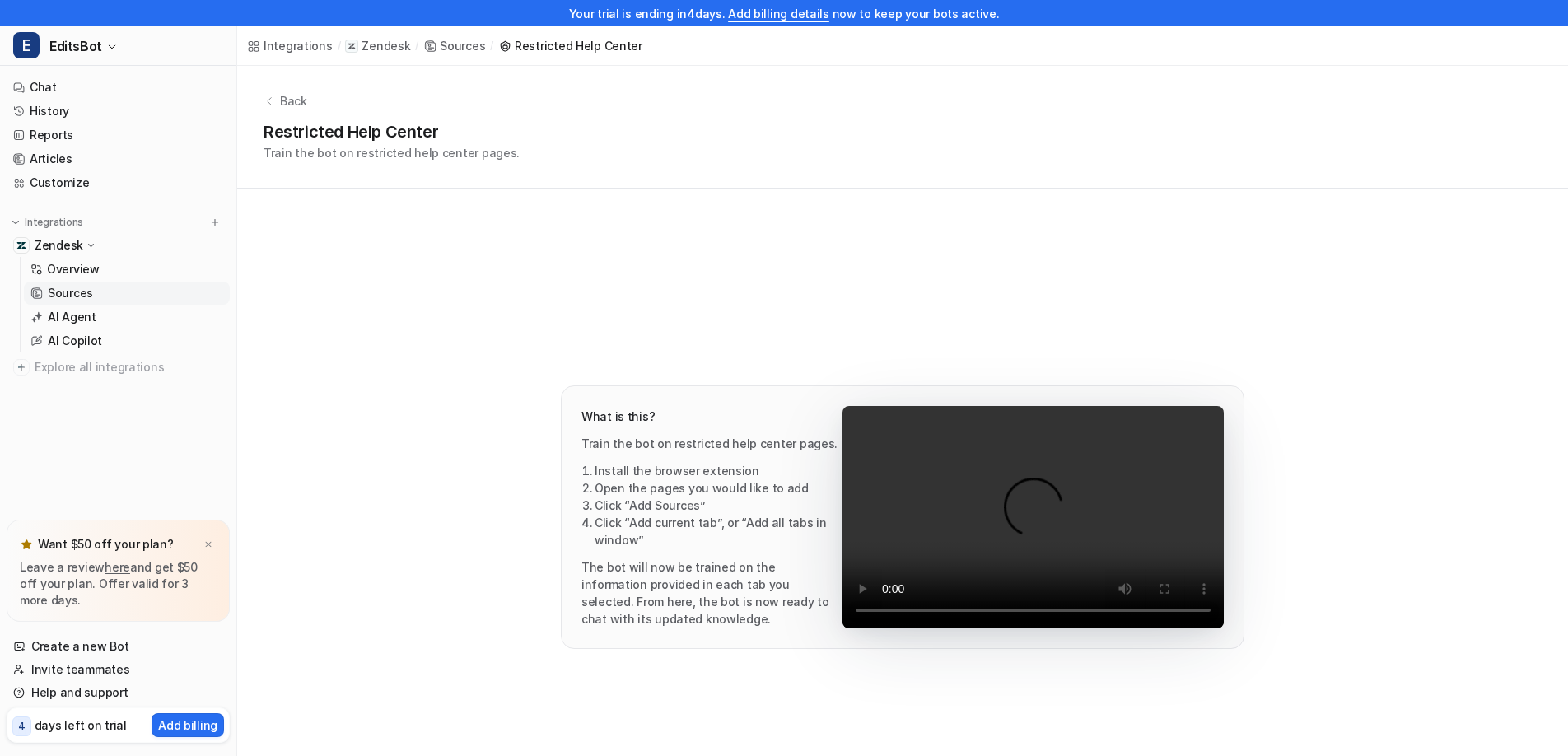 drag, startPoint x: 359, startPoint y: 150, endPoint x: 364, endPoint y: 194, distance: 44.28318 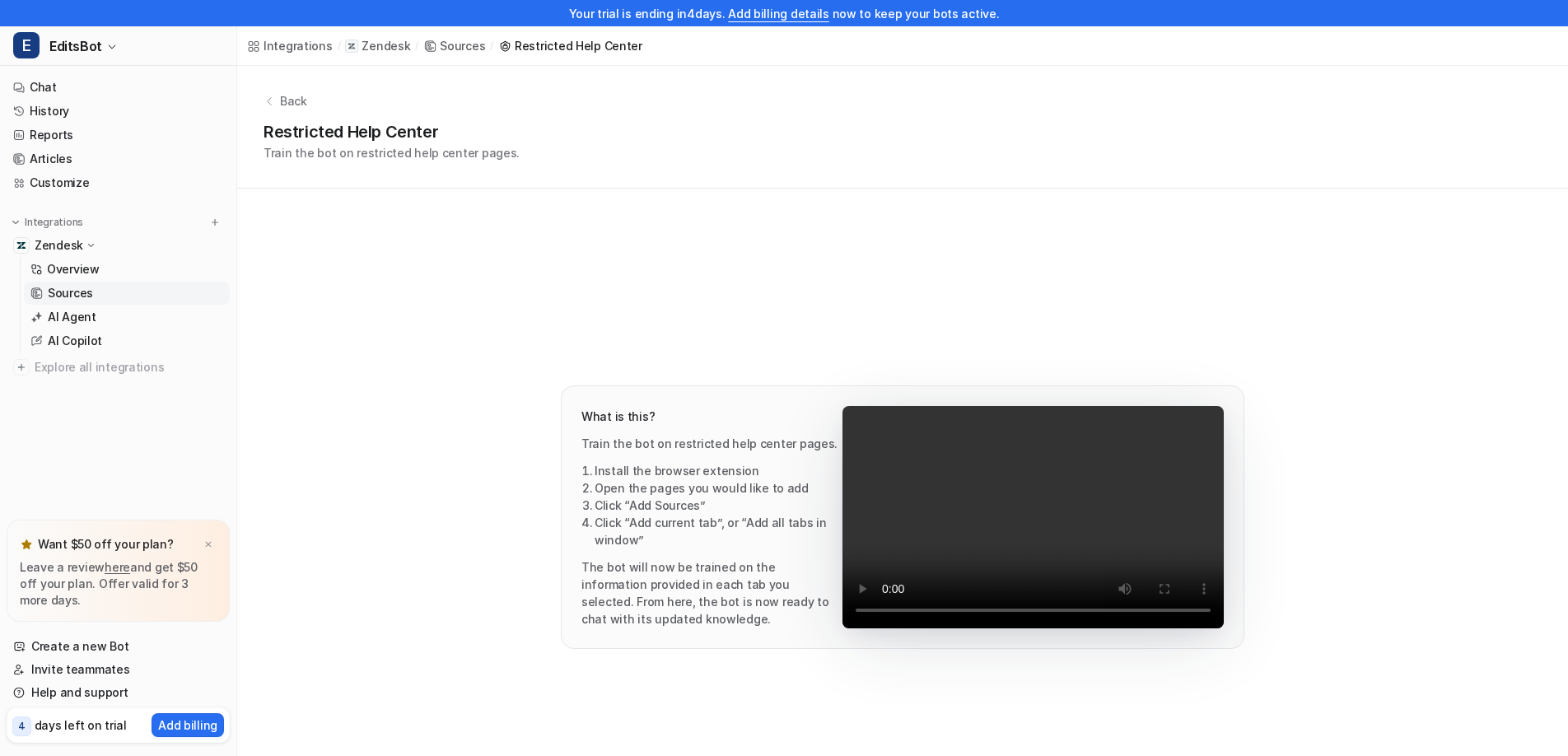 click on "Train the bot on restricted help center pages." at bounding box center [391, 152] 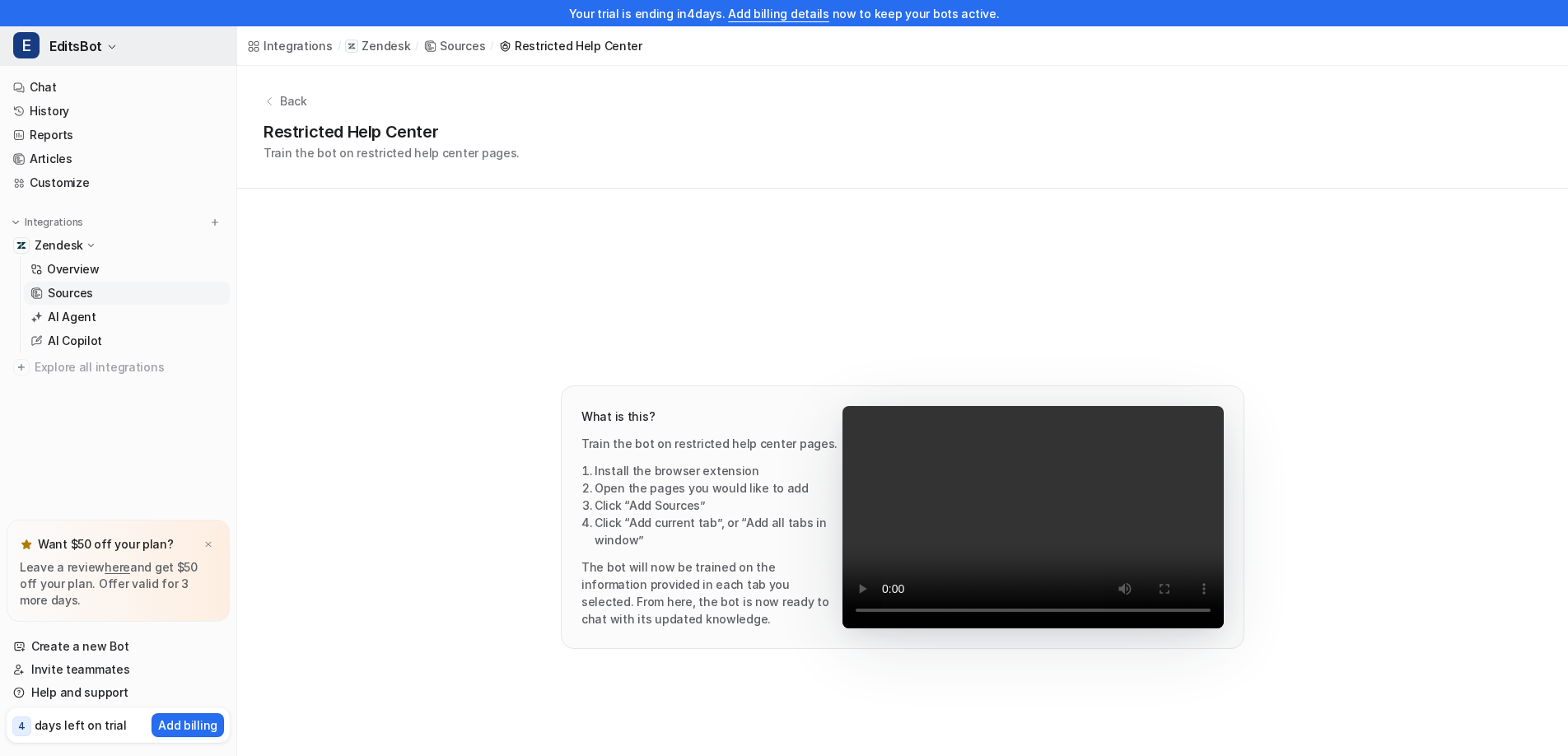 click on "[COMPANY] Bot" at bounding box center (76, 46) 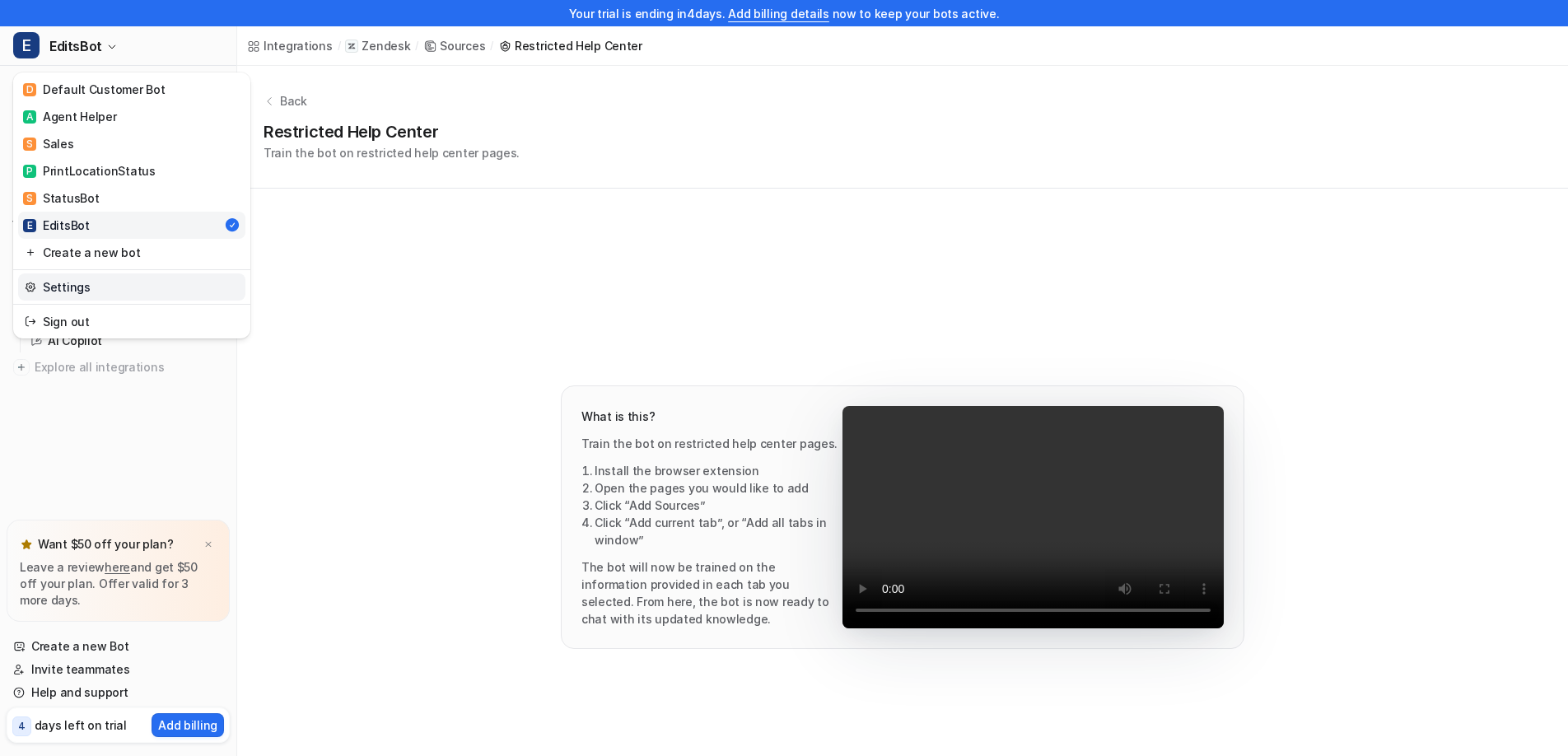 click on "Settings" at bounding box center (132, 287) 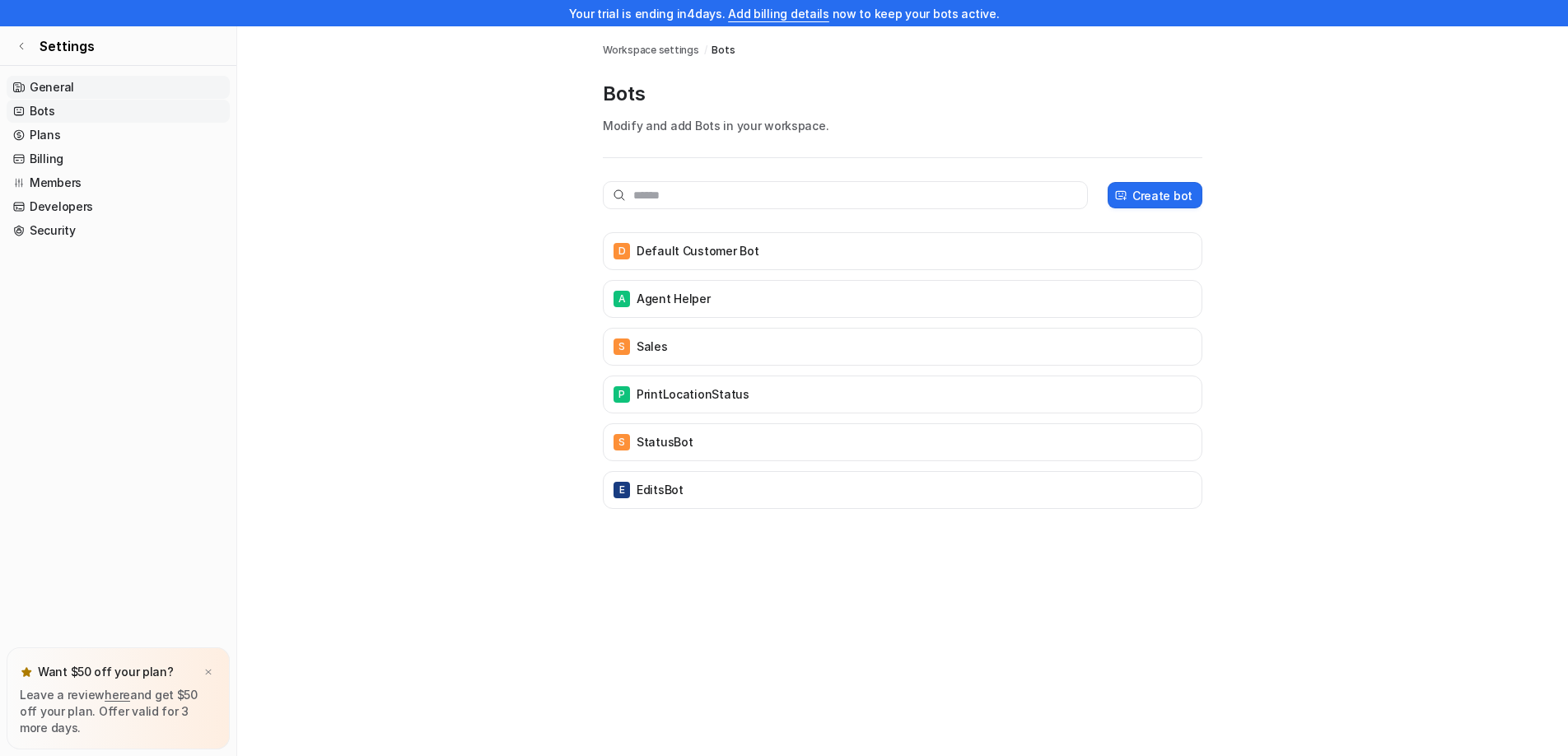 click on "General" at bounding box center (118, 87) 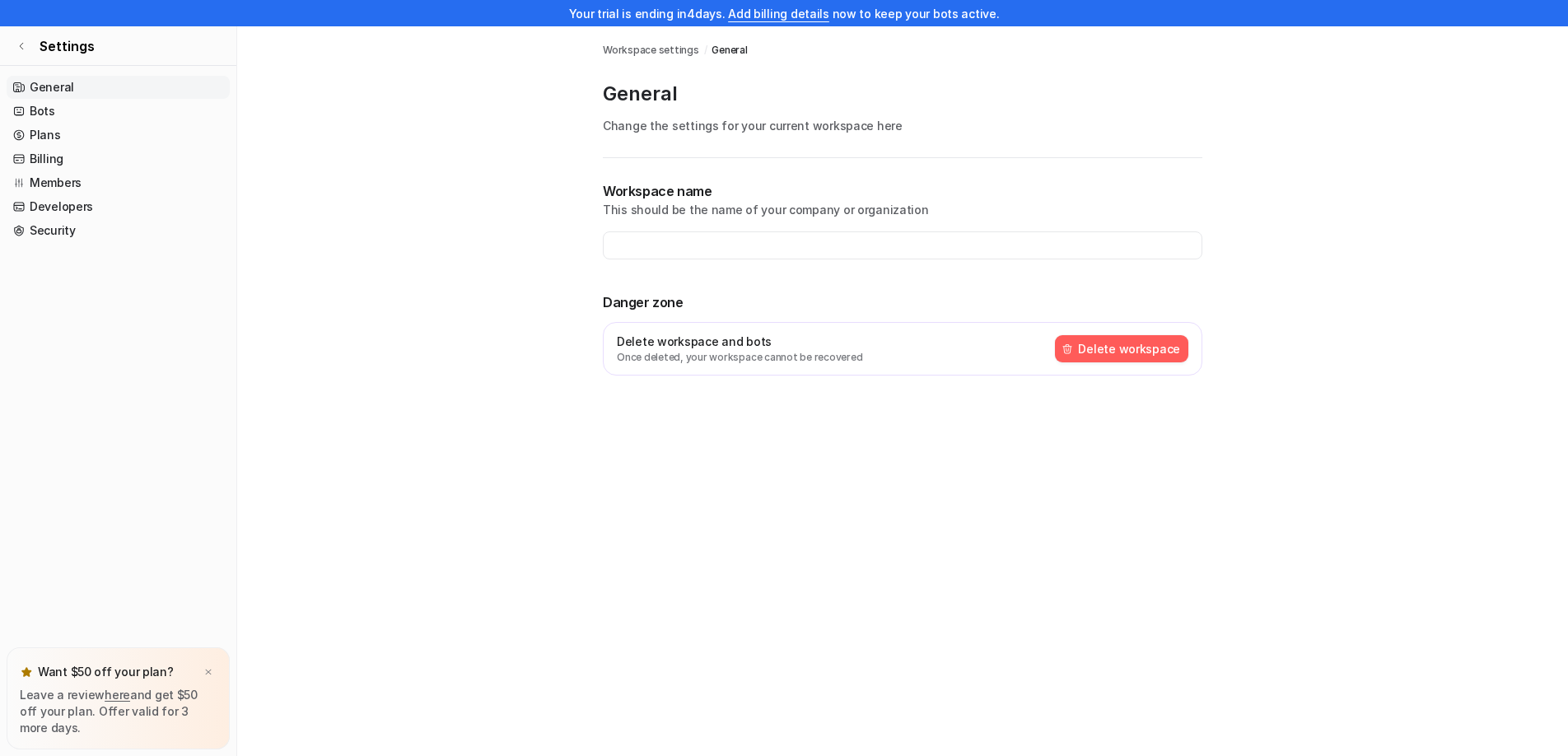 type on "**********" 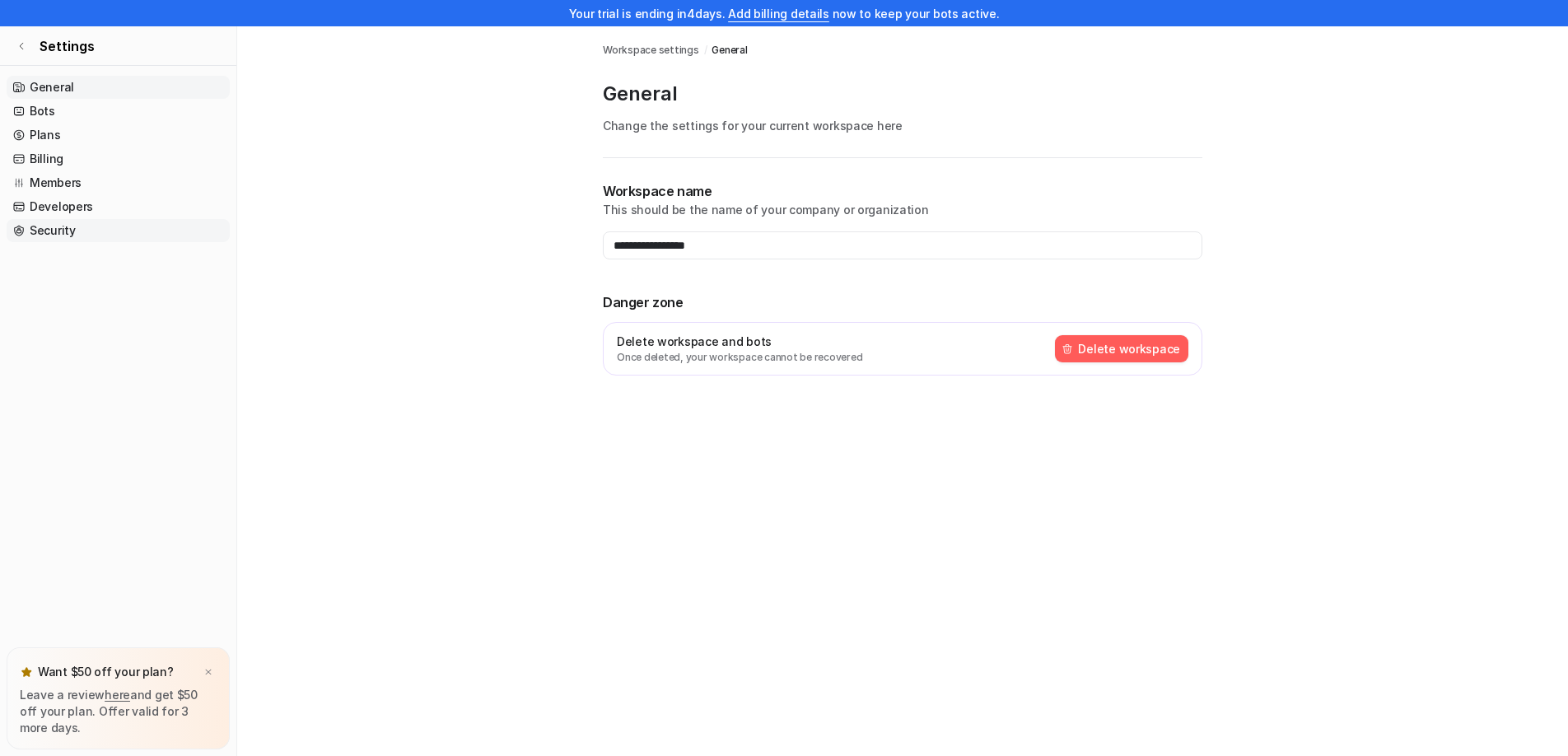 click on "Security" at bounding box center (118, 231) 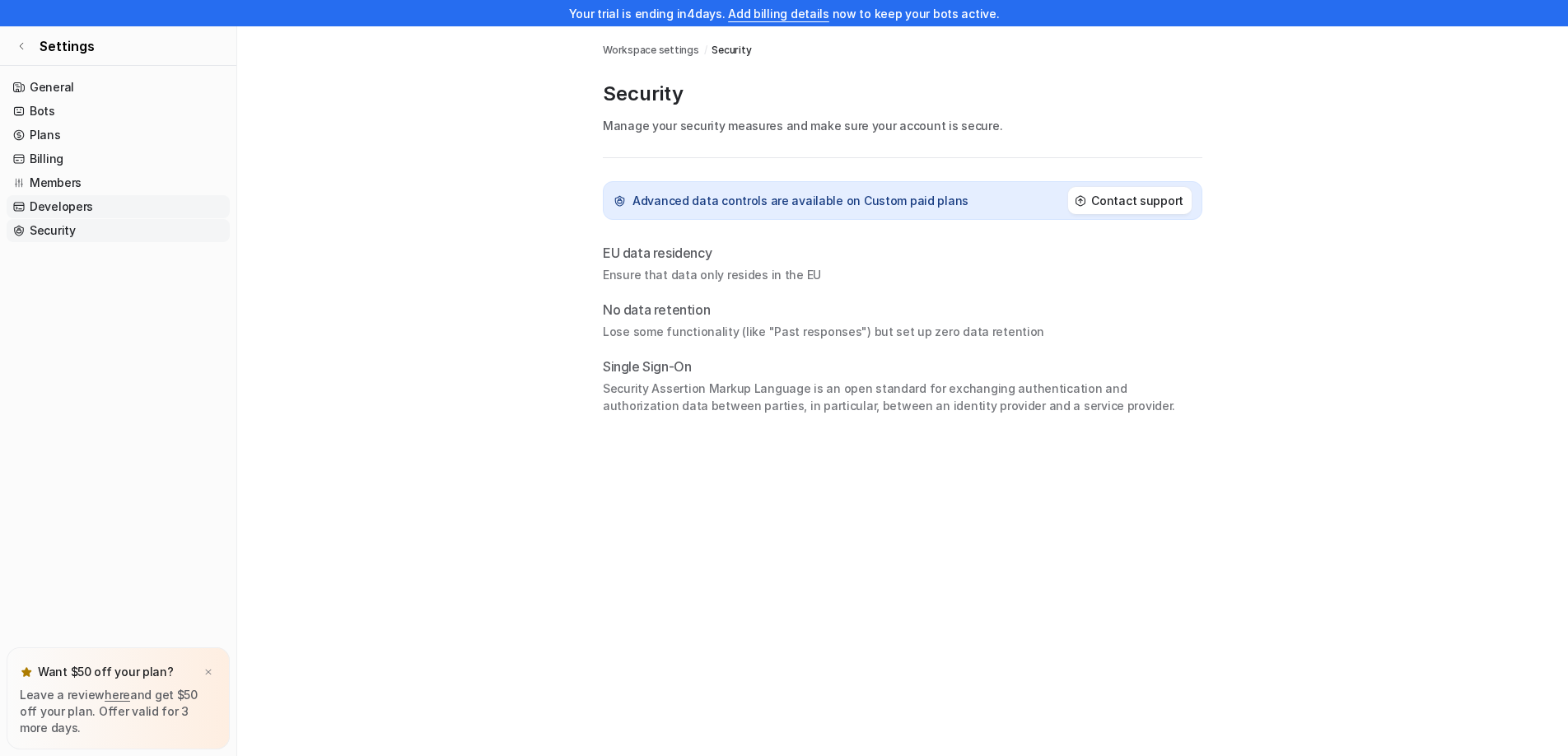 click on "Developers" at bounding box center (118, 207) 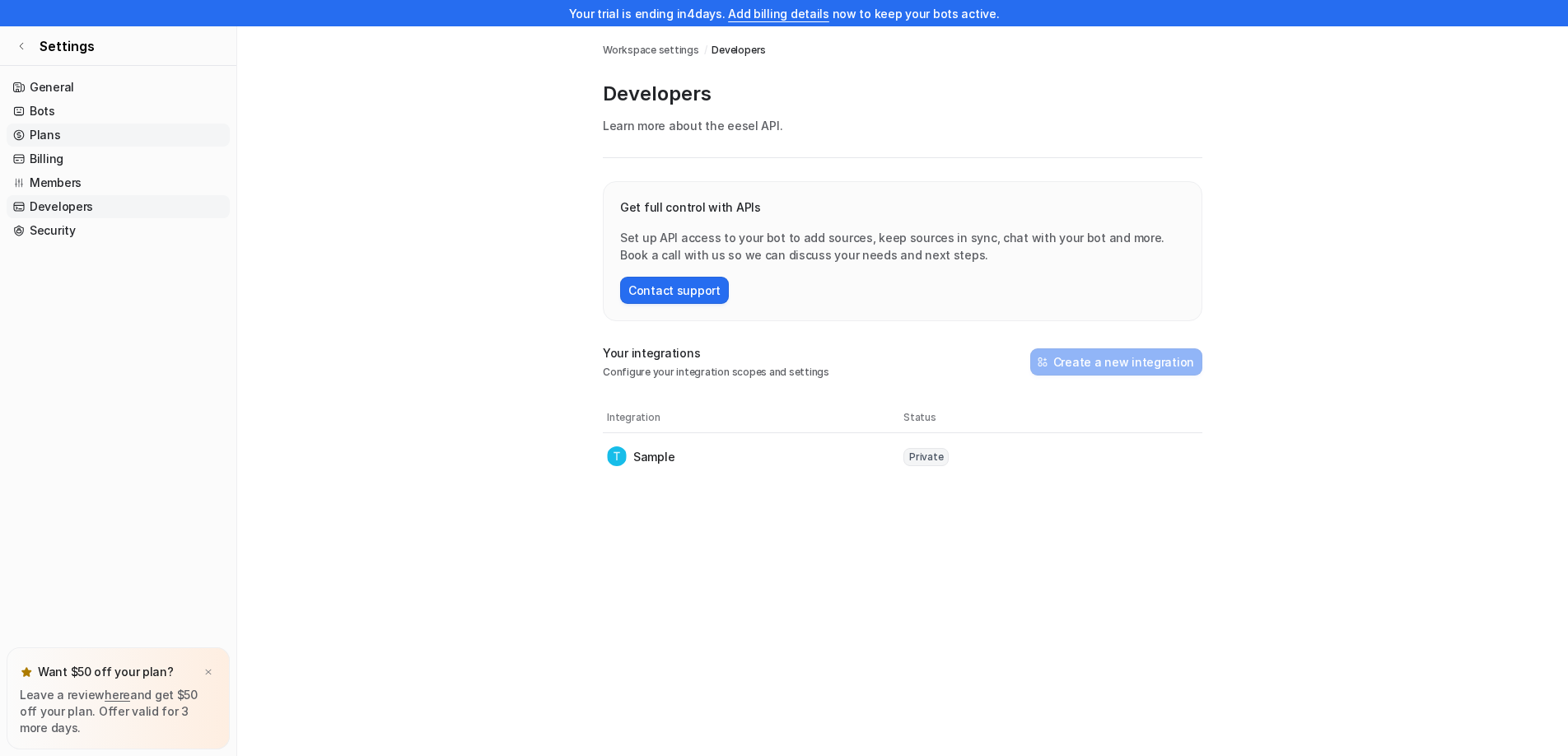 click on "Plans" at bounding box center [118, 135] 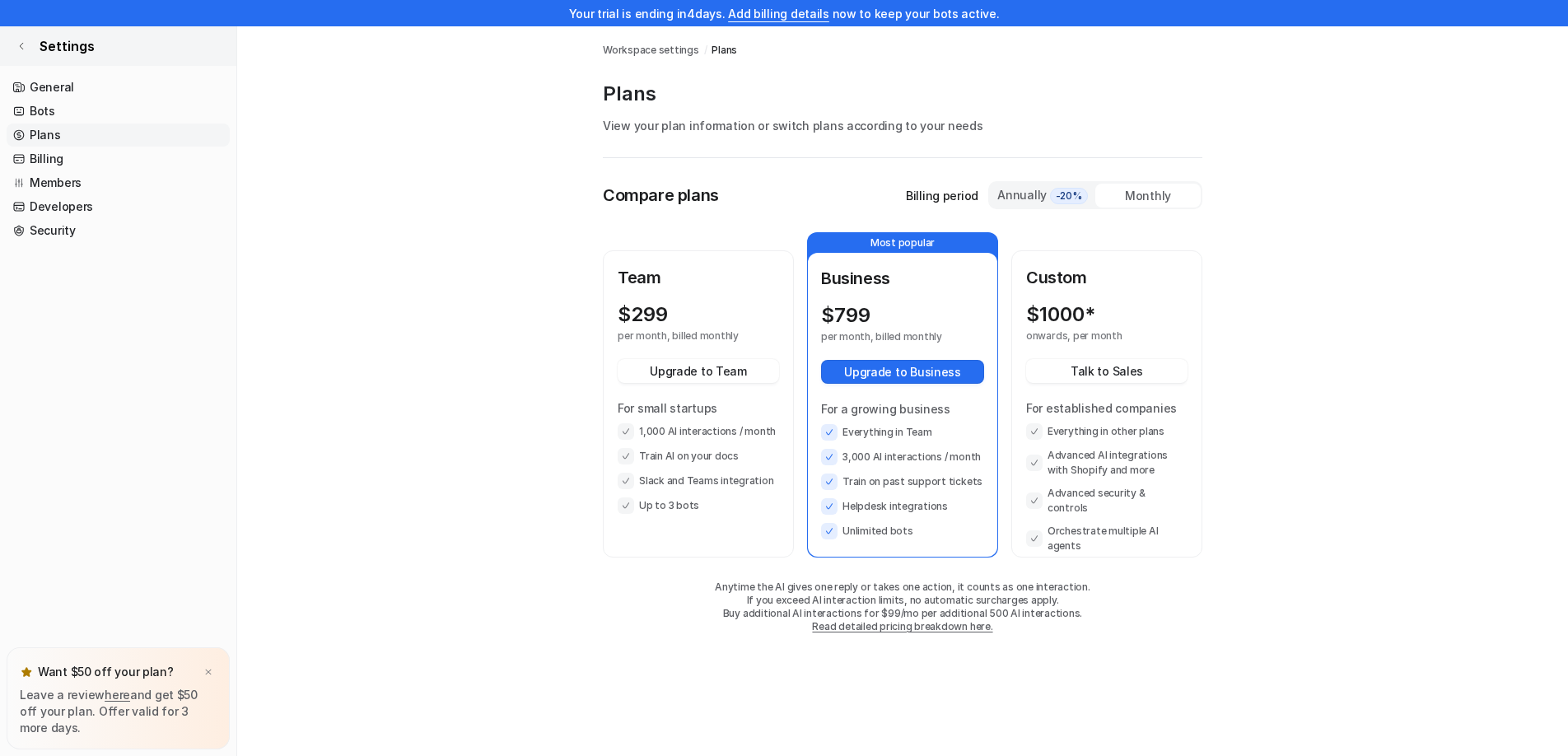 click 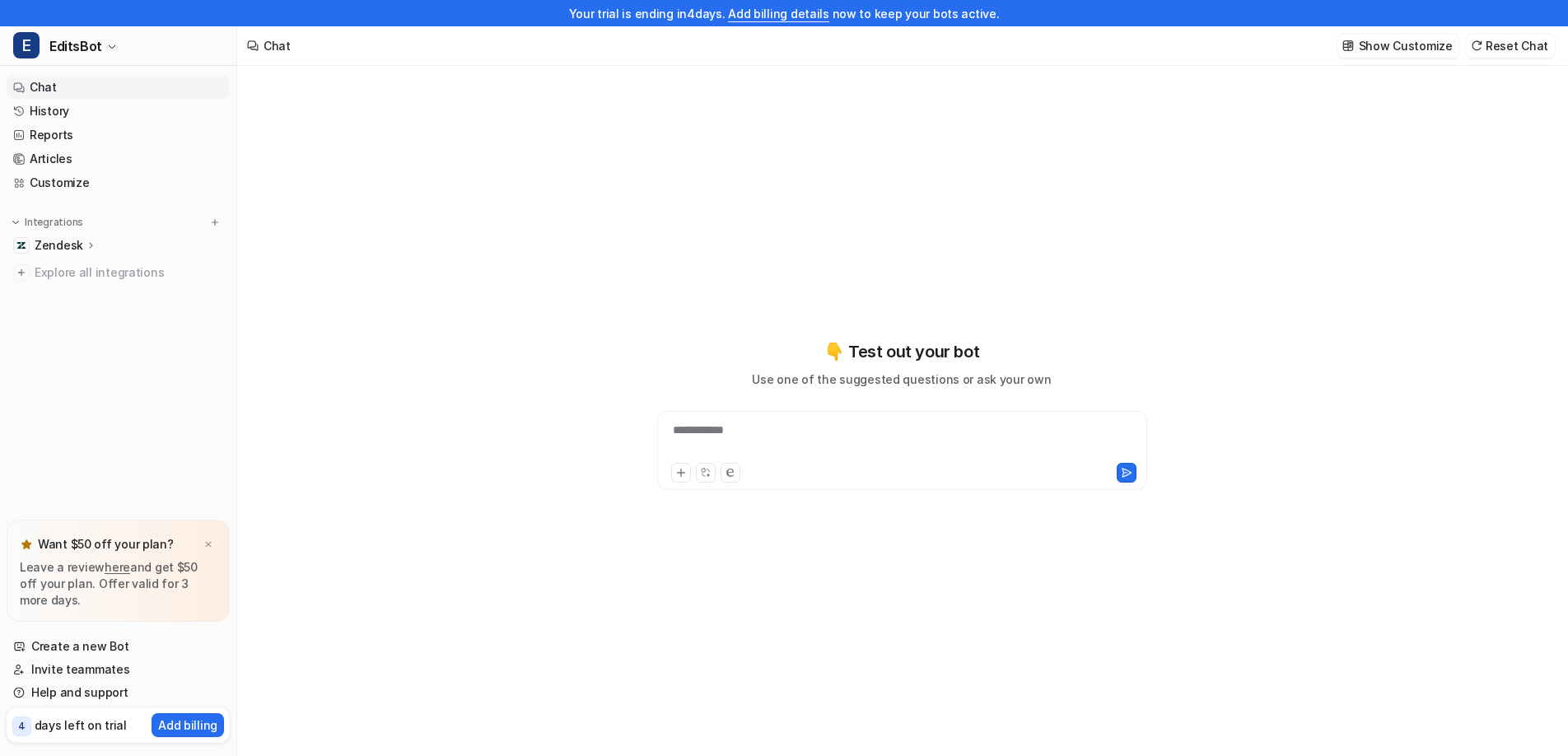 click on "Zendesk" at bounding box center (58, 245) 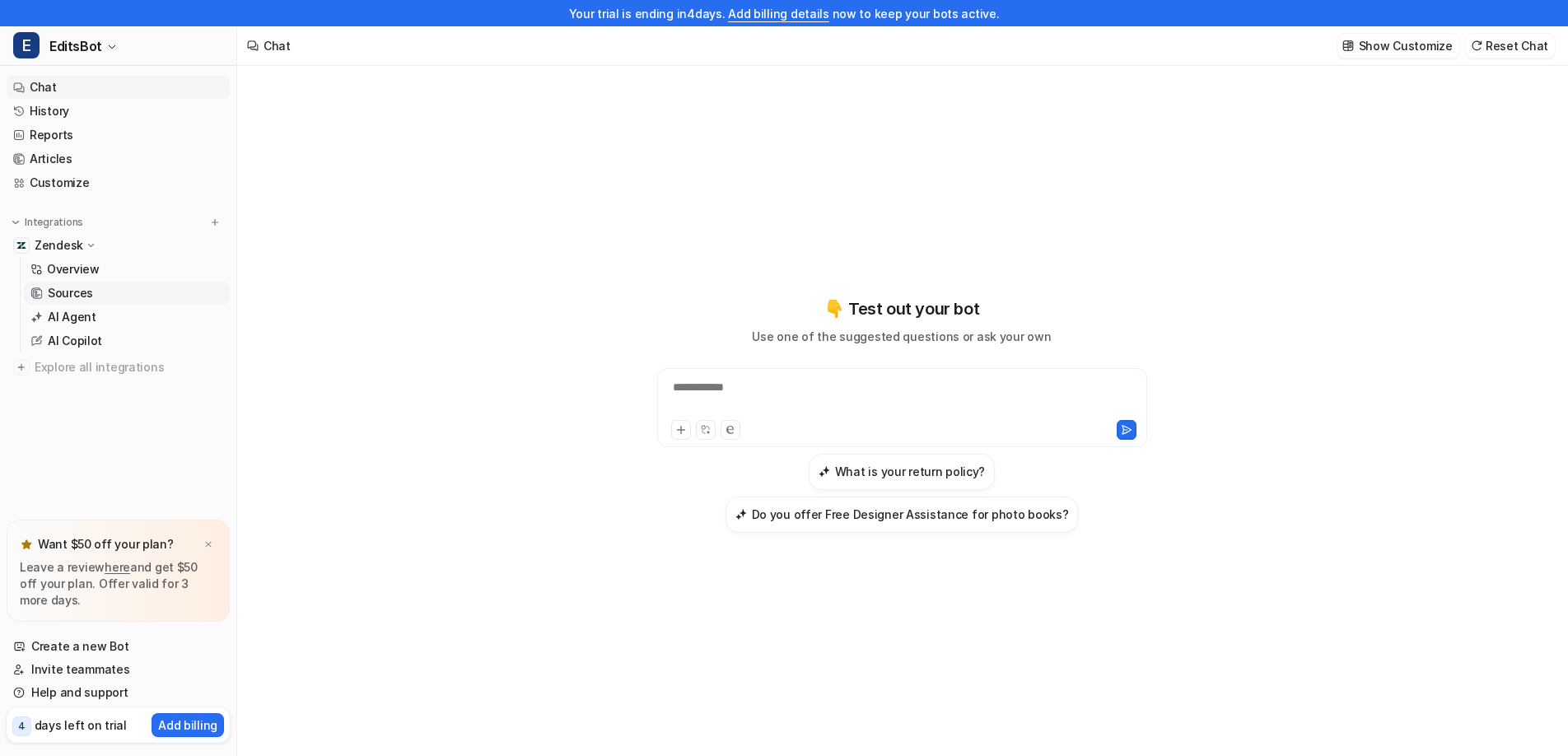 click on "Sources" at bounding box center [70, 293] 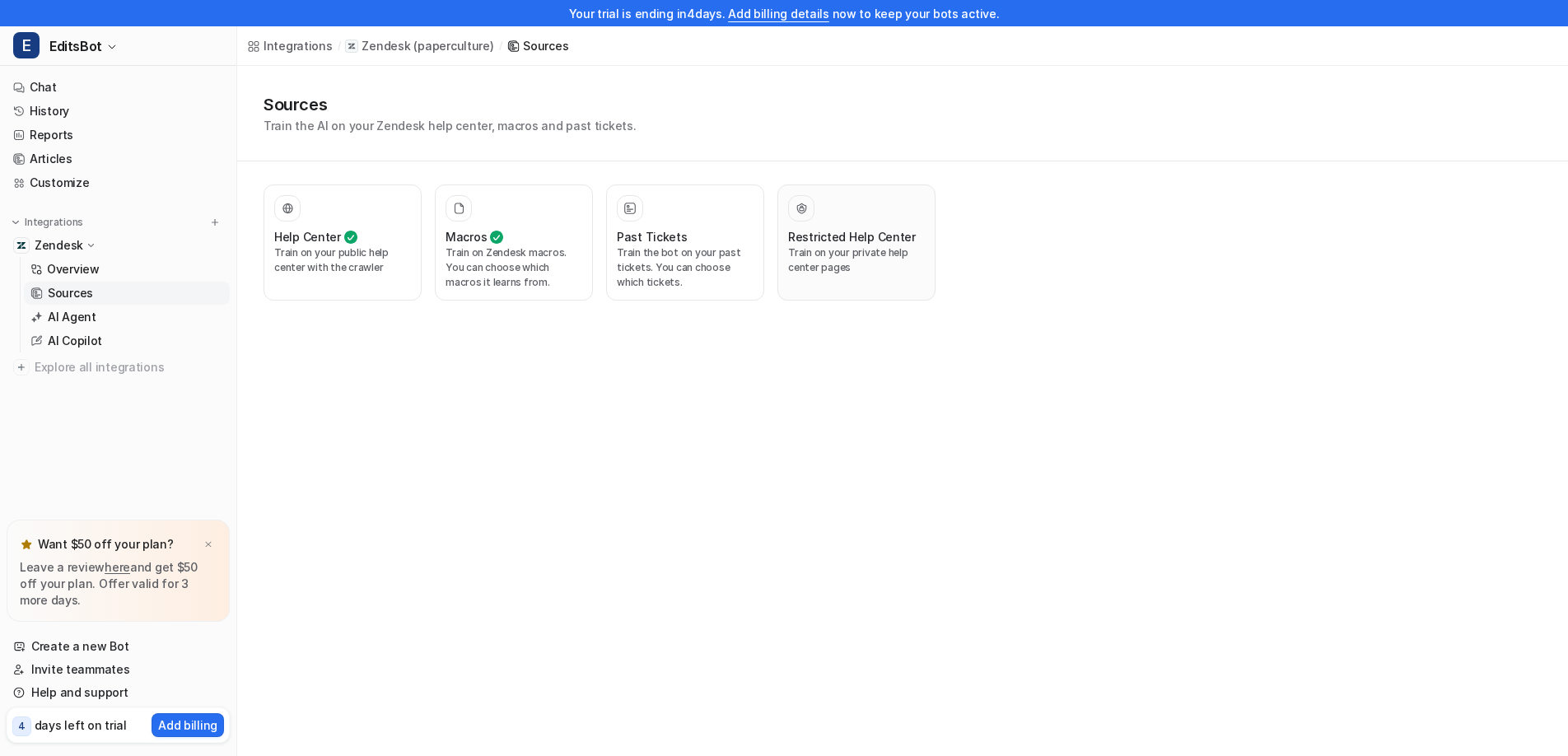 click at bounding box center [856, 208] 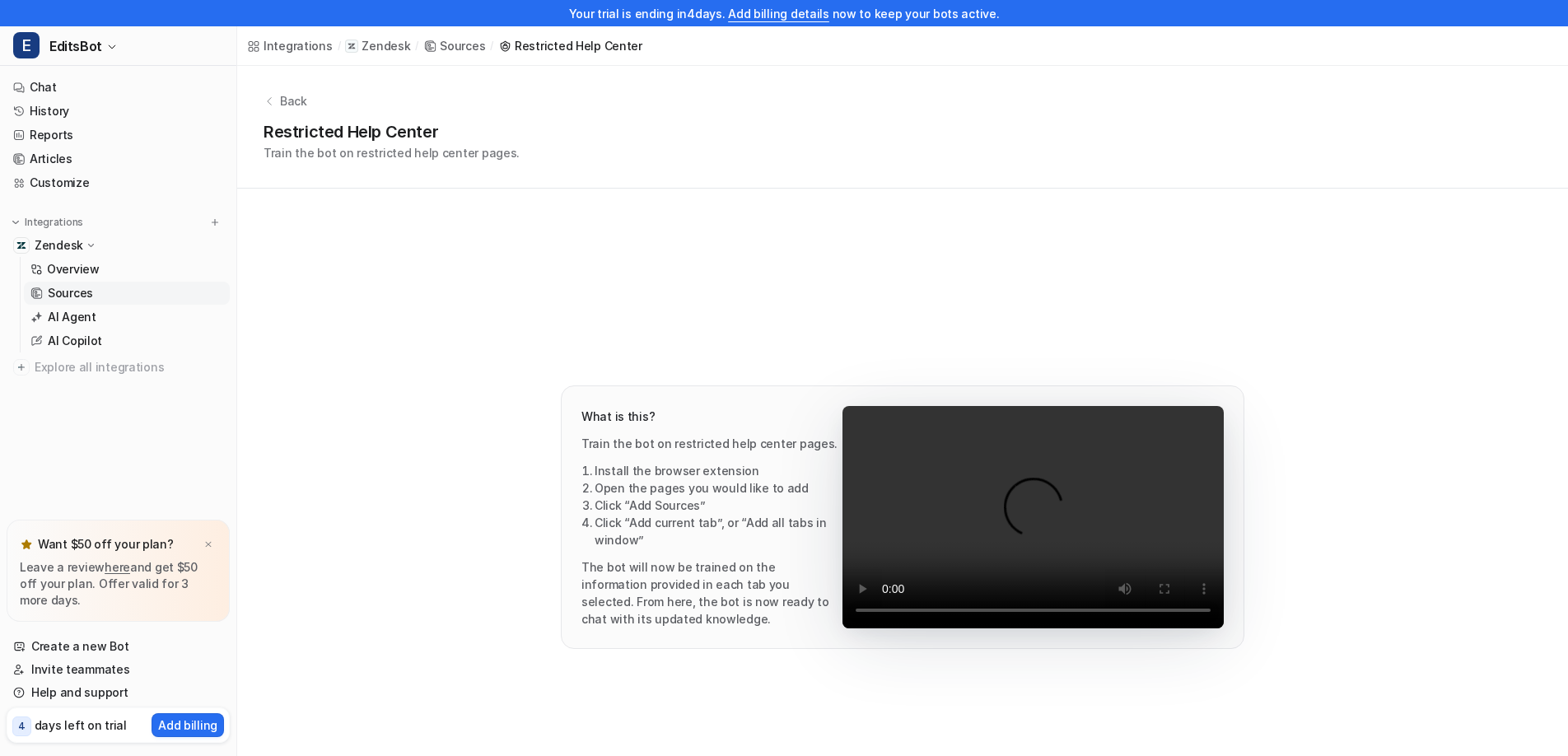 click on "Back Restricted Help Center Train the bot on restricted help center pages." at bounding box center [903, 127] 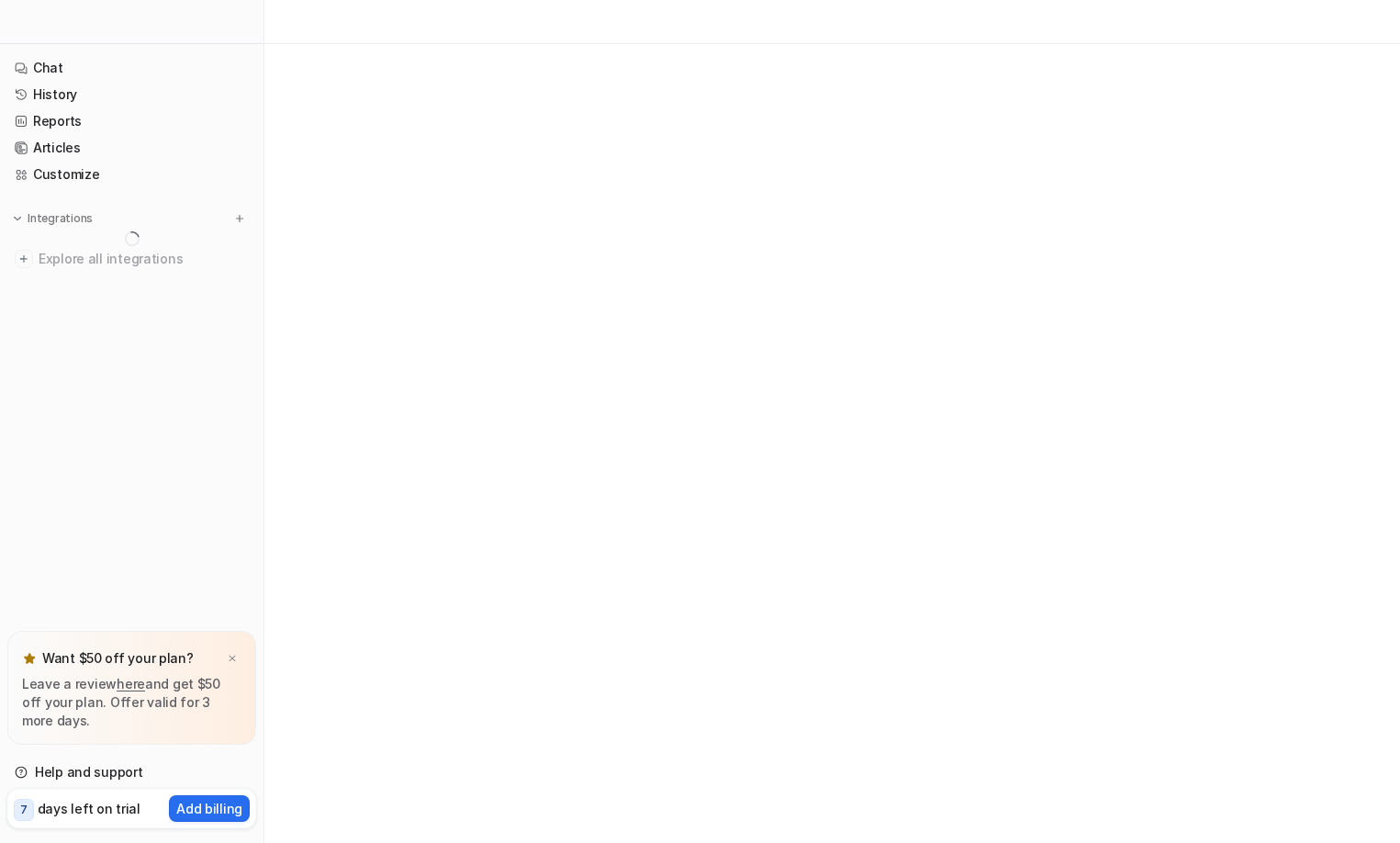 scroll, scrollTop: 0, scrollLeft: 0, axis: both 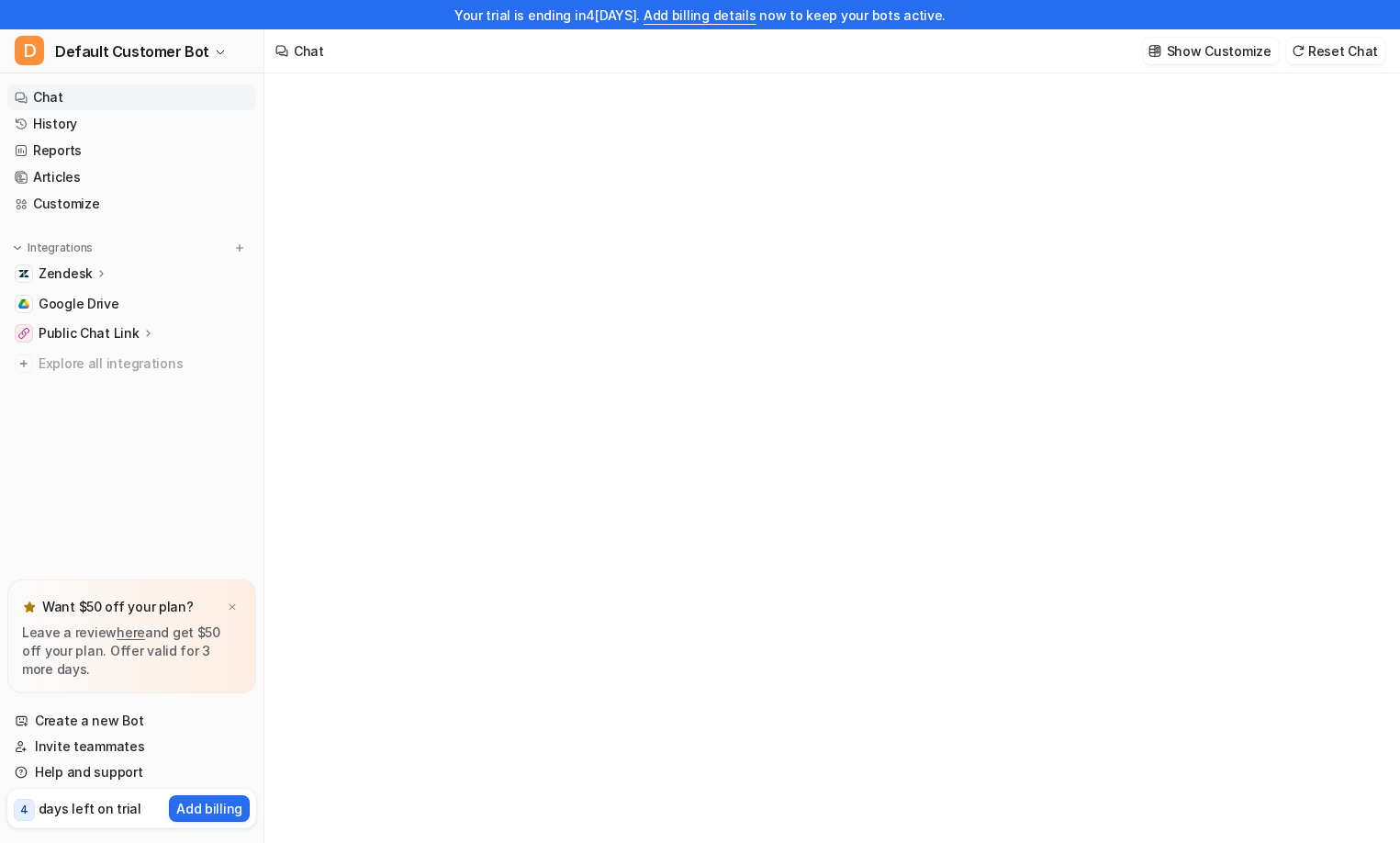 type on "**********" 